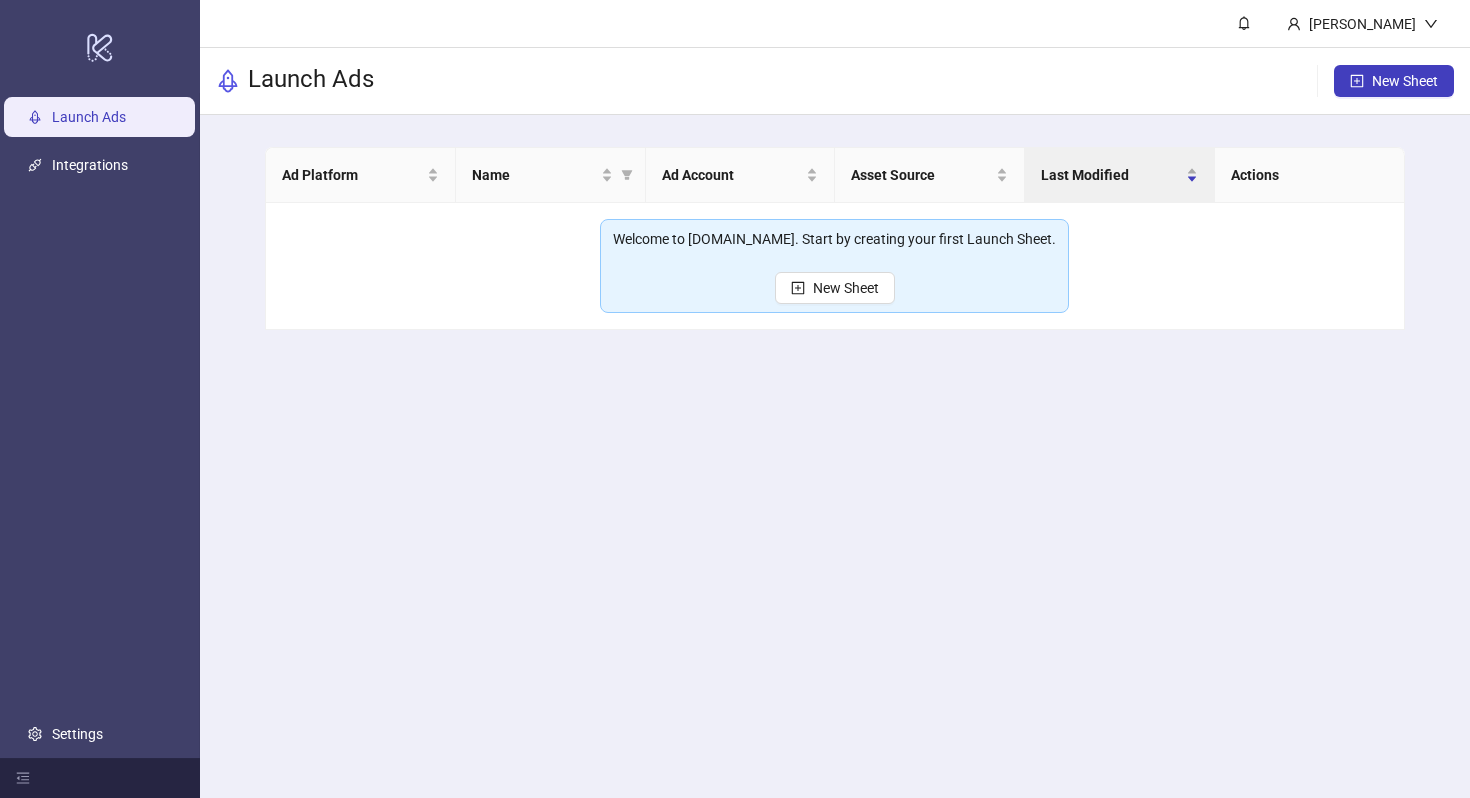 scroll, scrollTop: 0, scrollLeft: 0, axis: both 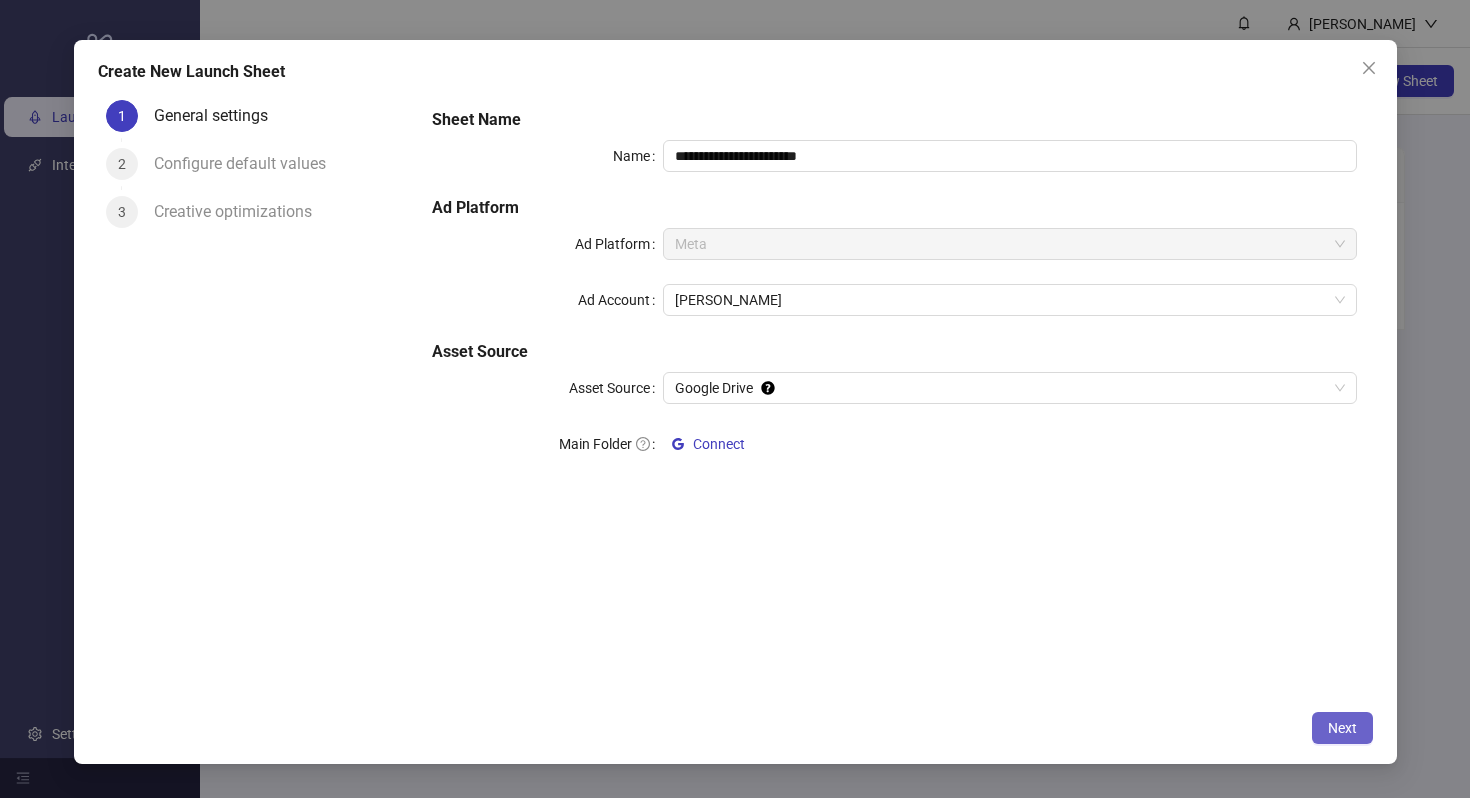 click on "Next" at bounding box center (1342, 728) 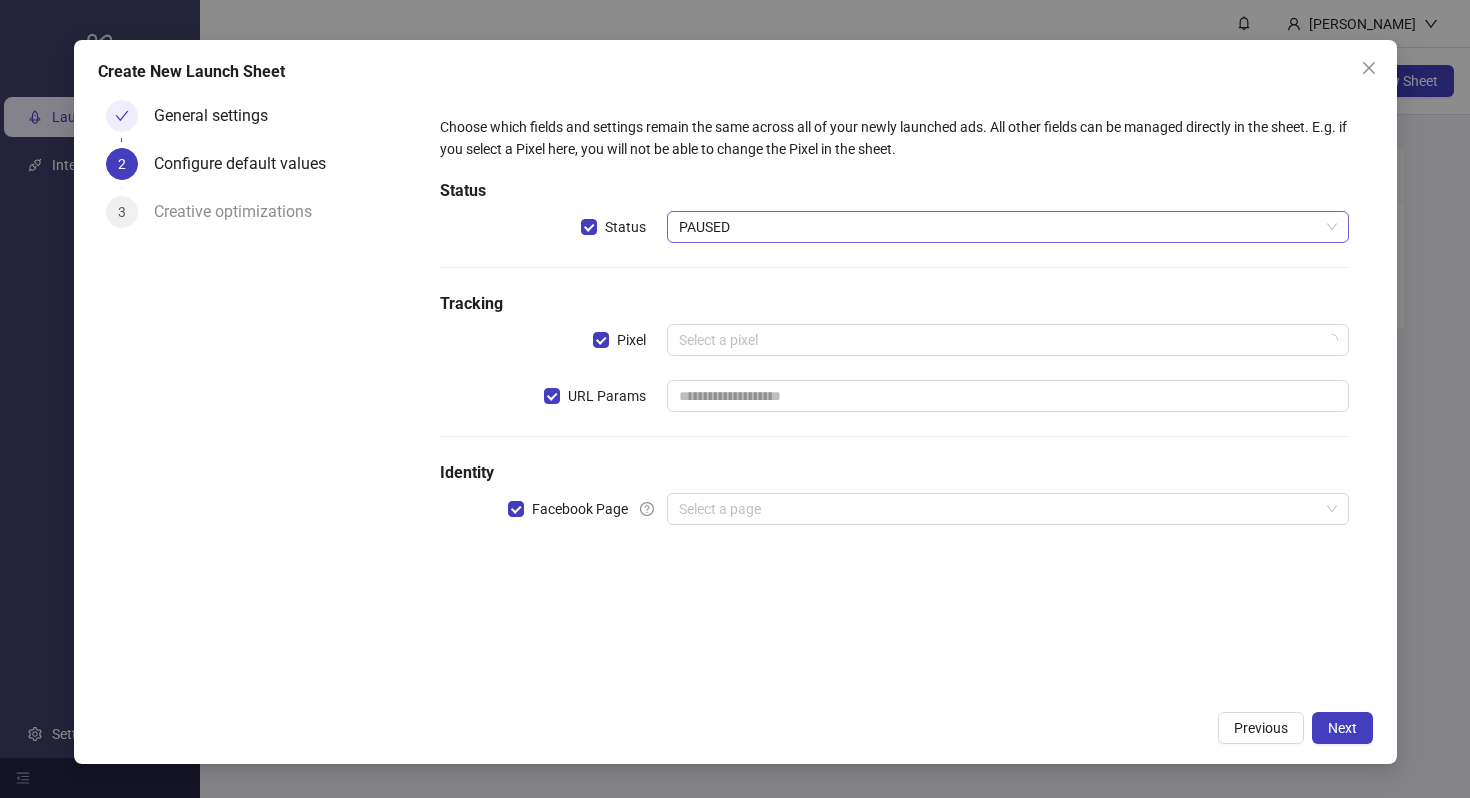 click on "PAUSED" at bounding box center [1007, 227] 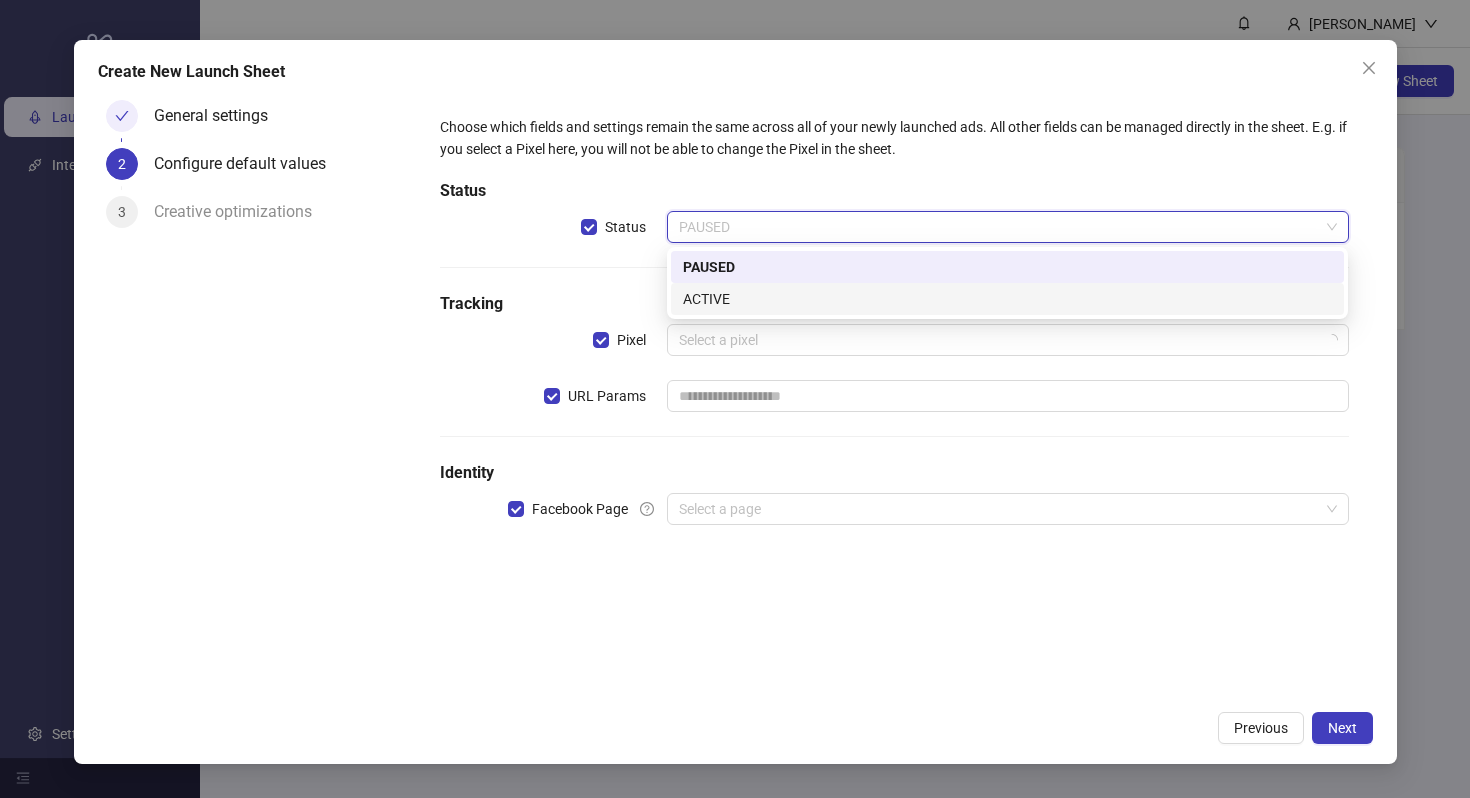 click on "ACTIVE" at bounding box center (1007, 299) 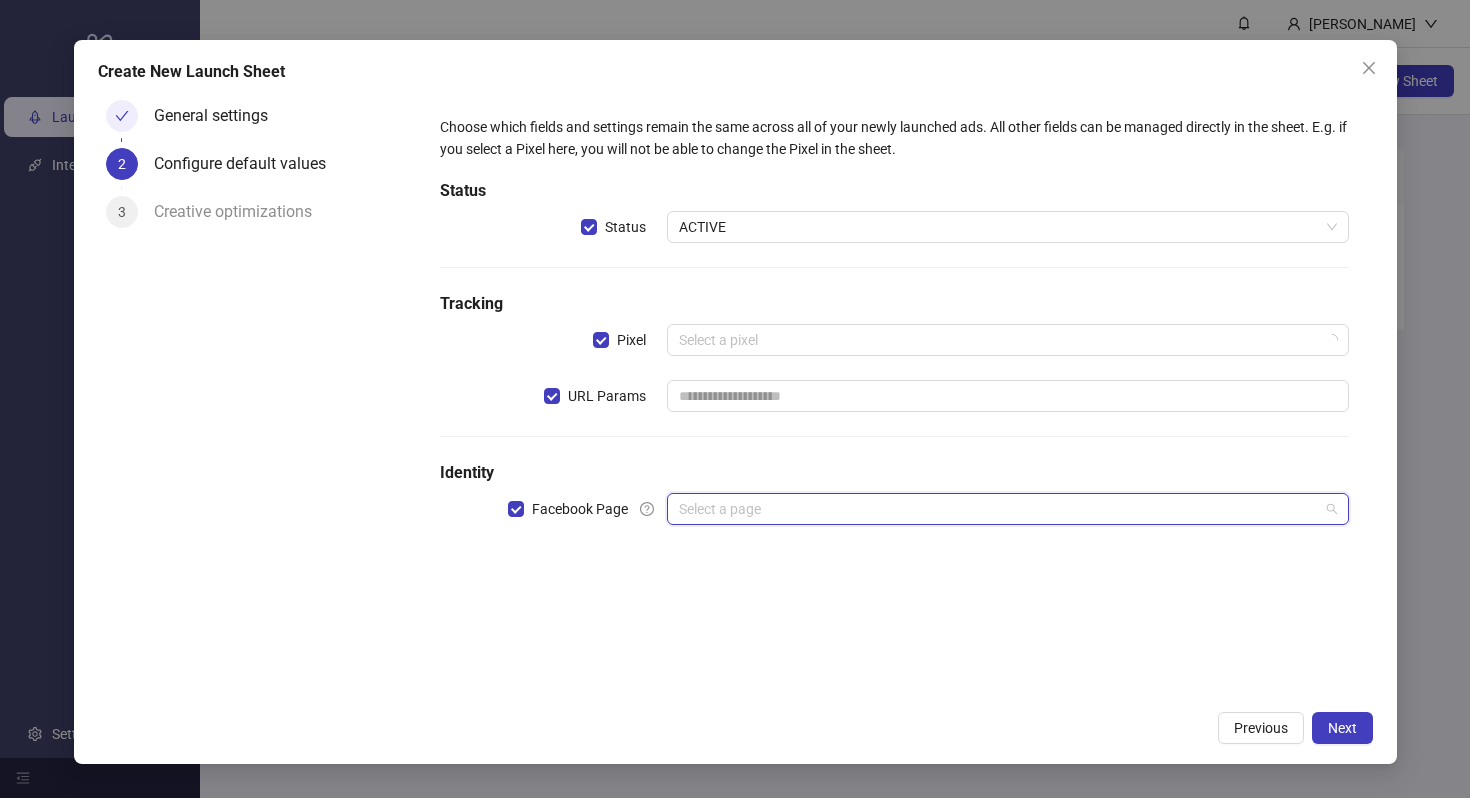 click at bounding box center [998, 509] 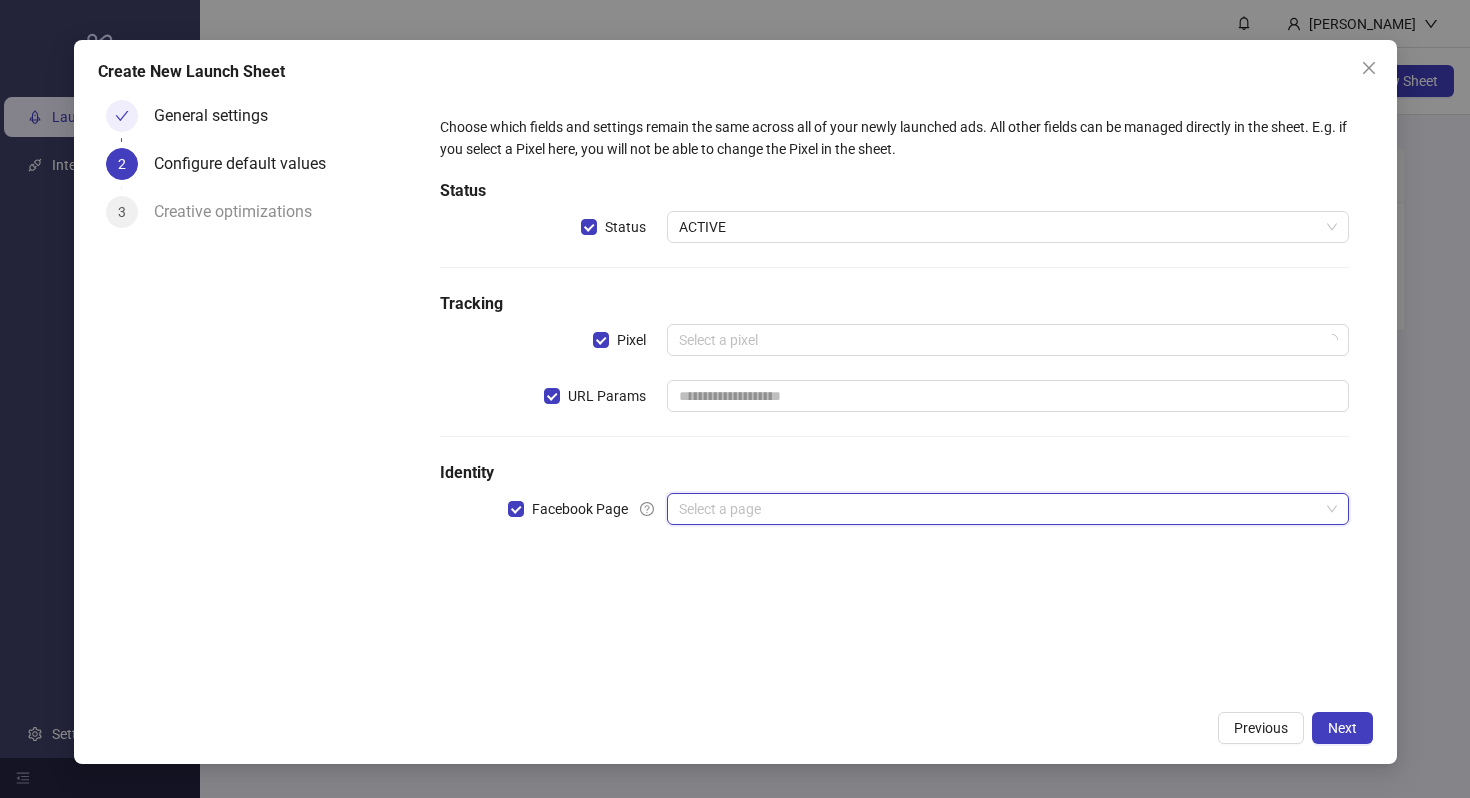 click on "Choose which fields and settings remain the same across all of your newly launched ads. All other fields can be managed directly in the sheet. E.g. if you select a Pixel here, you will not be able to change the Pixel in the sheet. Status Status ACTIVE Tracking Pixel Select a pixel URL Params Identity Facebook Page Select a page" at bounding box center [894, 332] 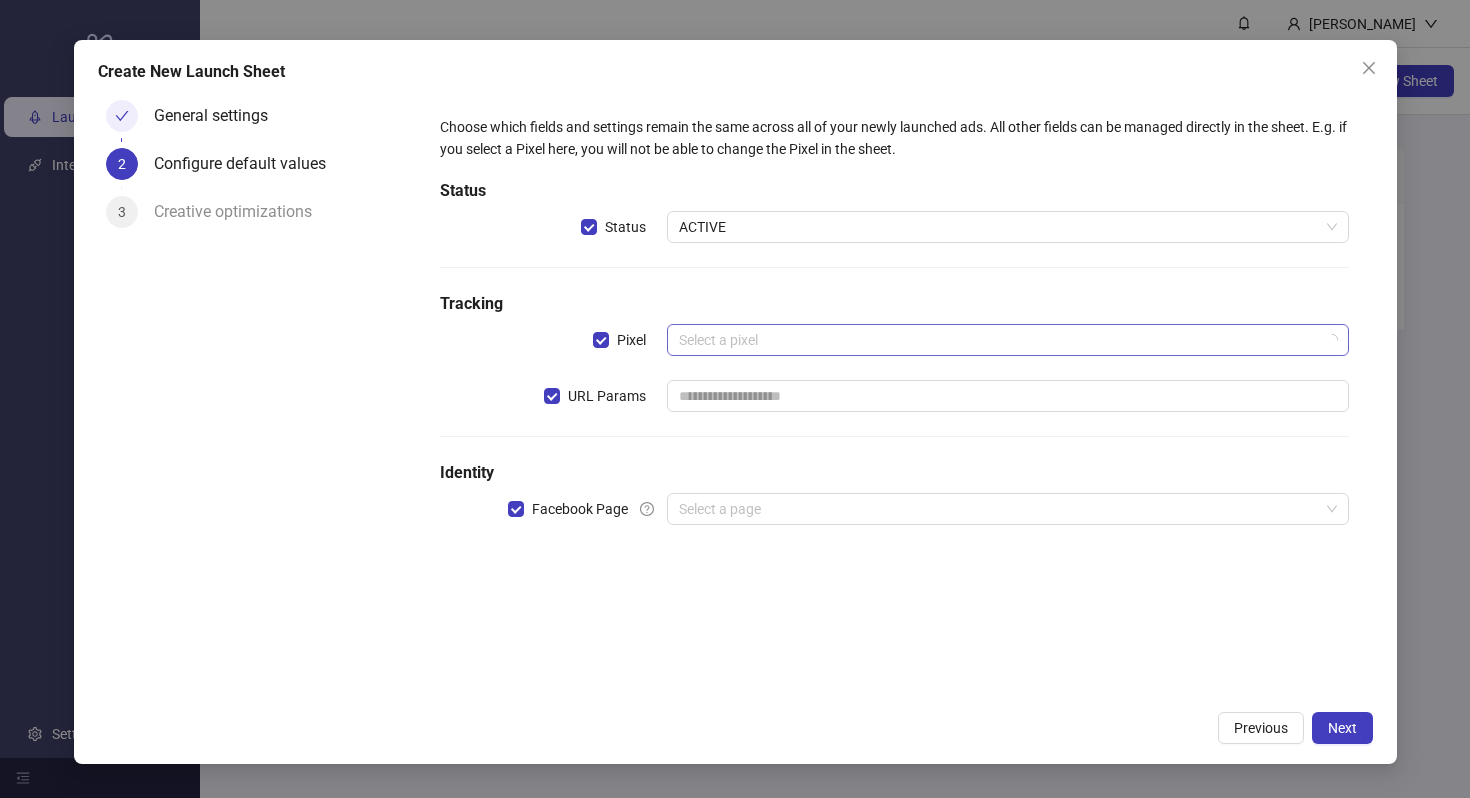 click at bounding box center [998, 340] 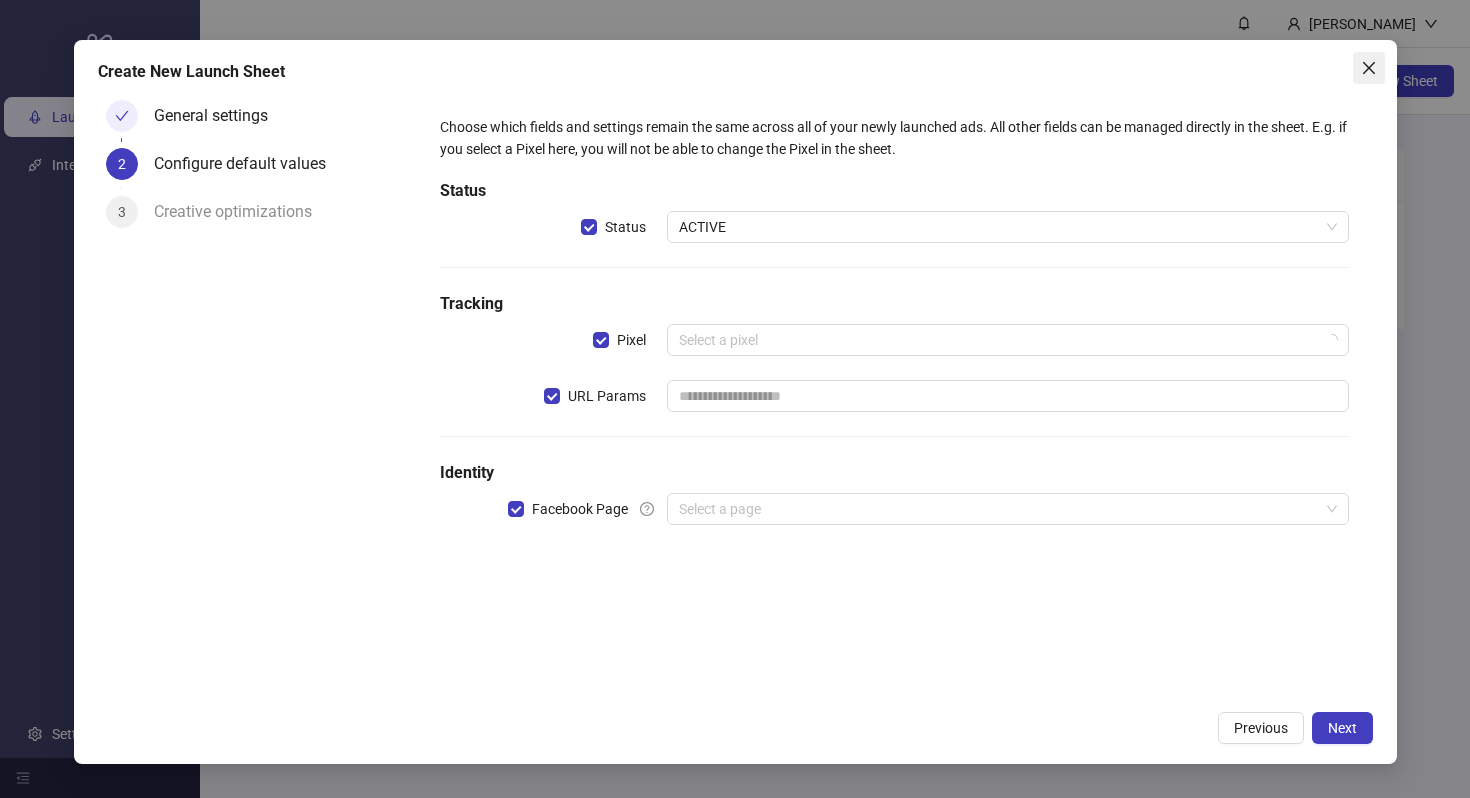 click 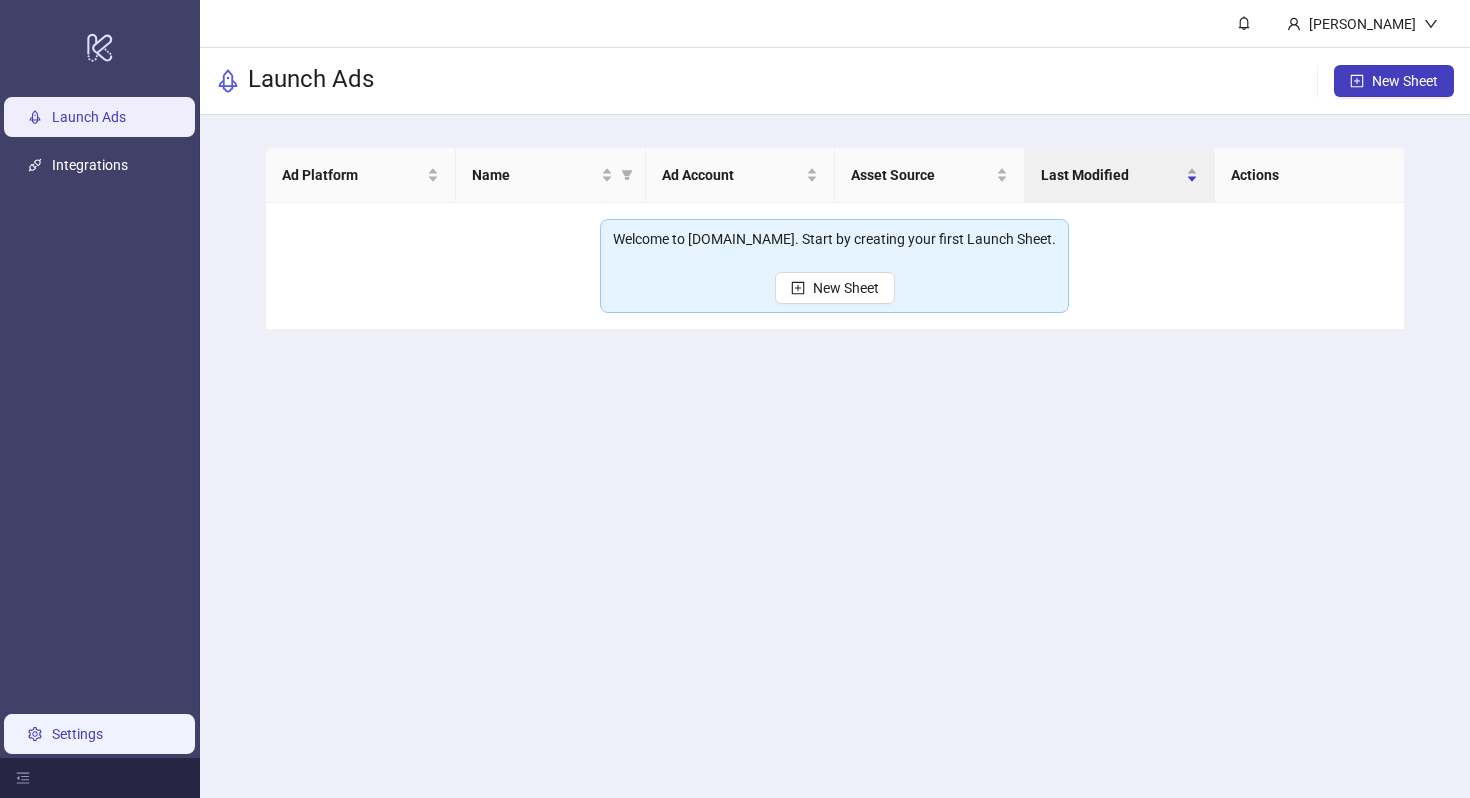 click on "Settings" at bounding box center (77, 734) 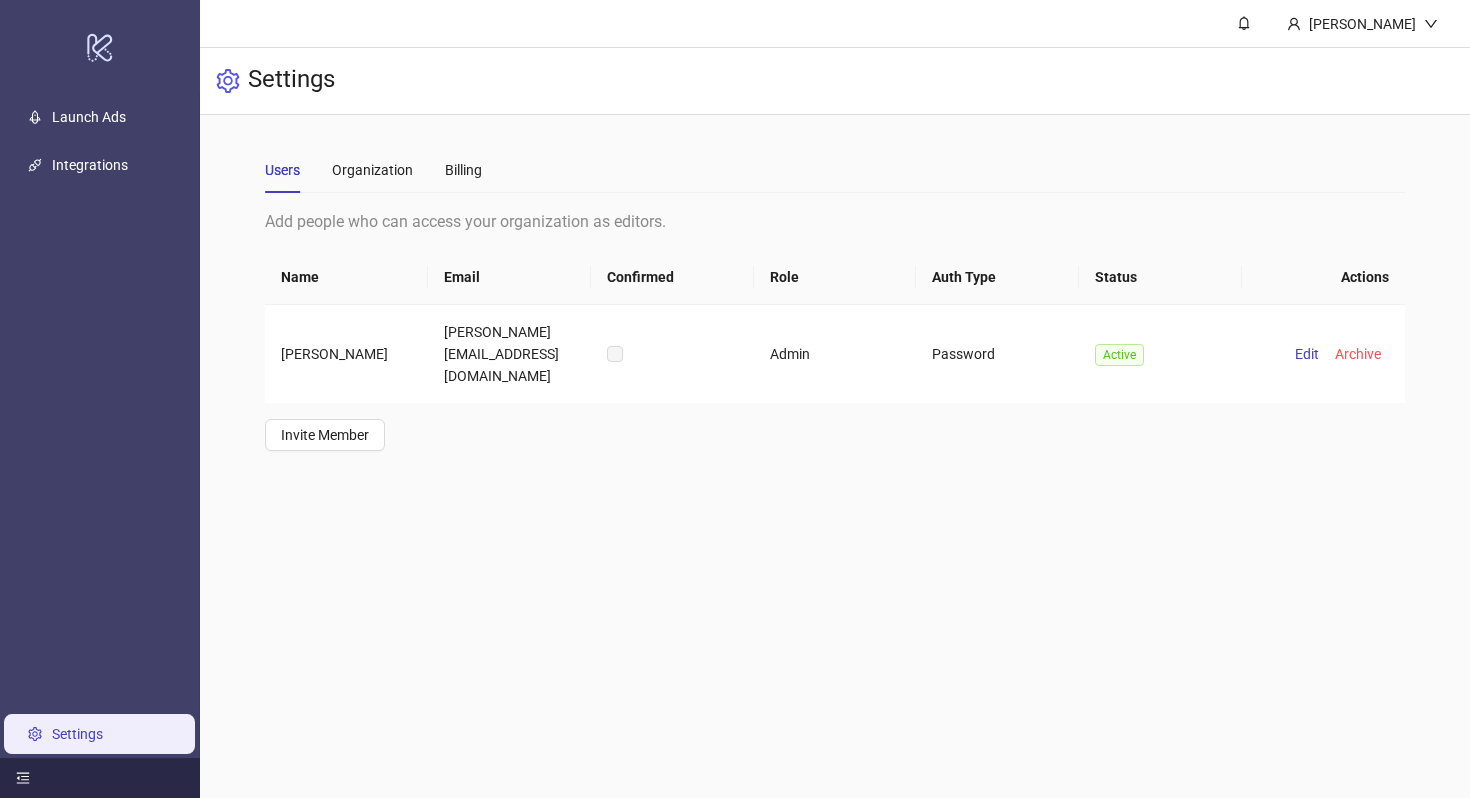 click at bounding box center [100, 778] 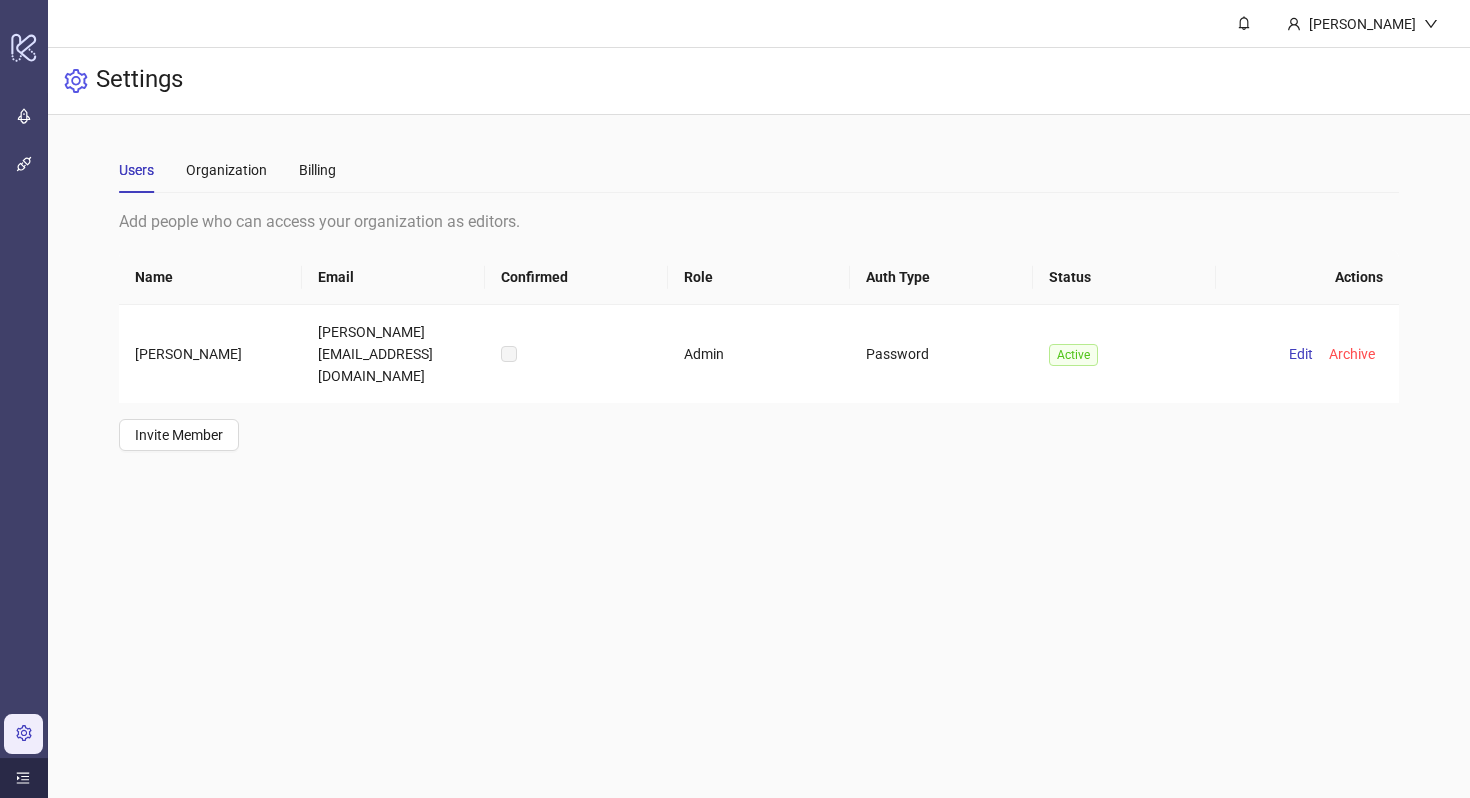 click 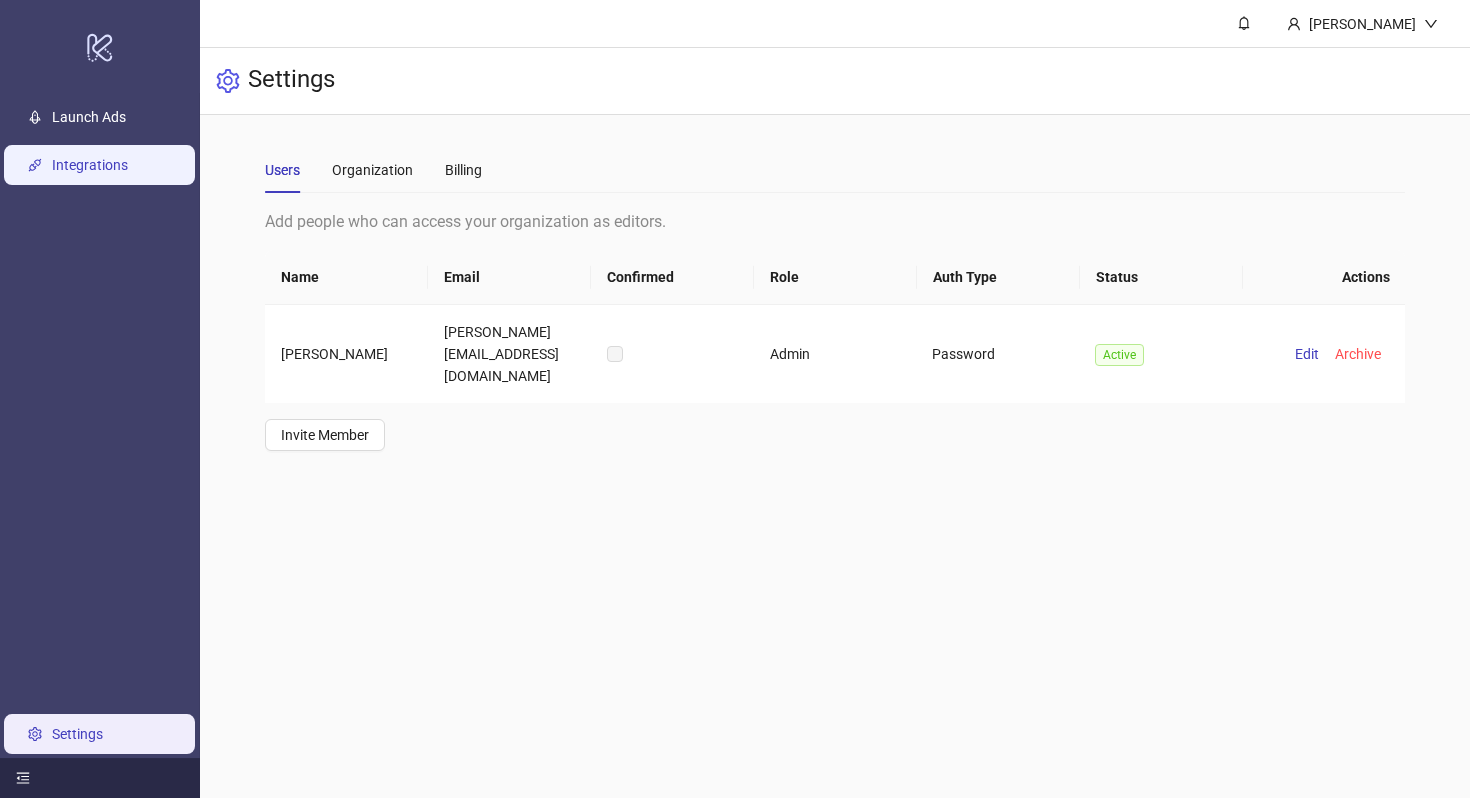 click on "Integrations" at bounding box center [90, 165] 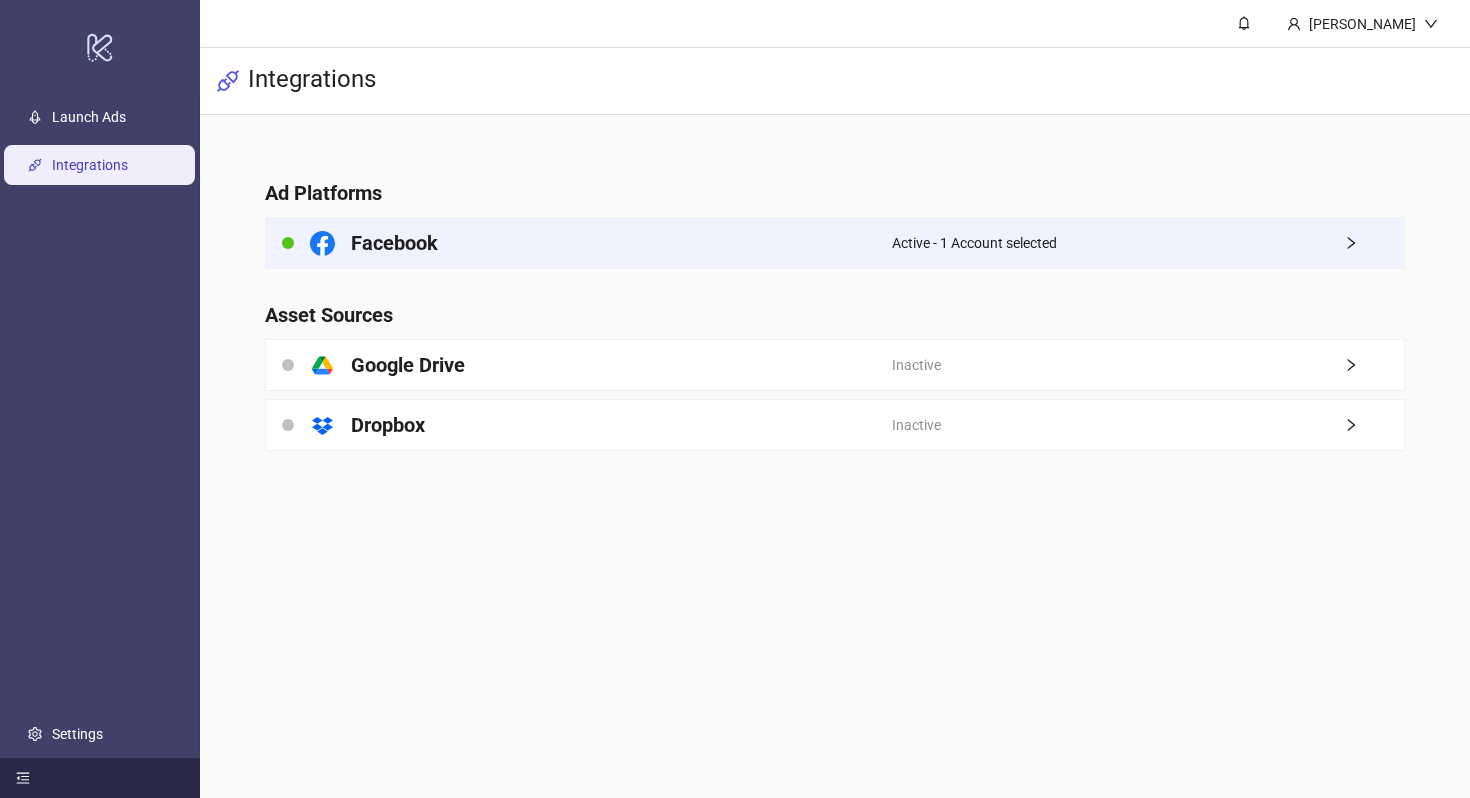 click on "Facebook" at bounding box center [579, 243] 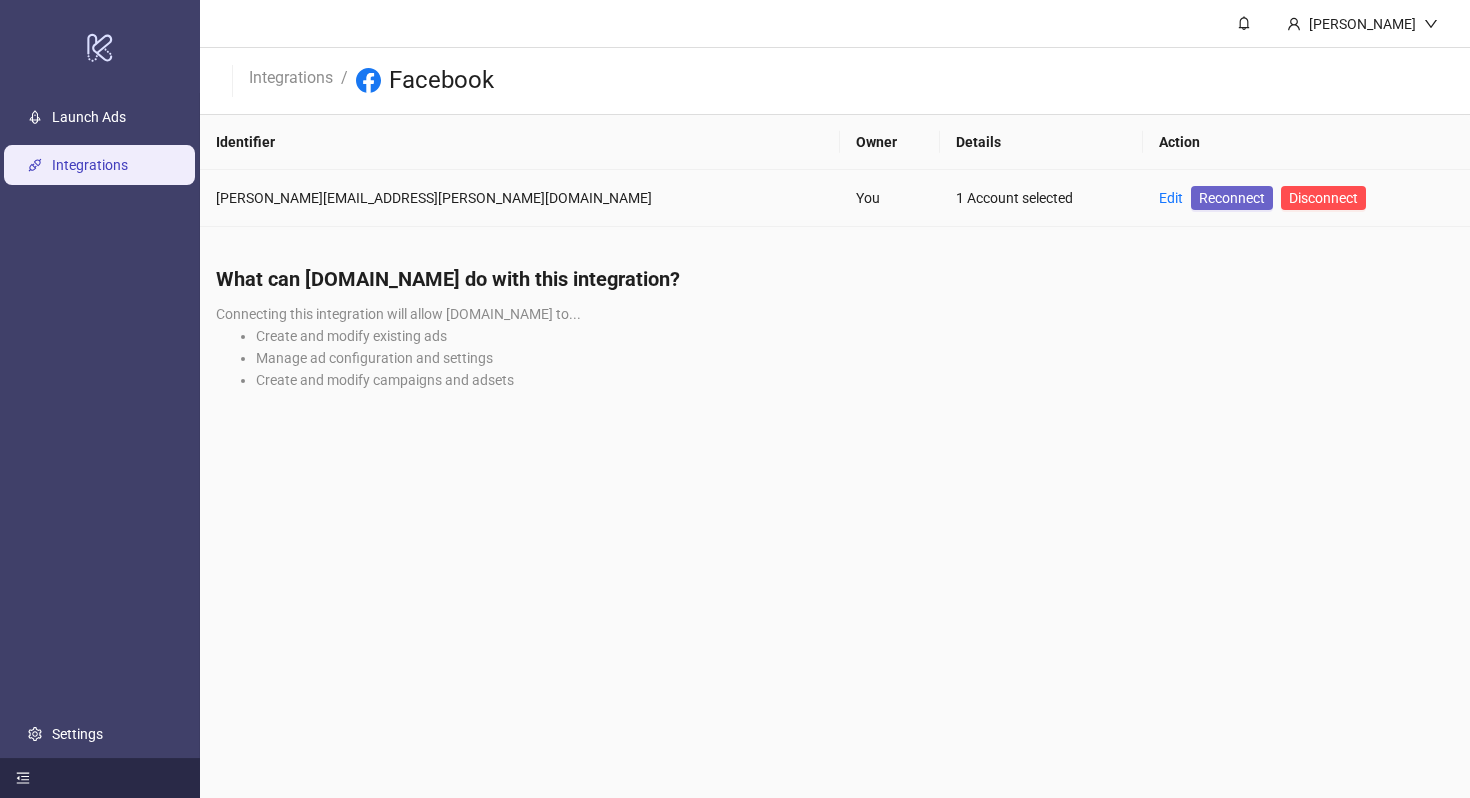 click on "Reconnect" at bounding box center [1232, 198] 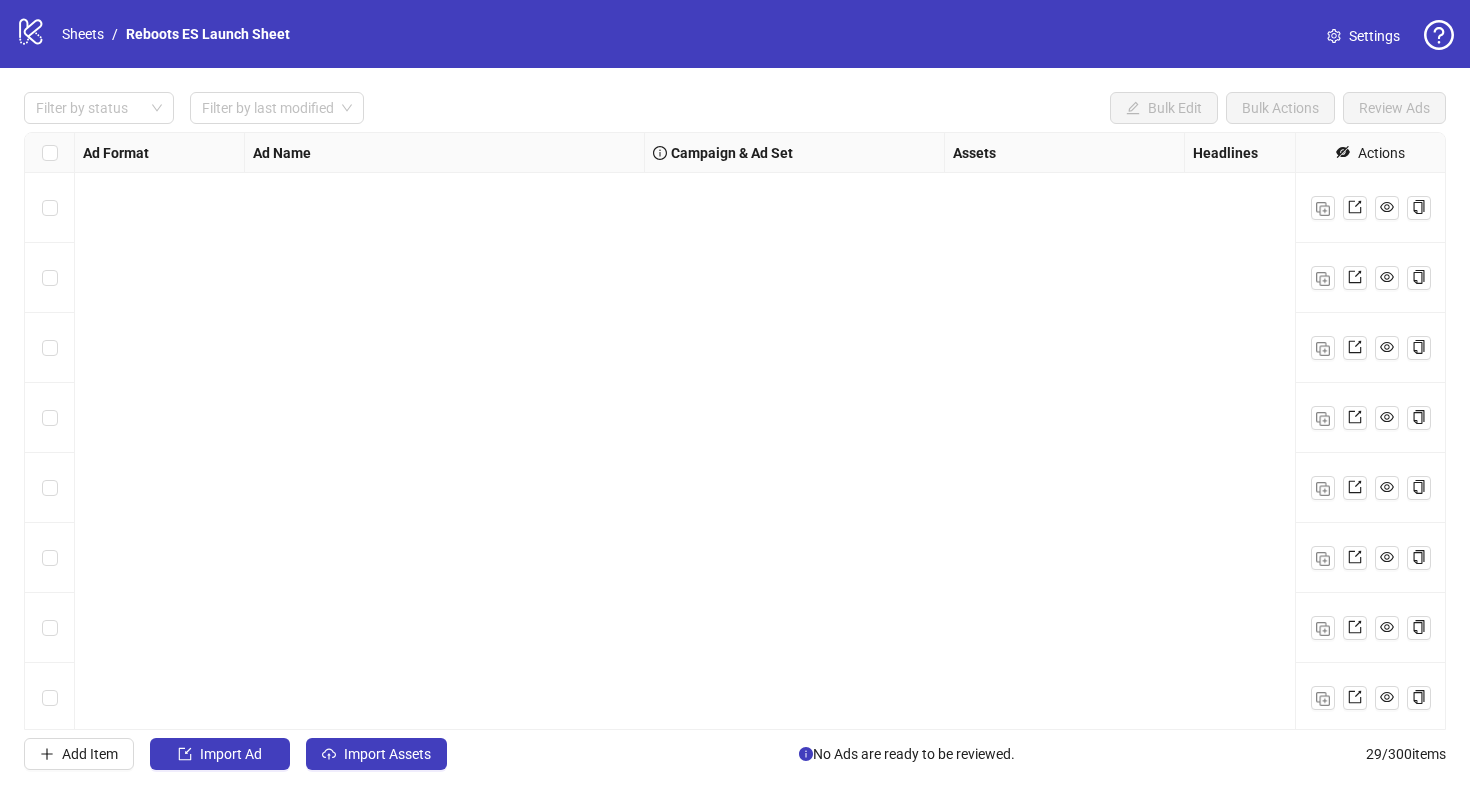 scroll, scrollTop: 0, scrollLeft: 0, axis: both 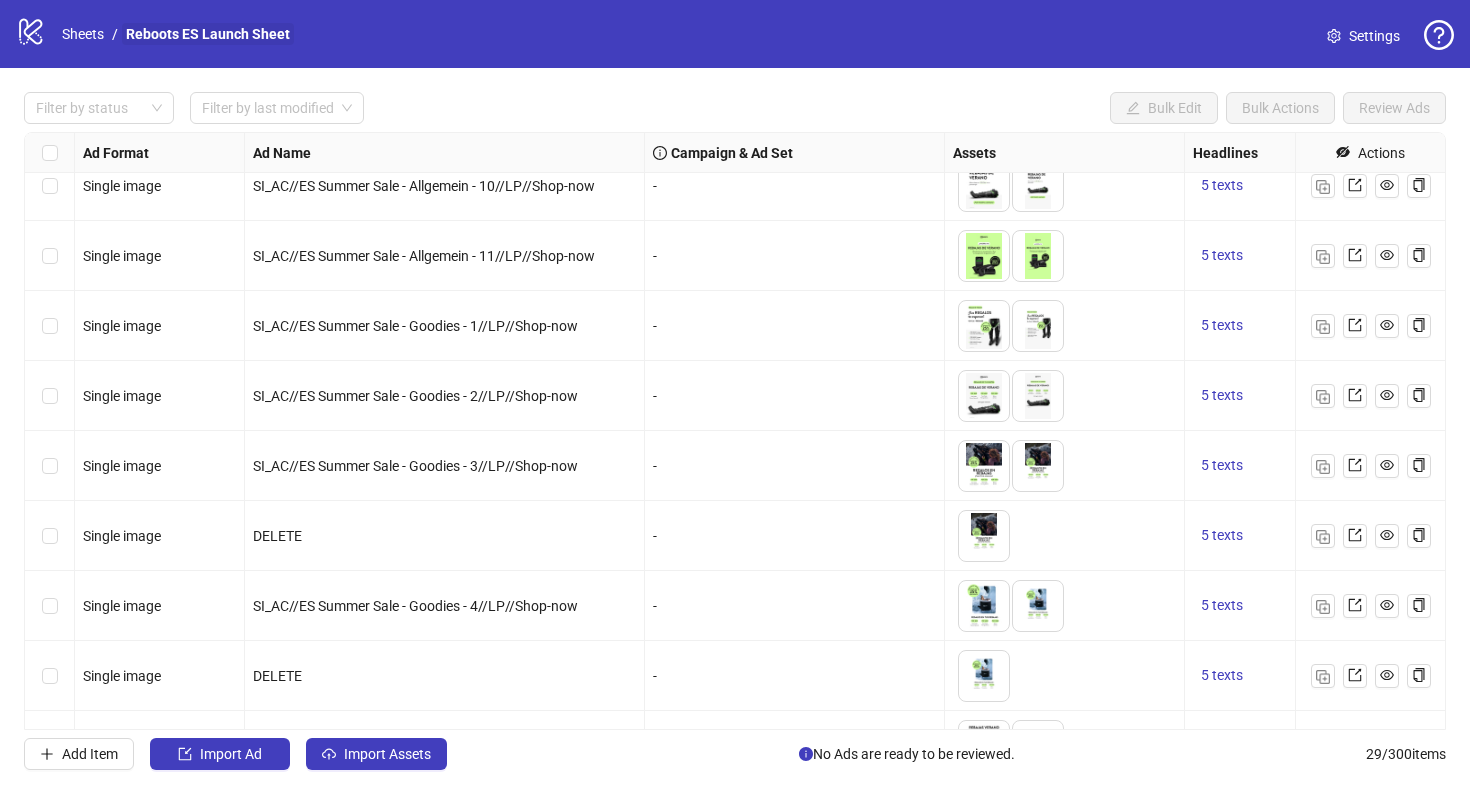 click on "Reboots ES Launch Sheet" at bounding box center (208, 34) 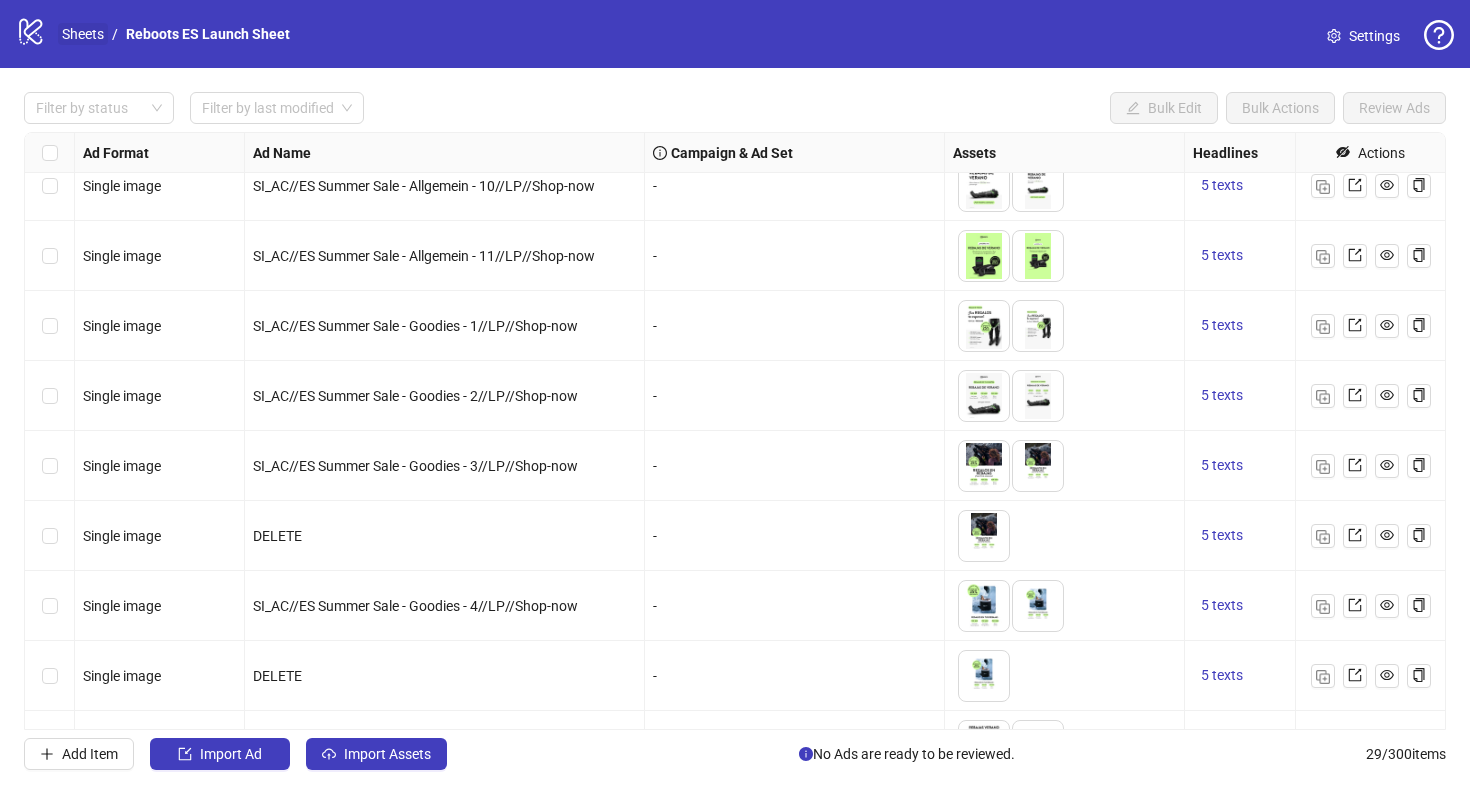 click on "Sheets" at bounding box center (83, 34) 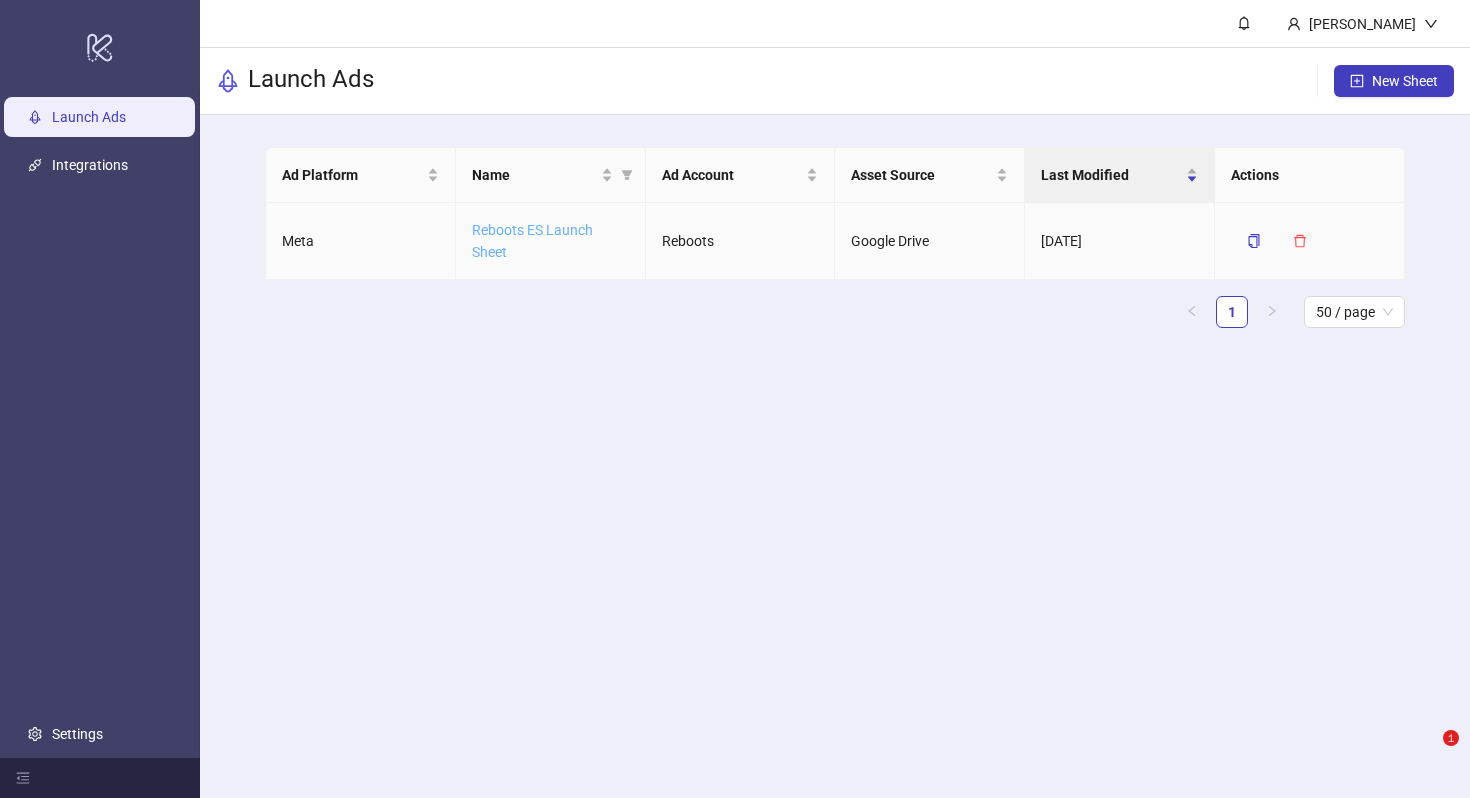 click on "Reboots ES Launch Sheet" at bounding box center (532, 241) 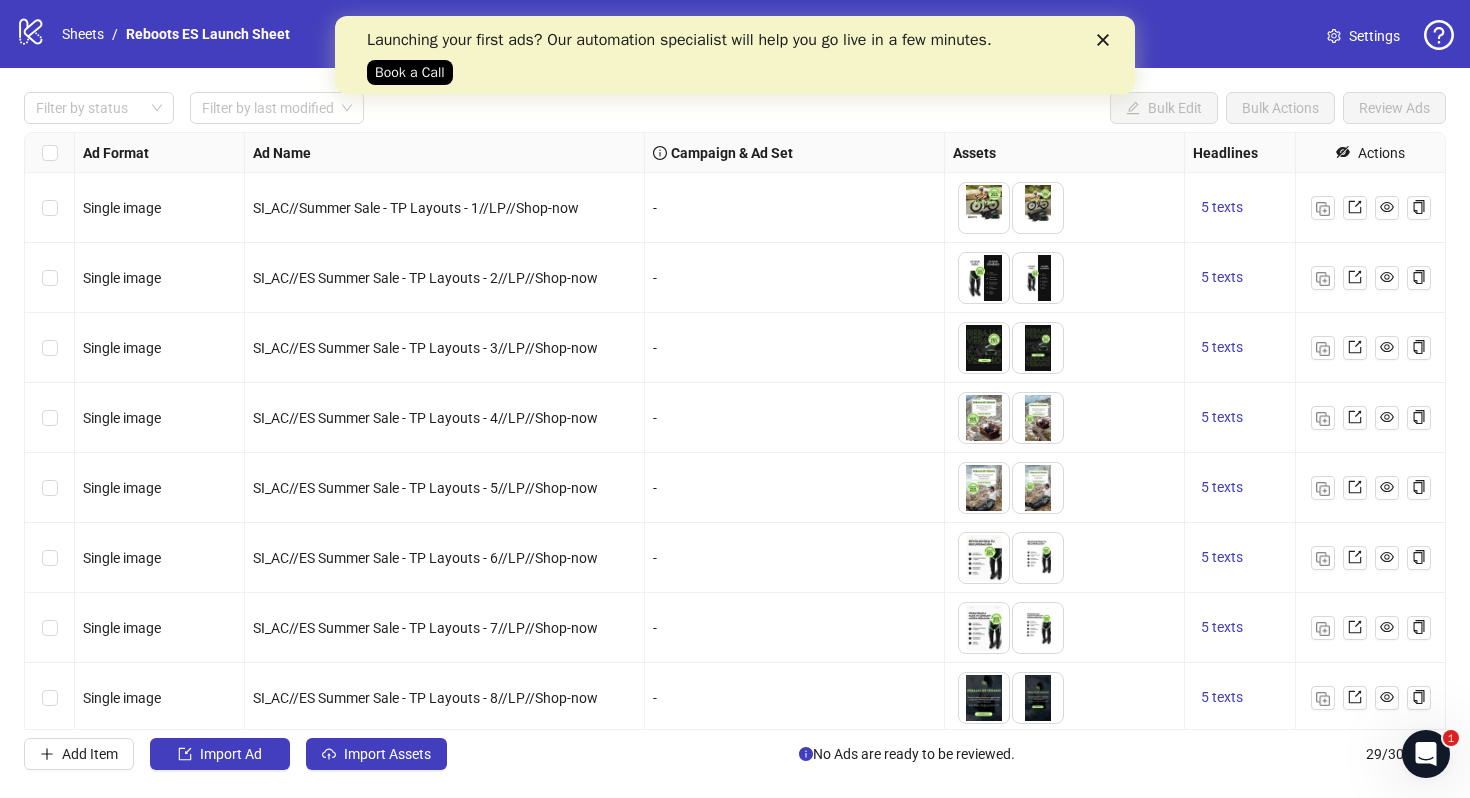 scroll, scrollTop: 0, scrollLeft: 0, axis: both 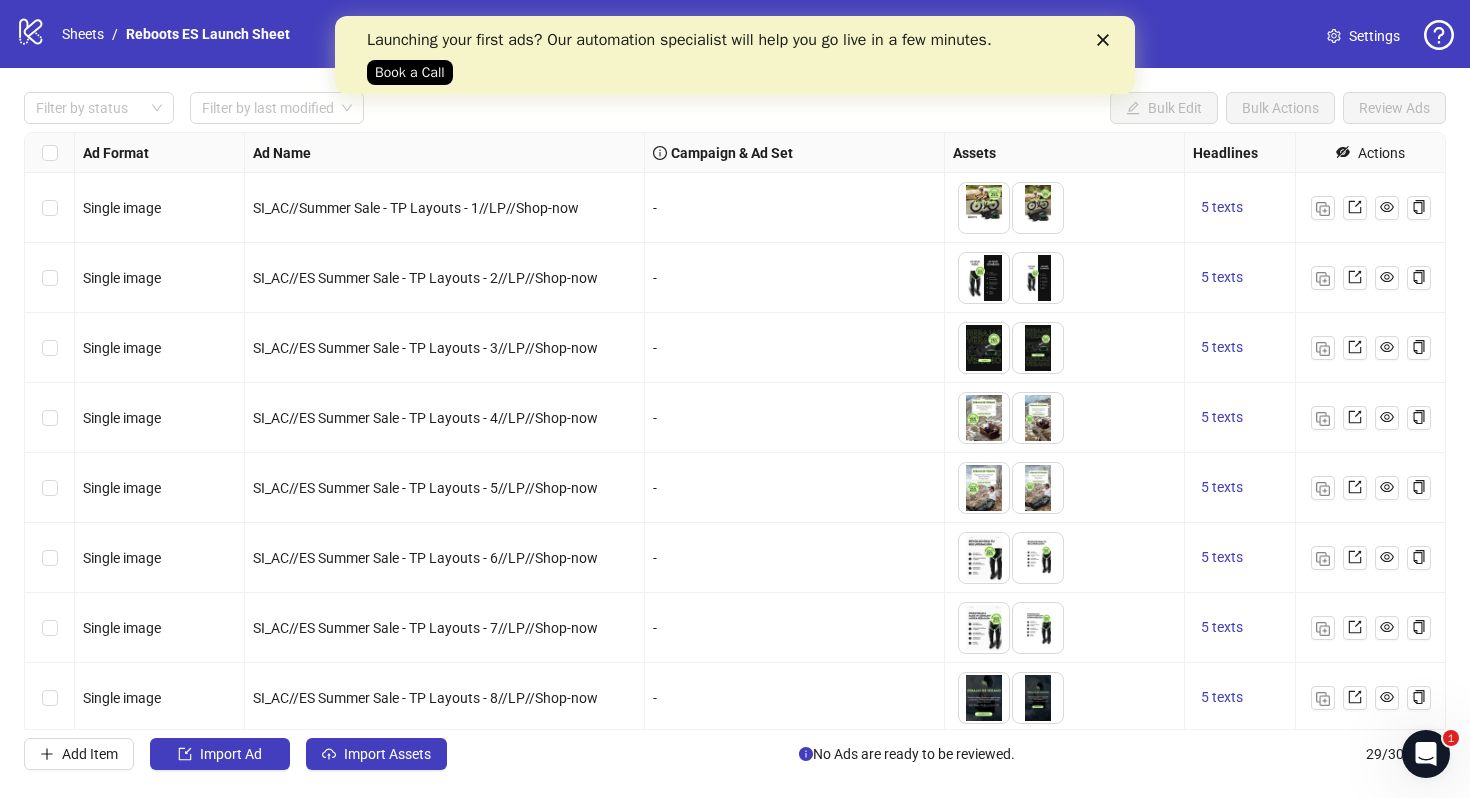 click at bounding box center (1107, 40) 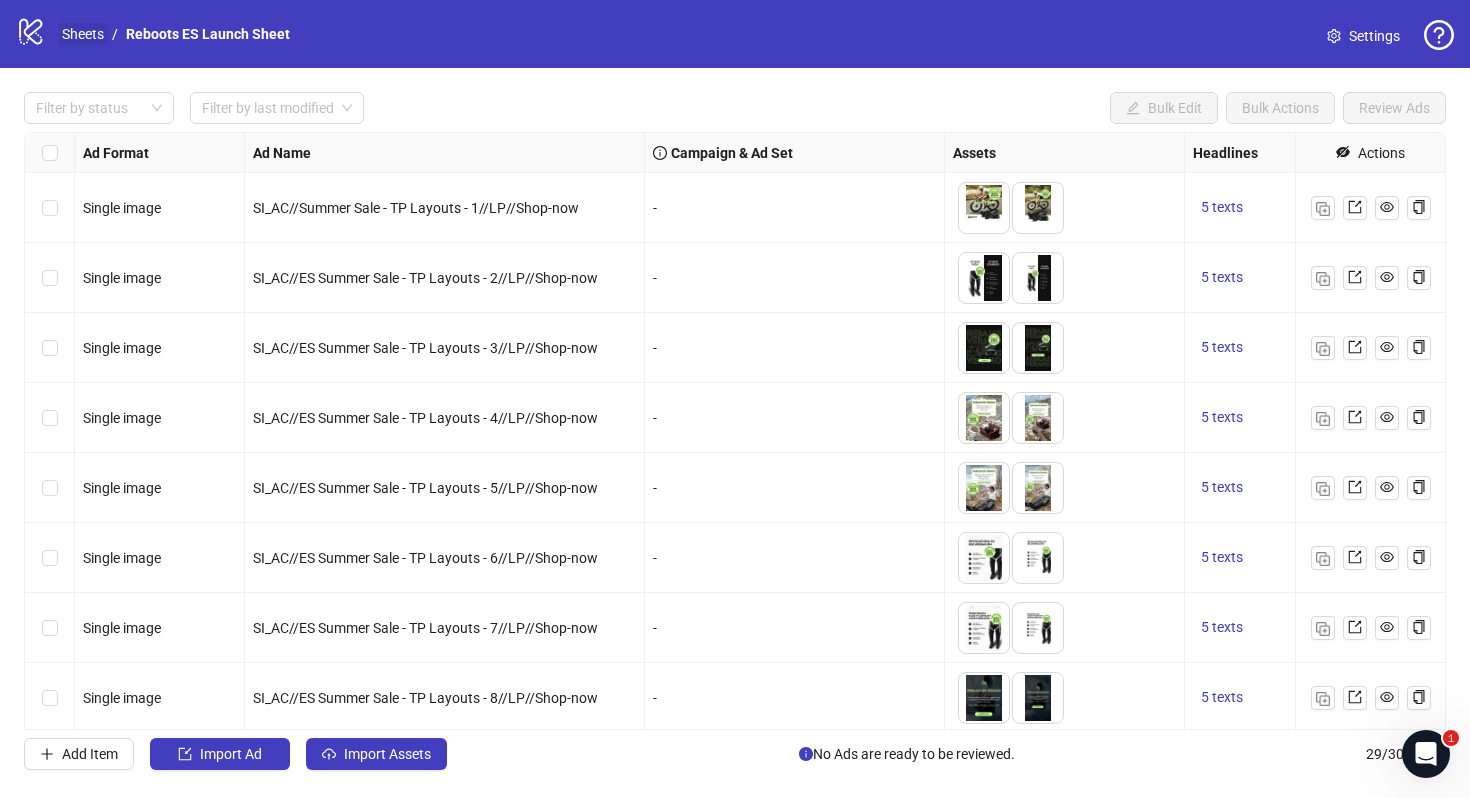 click on "Sheets" at bounding box center (83, 34) 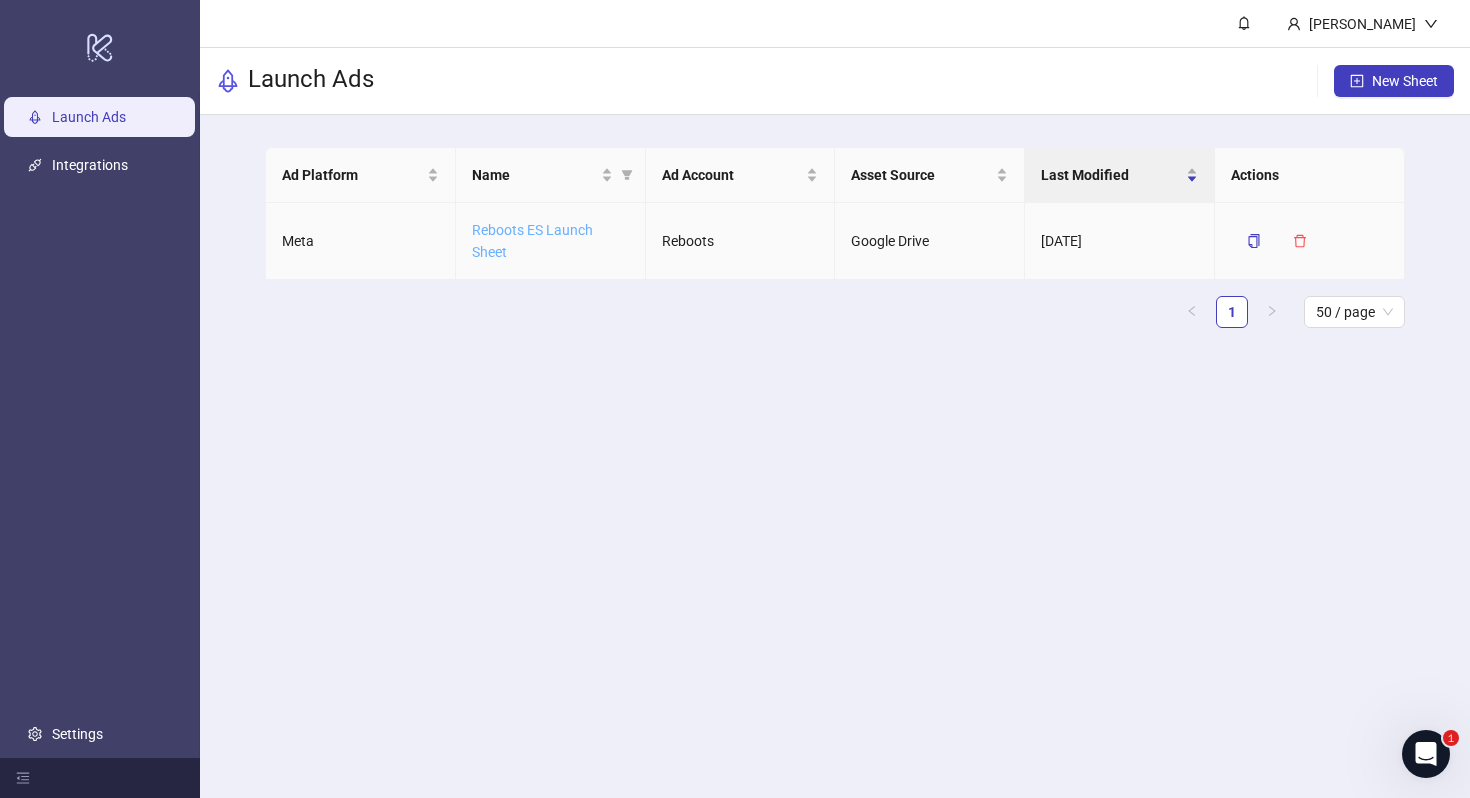 click on "Reboots ES Launch Sheet" at bounding box center (532, 241) 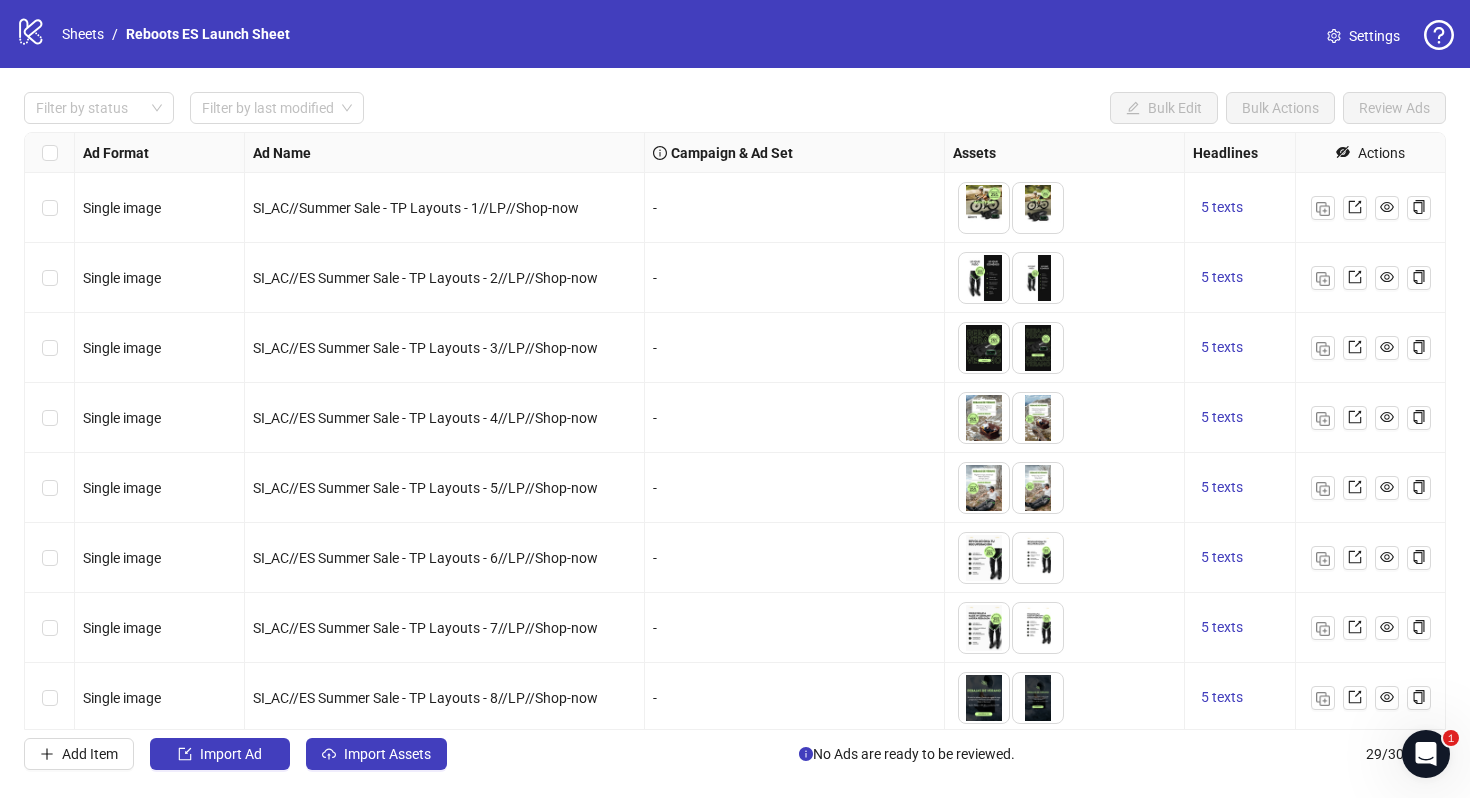 click on "Settings" at bounding box center (1374, 36) 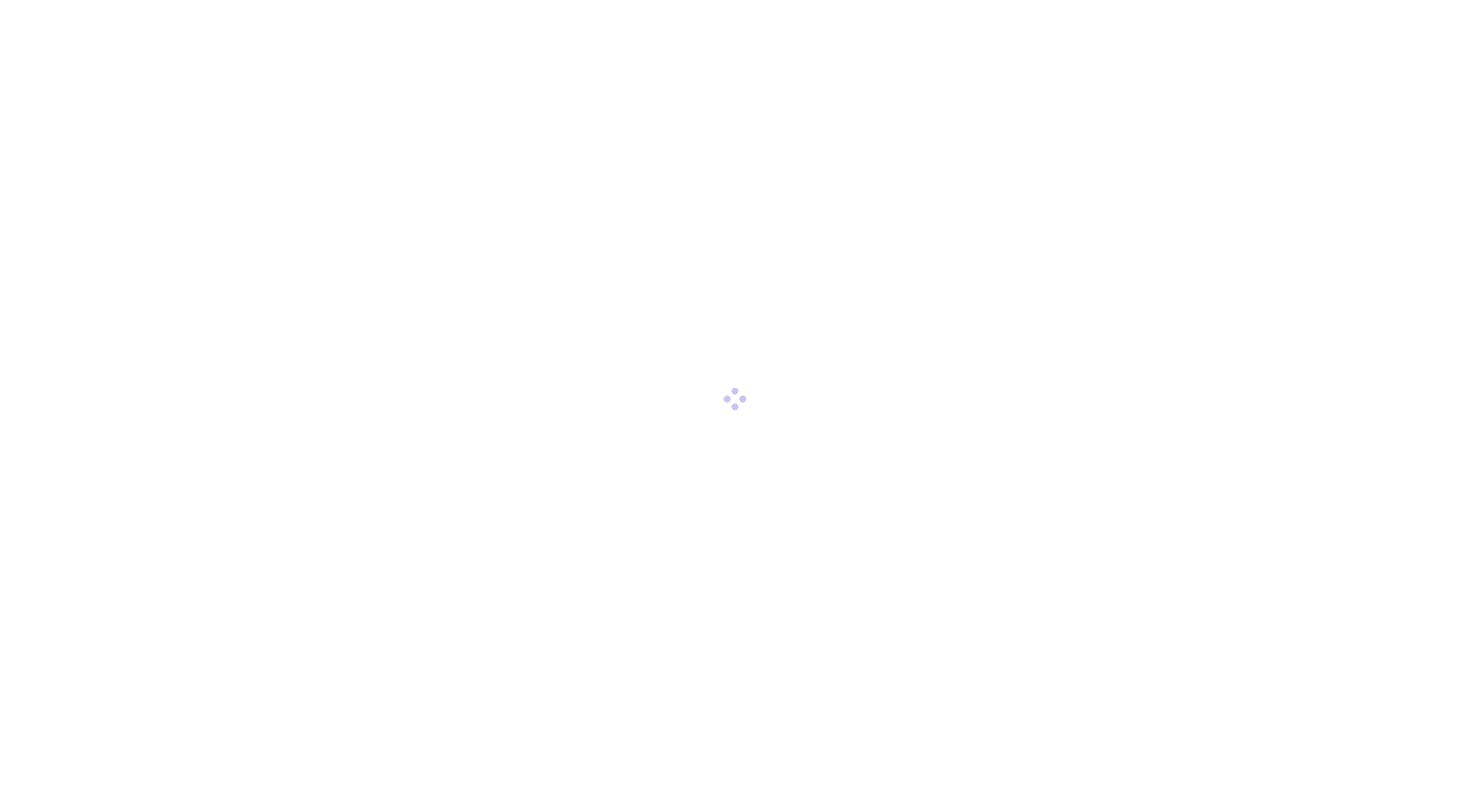 scroll, scrollTop: 0, scrollLeft: 0, axis: both 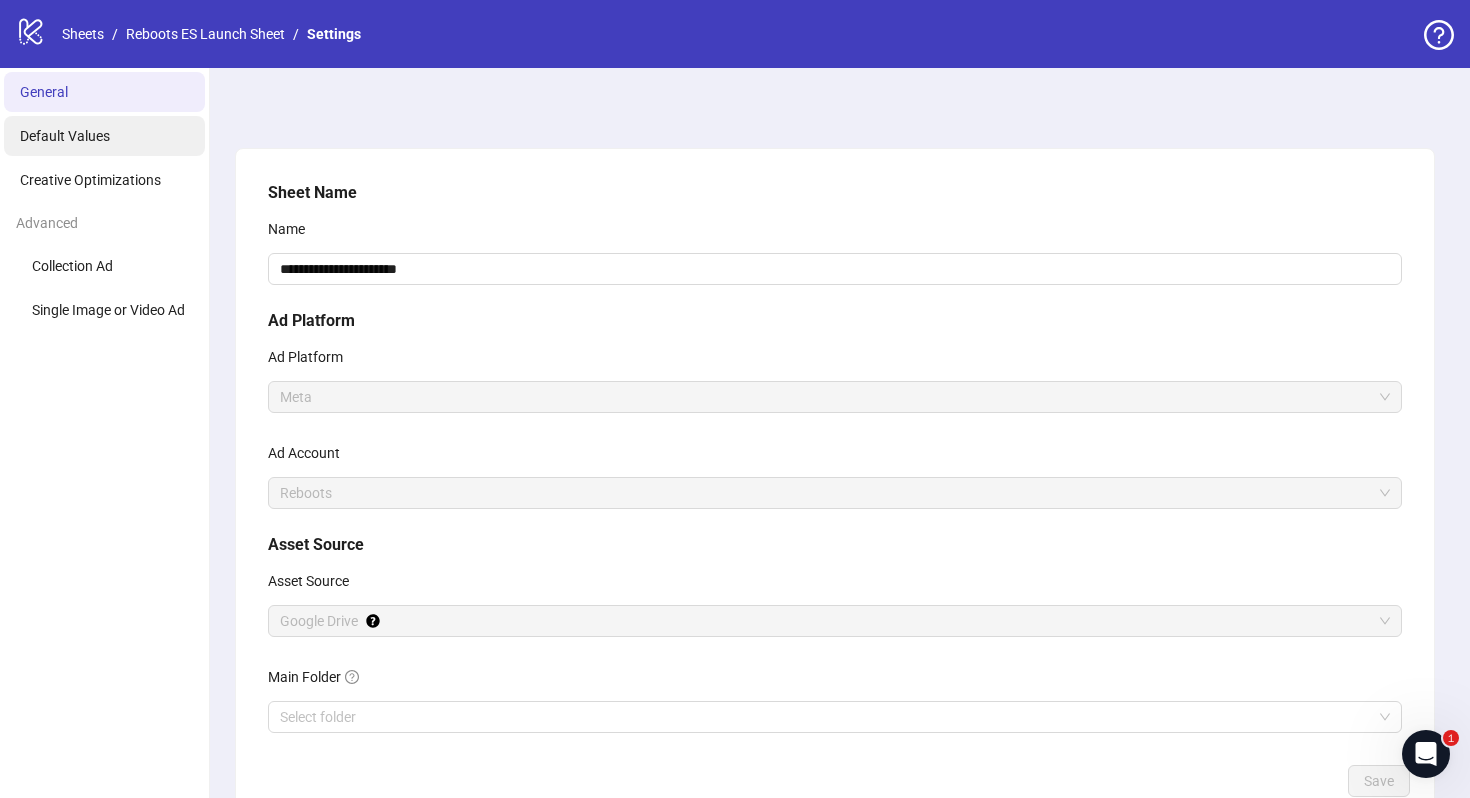 click on "Default Values" at bounding box center [104, 136] 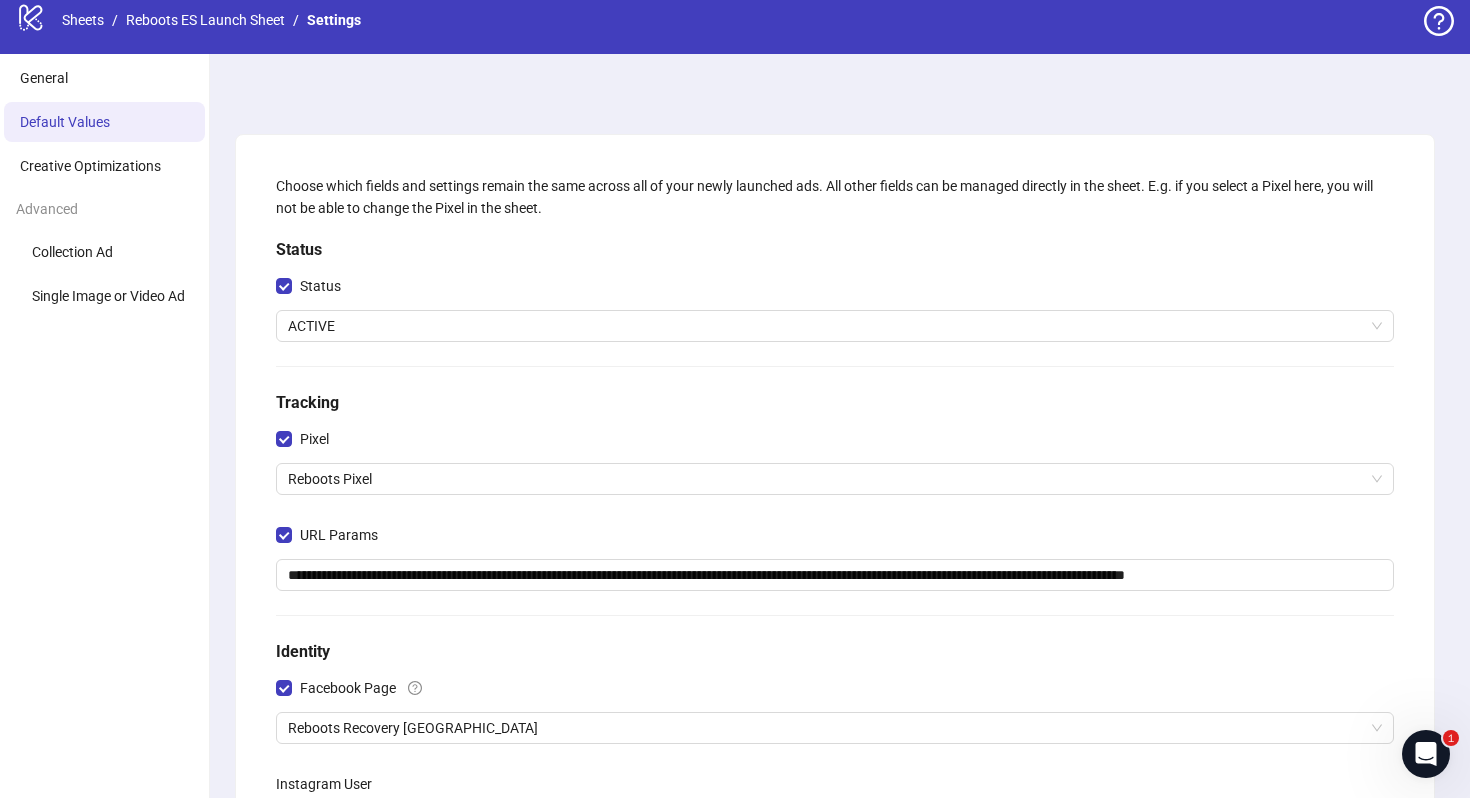 scroll, scrollTop: 8, scrollLeft: 0, axis: vertical 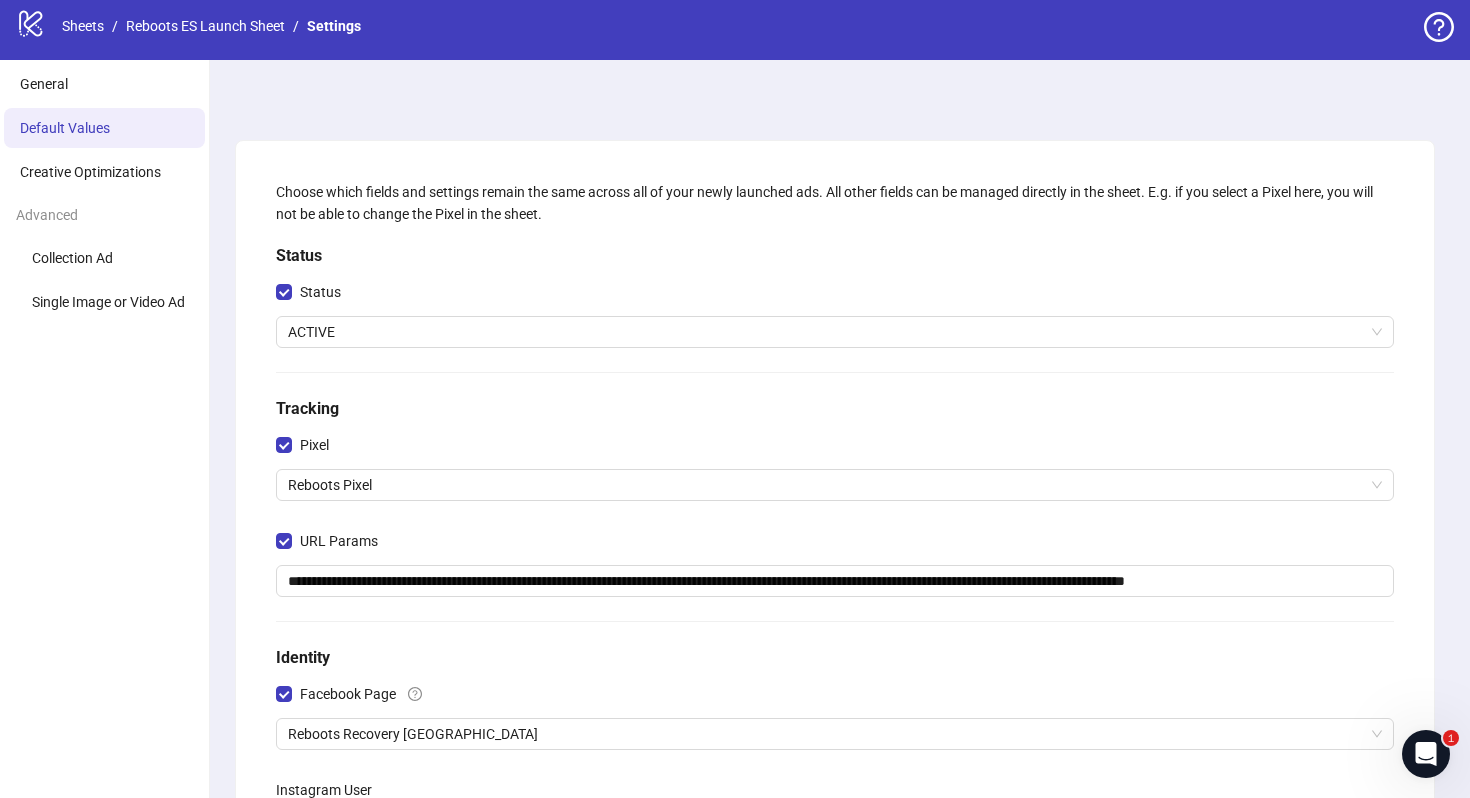 click 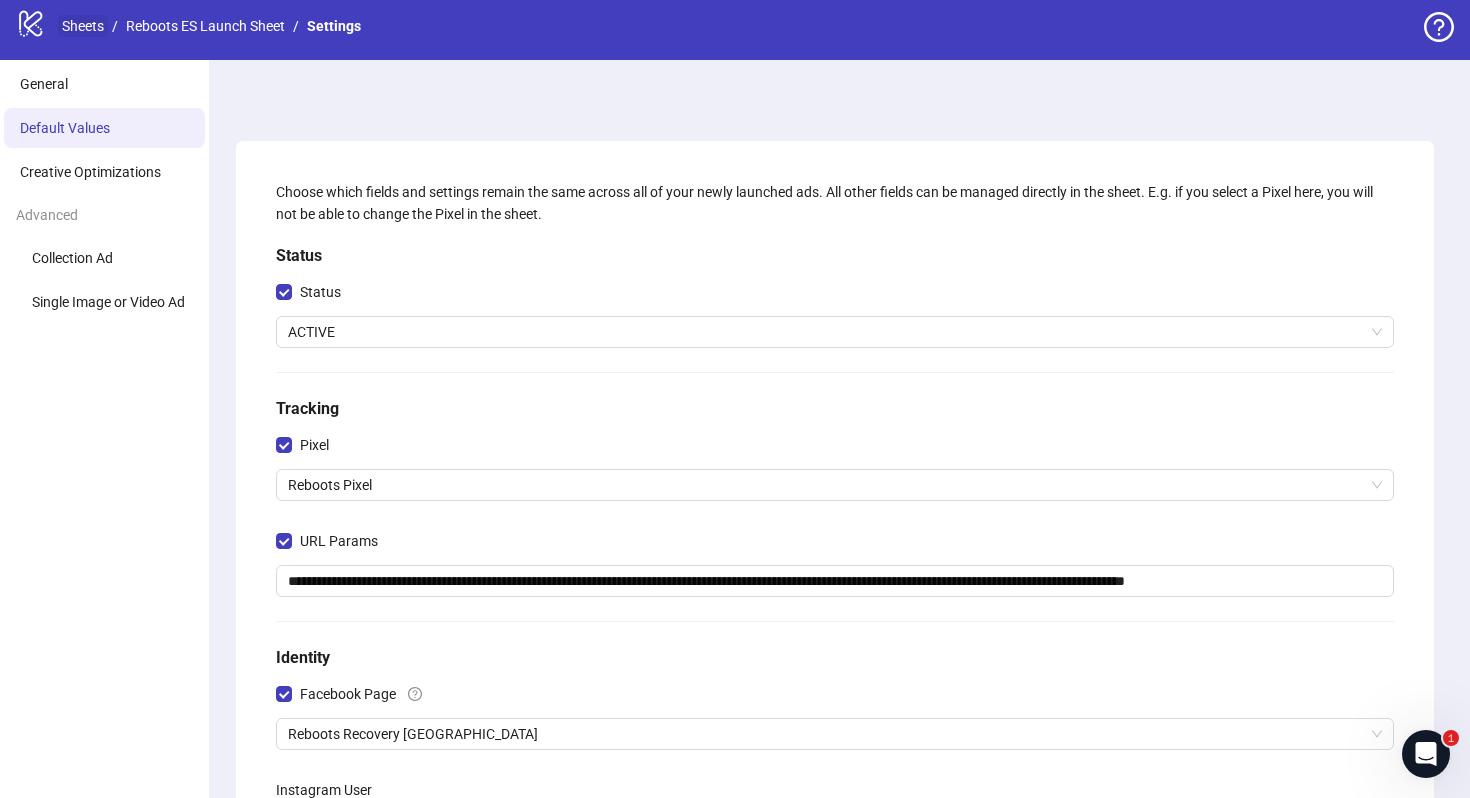 click on "Sheets" at bounding box center (83, 26) 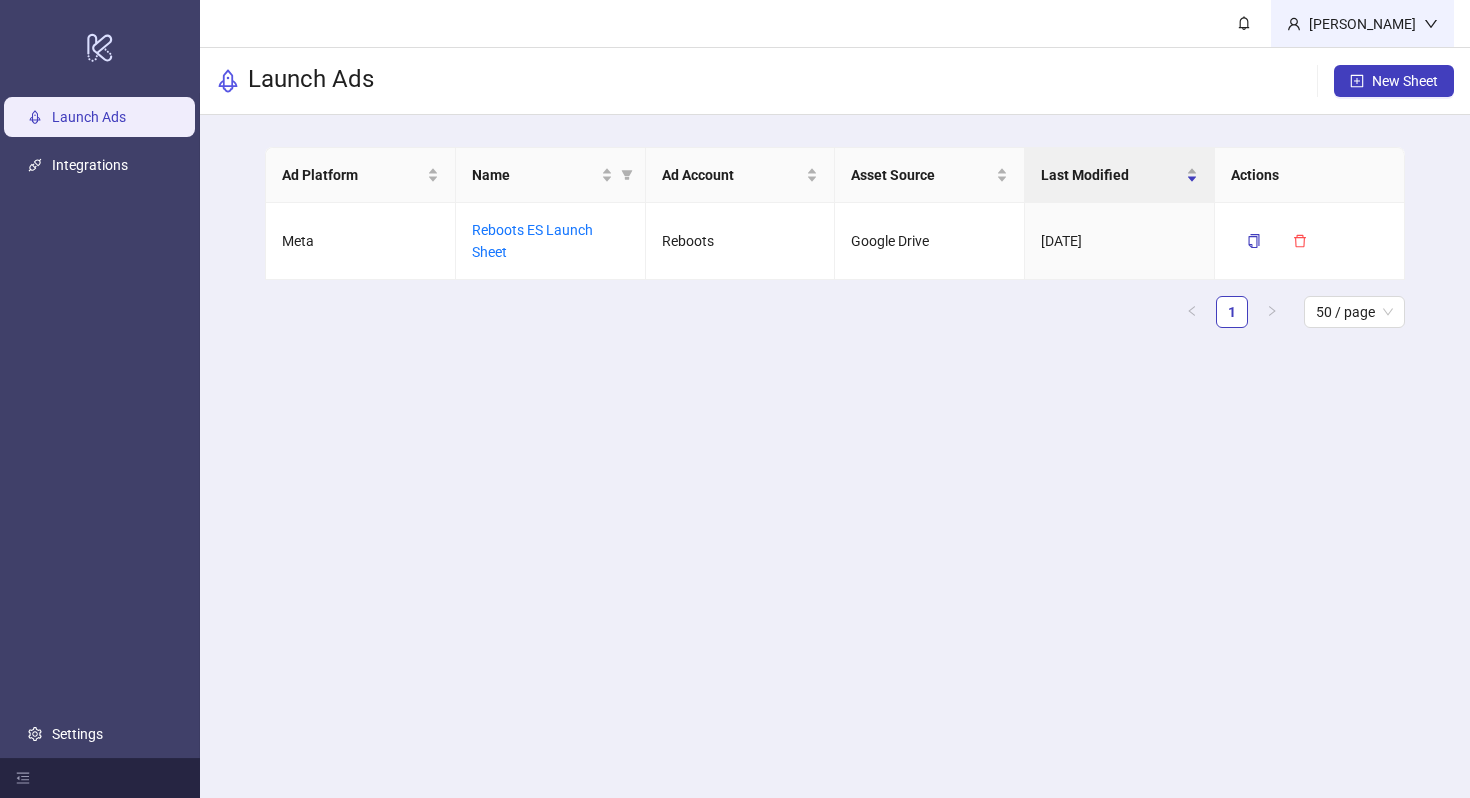 click on "[PERSON_NAME]" at bounding box center [1362, 24] 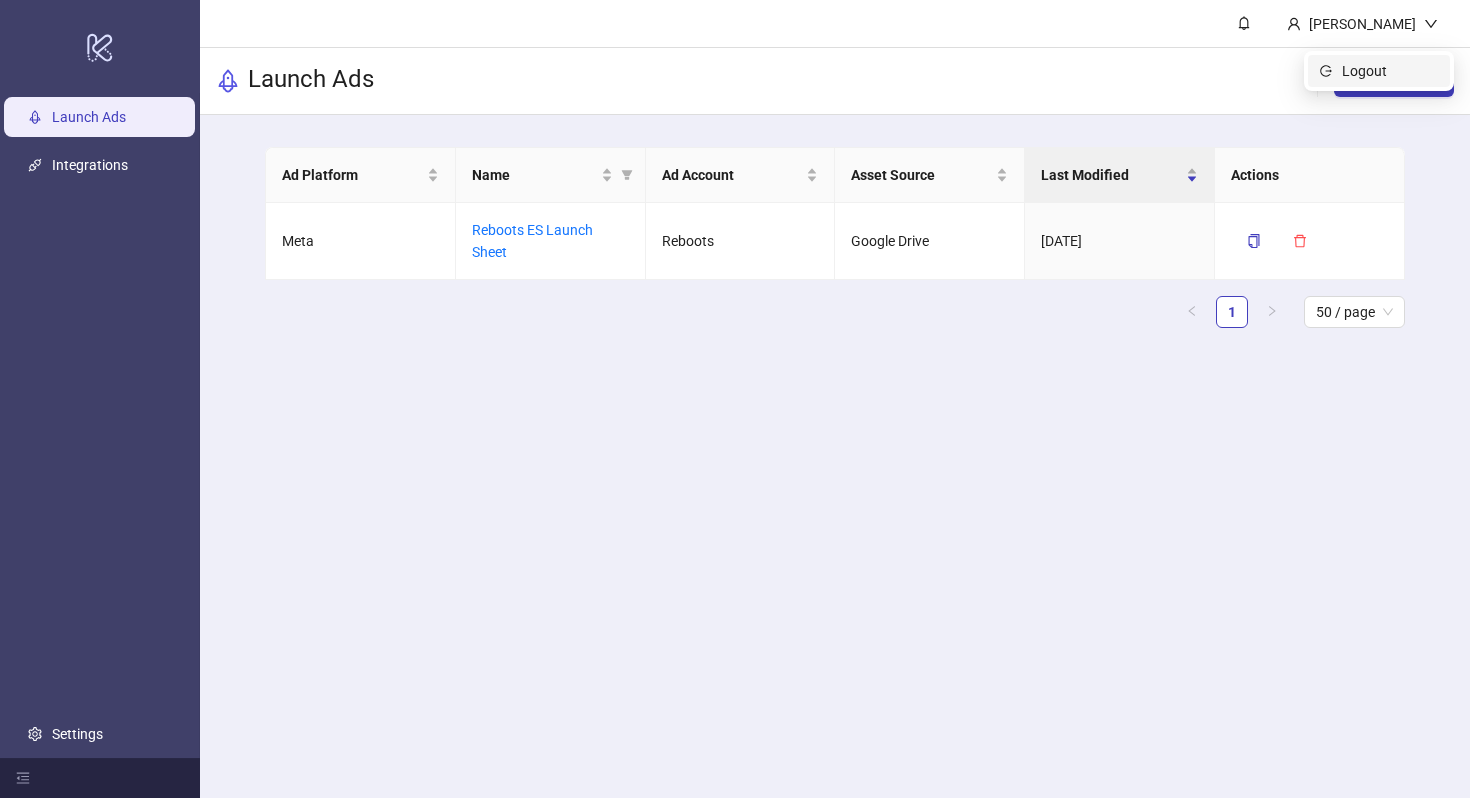 click on "Logout" at bounding box center [1390, 71] 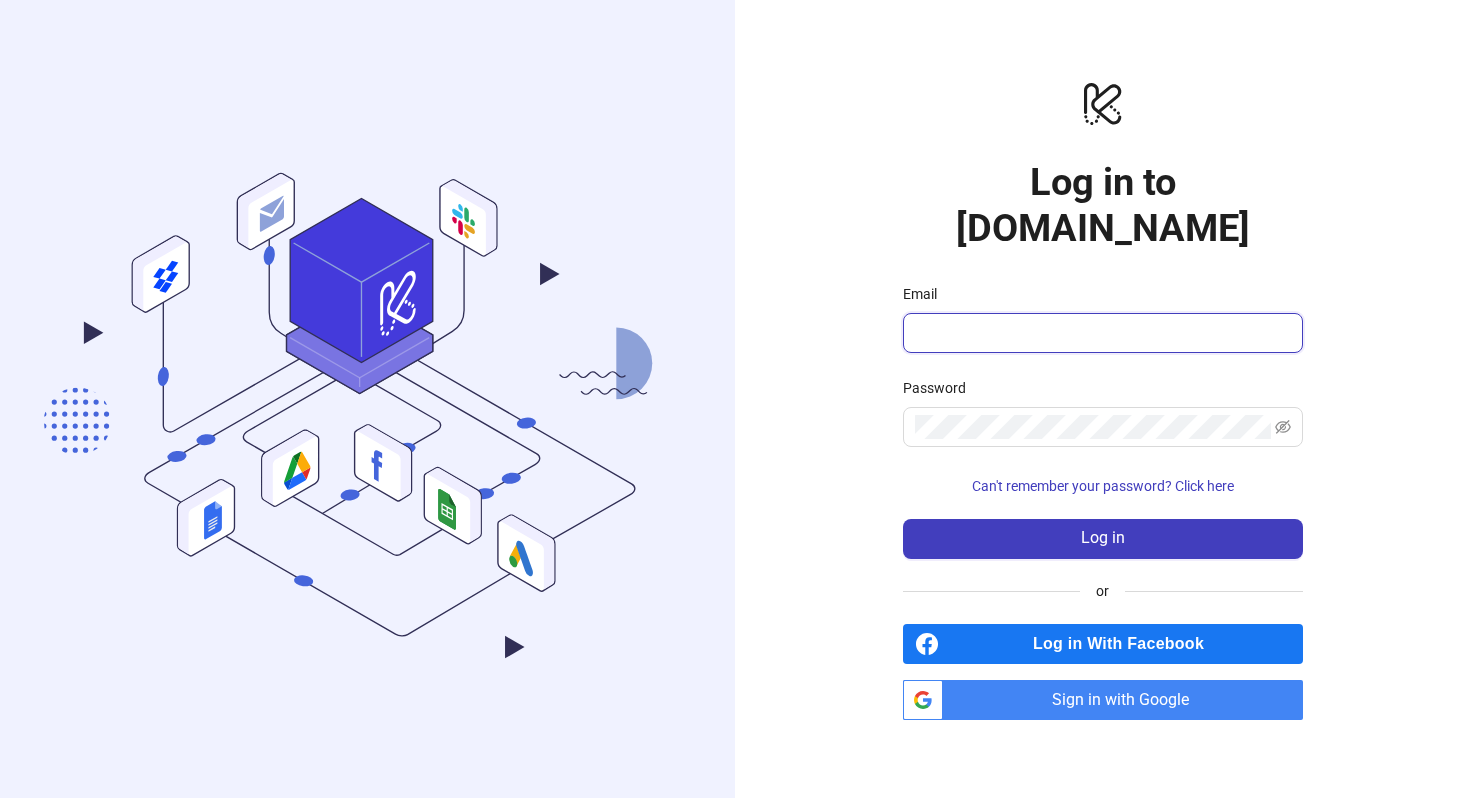 click on "Email" at bounding box center (1101, 333) 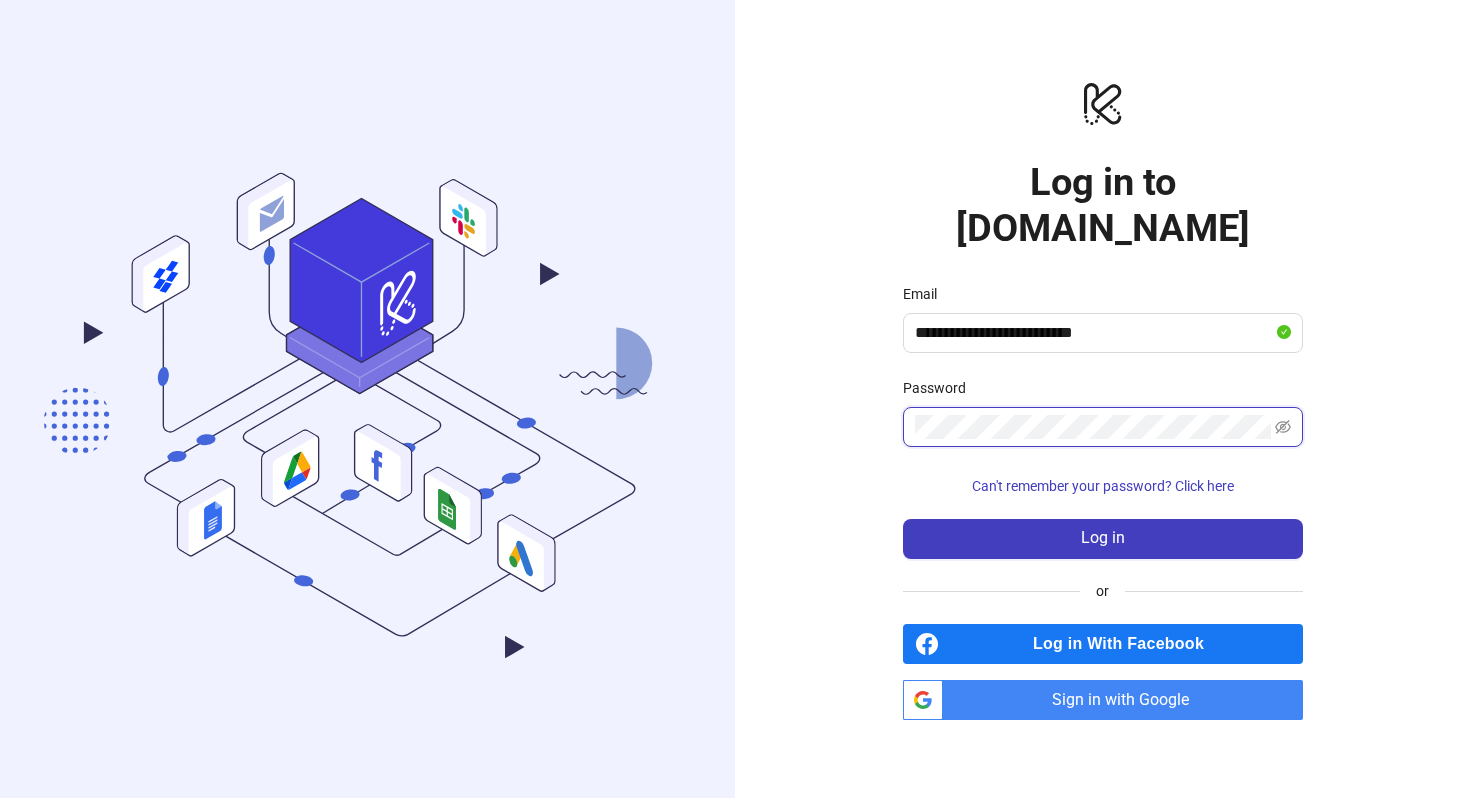 click on "Log in" at bounding box center (1103, 539) 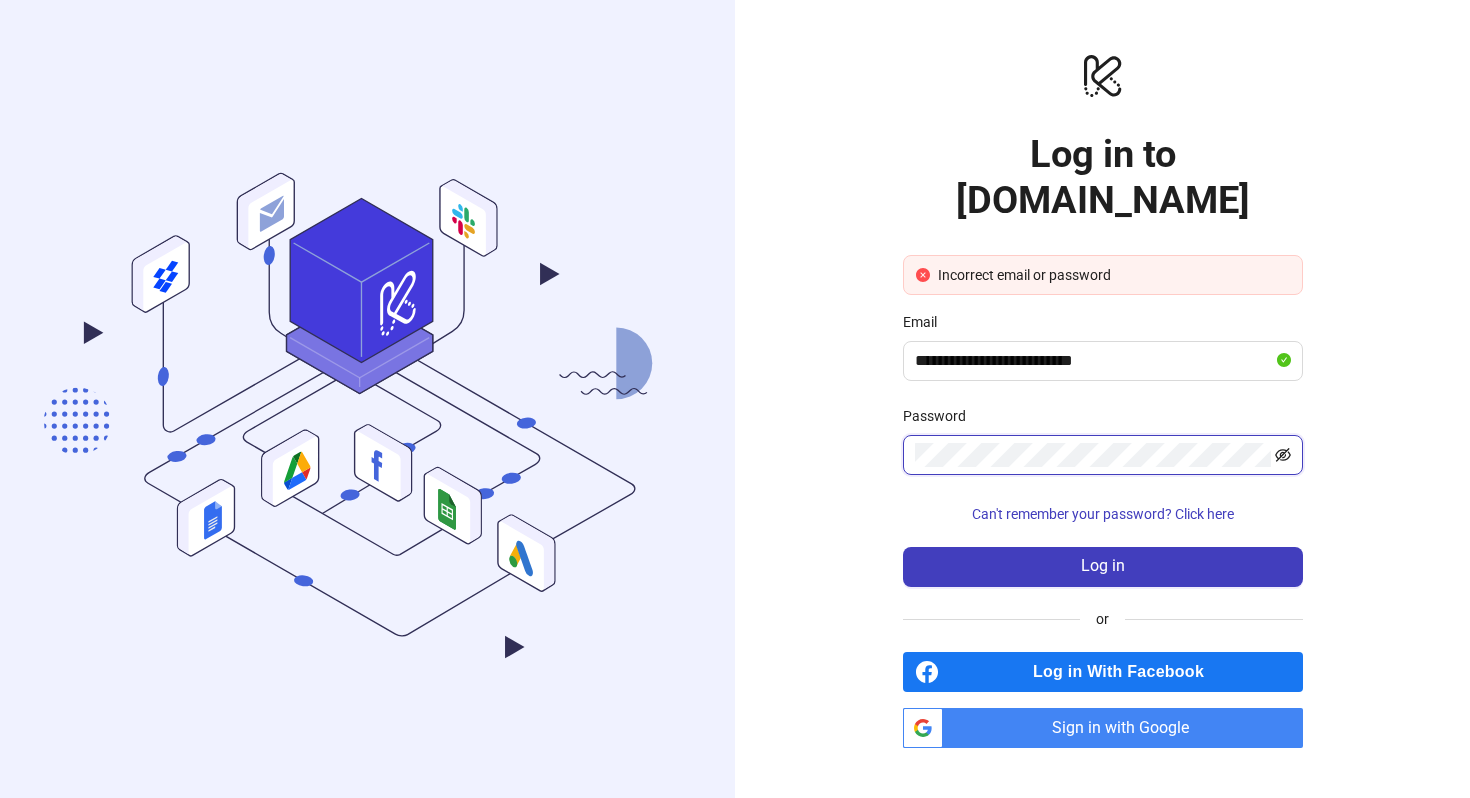 click 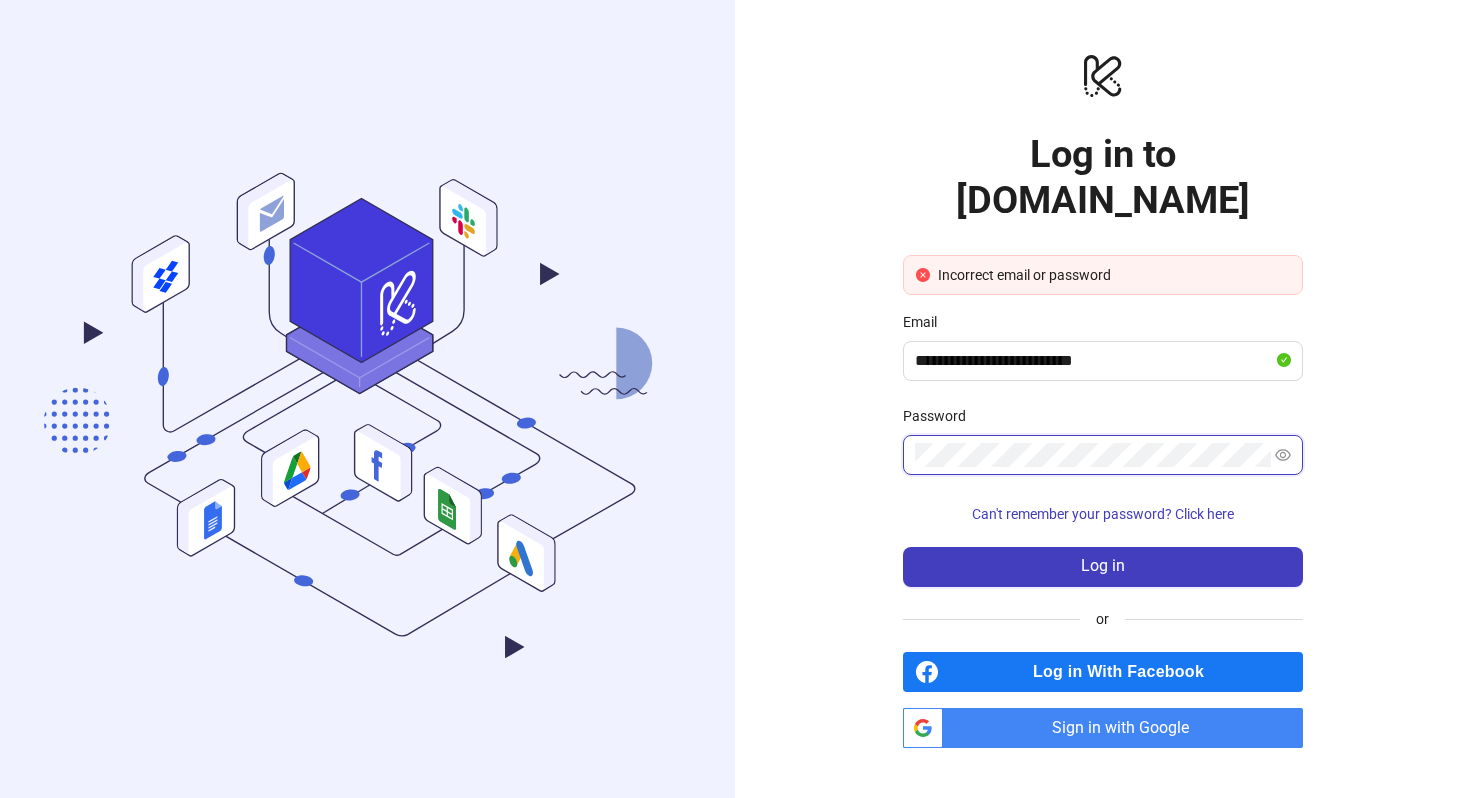 click on "Log in" at bounding box center (1103, 567) 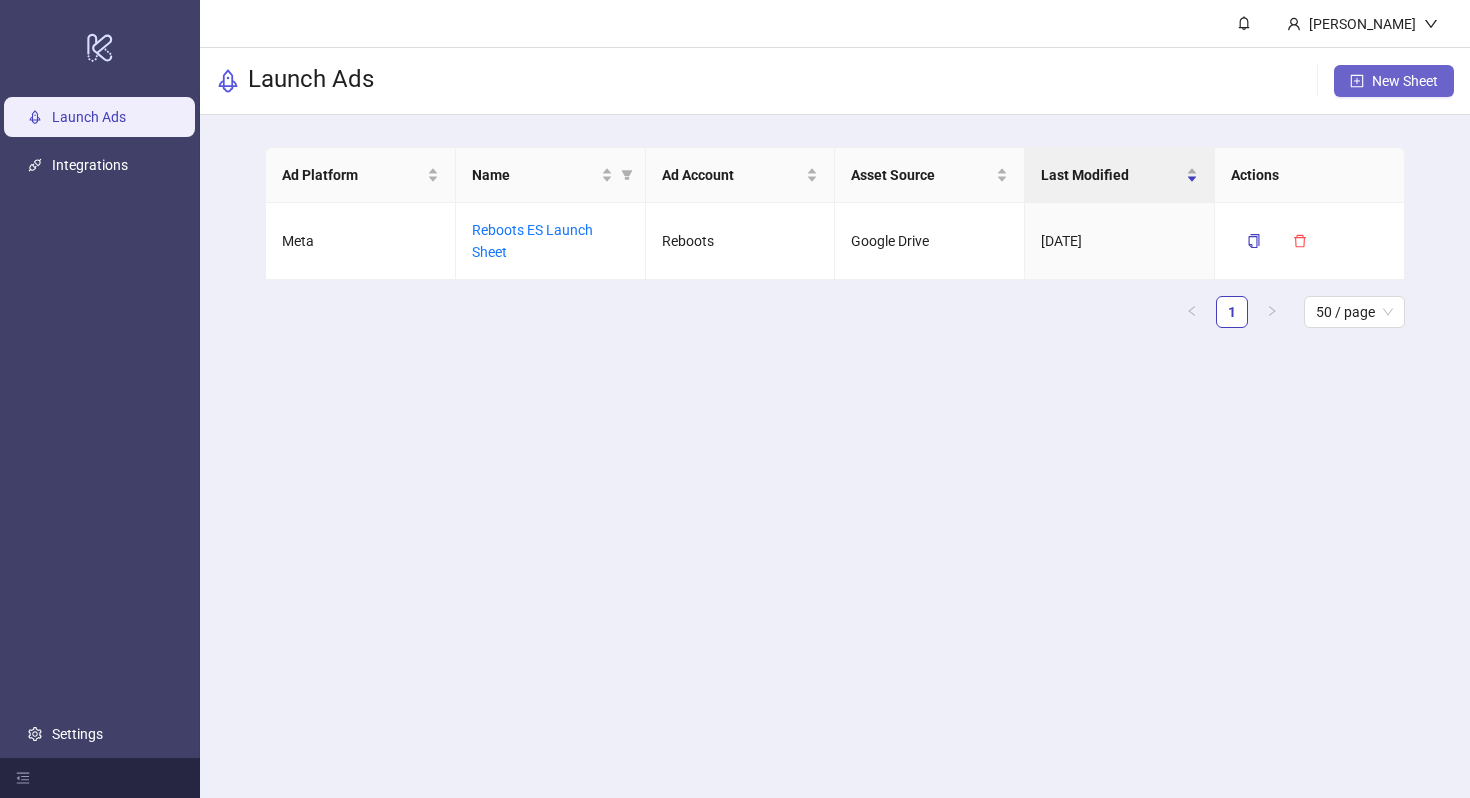 click on "New Sheet" at bounding box center [1405, 81] 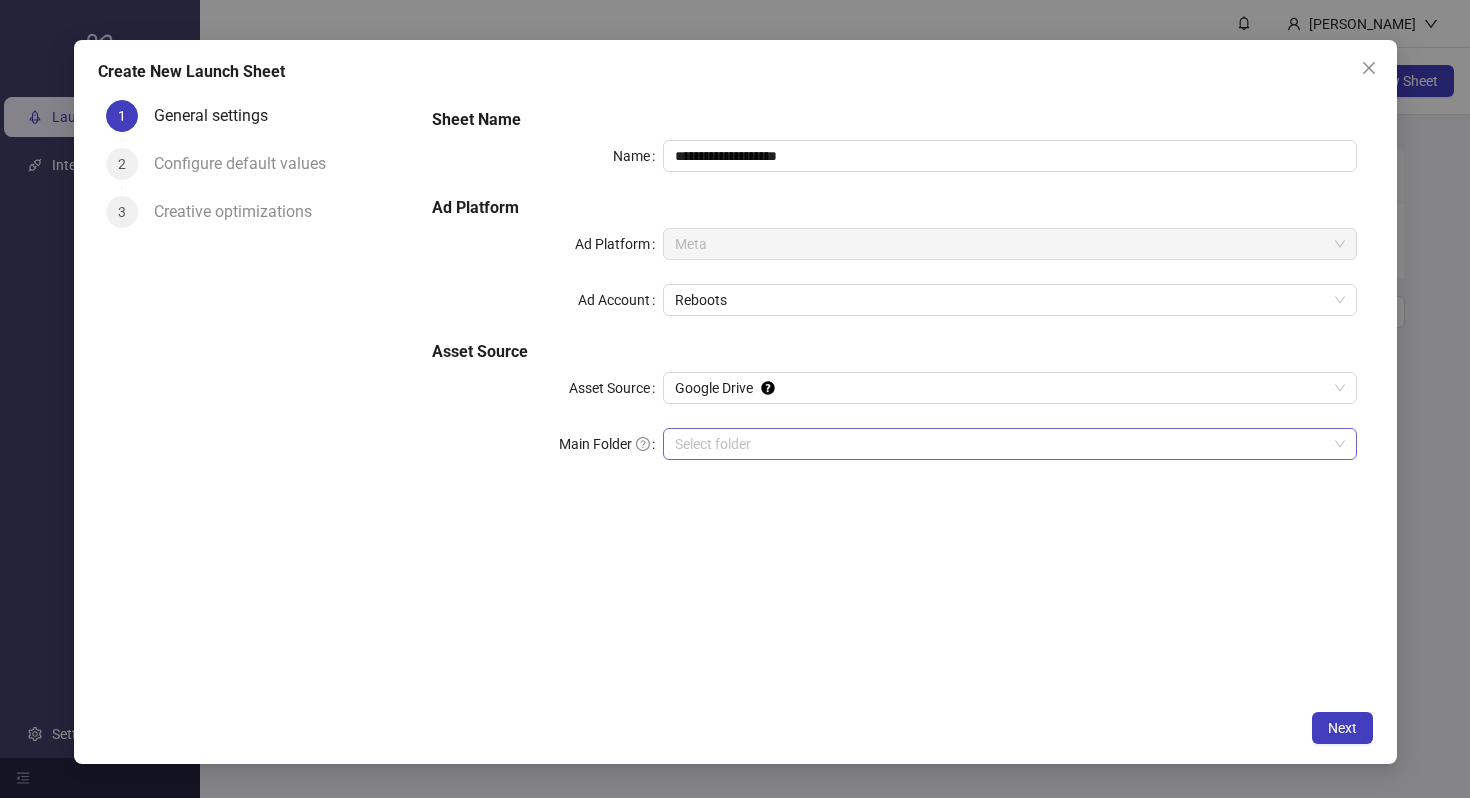 click on "Main Folder" at bounding box center [1000, 444] 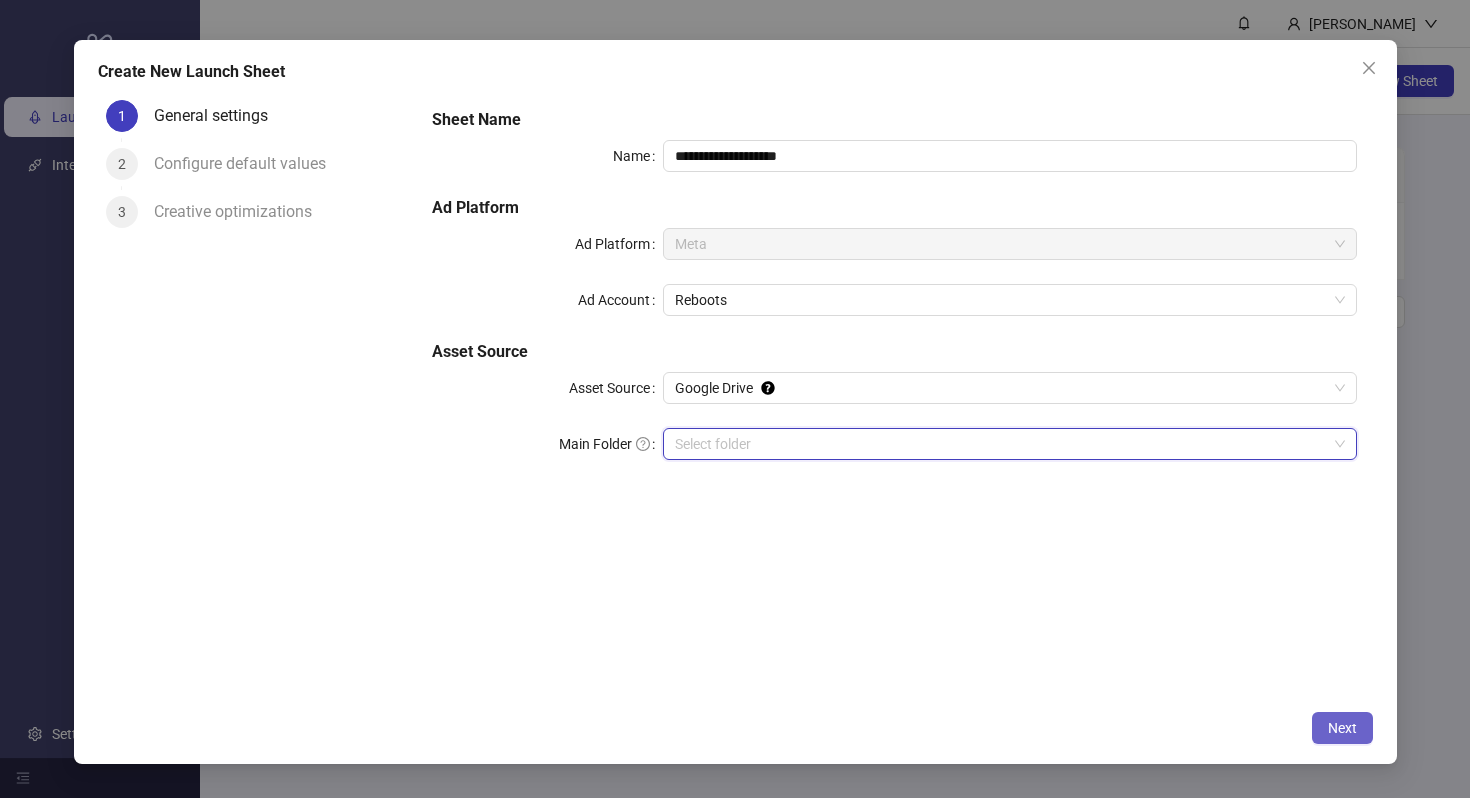 click on "Next" at bounding box center [1342, 728] 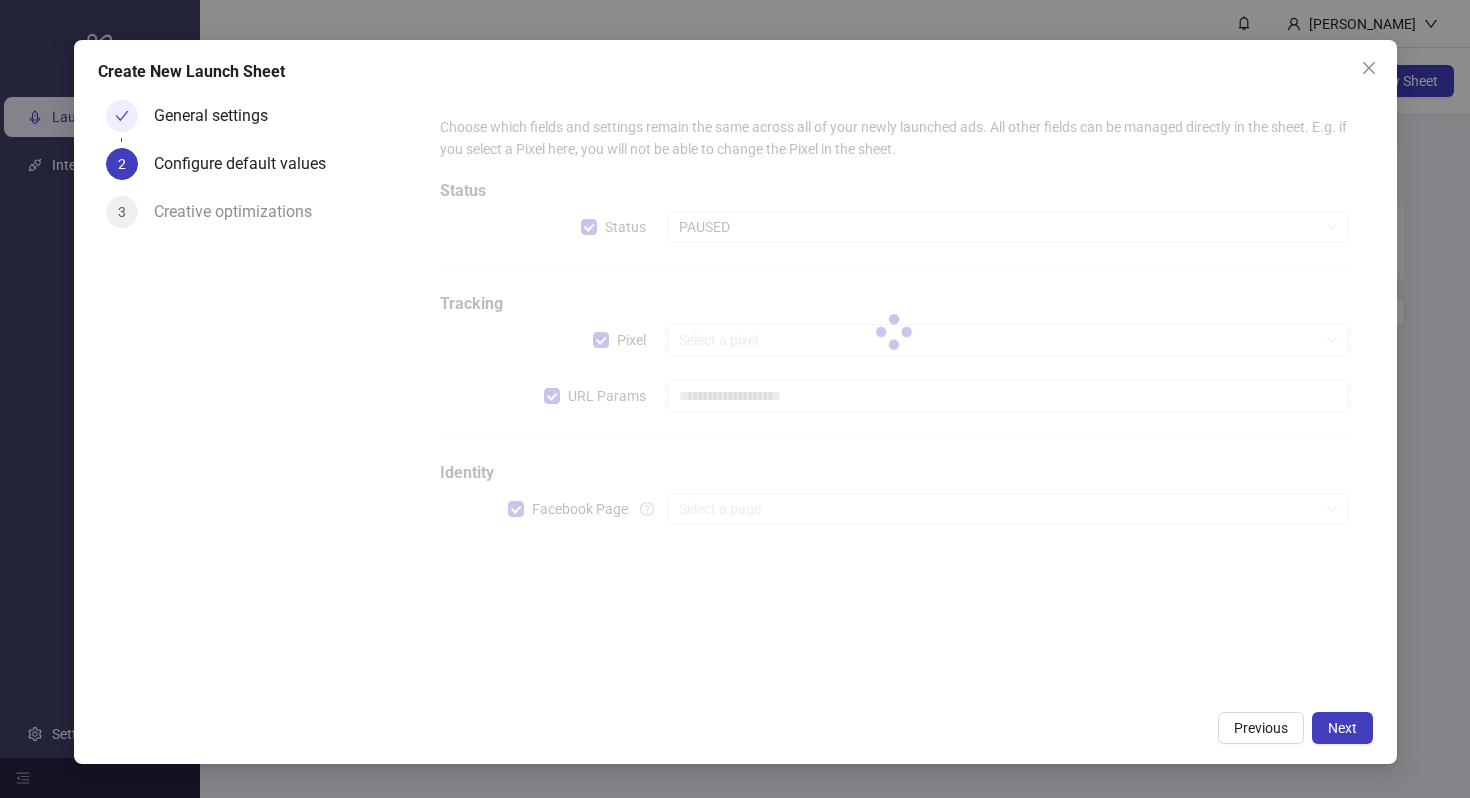 type on "**********" 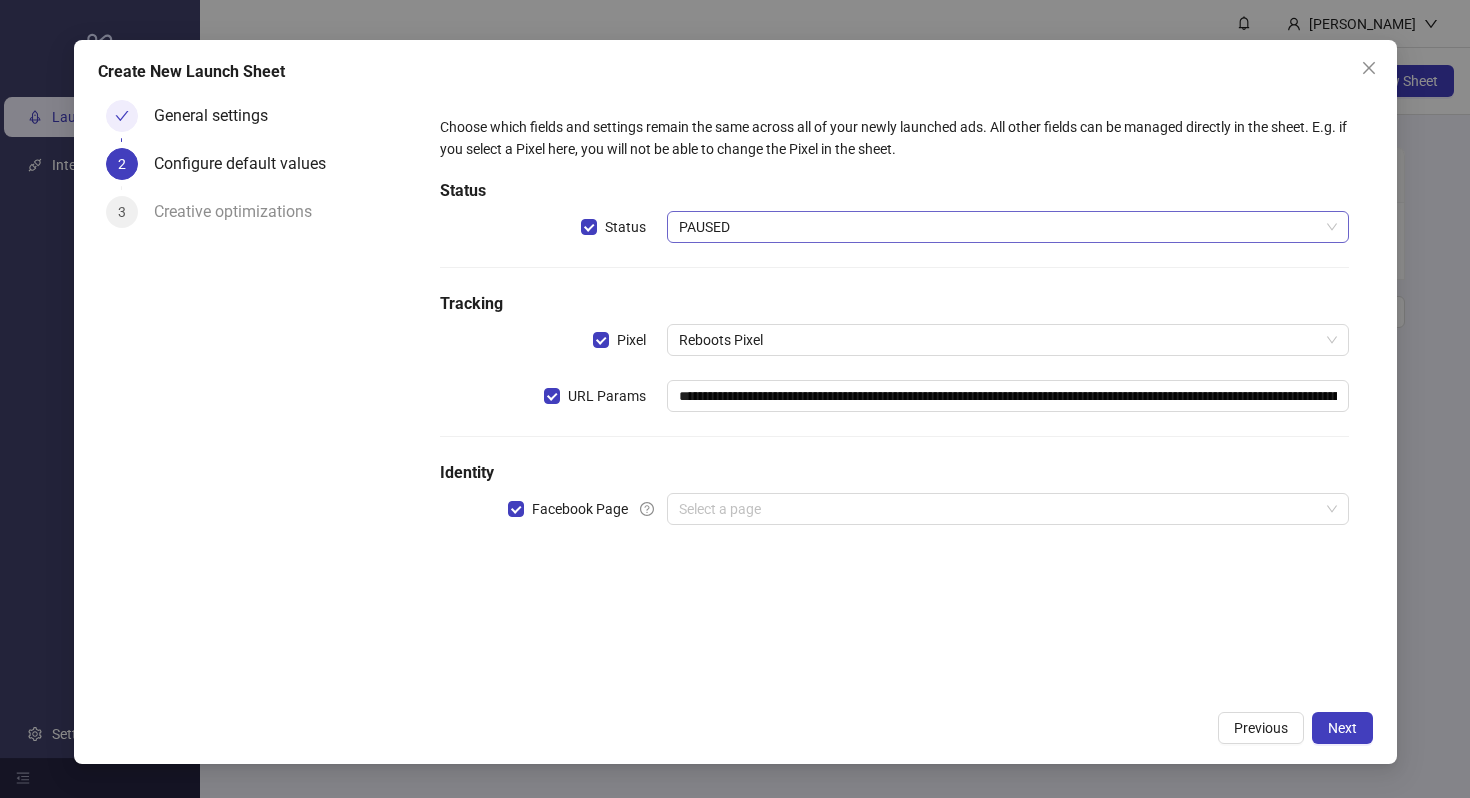 click on "PAUSED" at bounding box center [1007, 227] 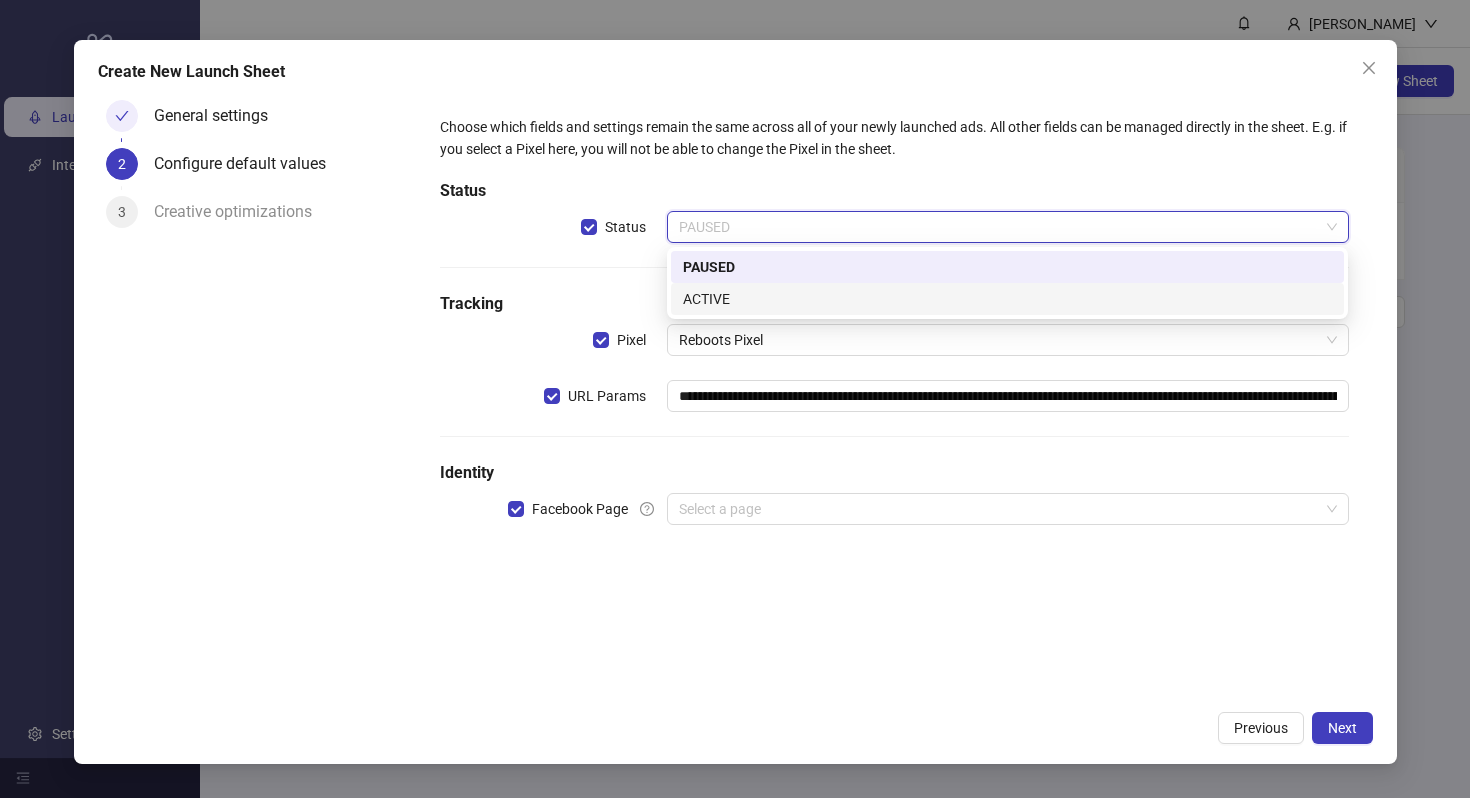 click on "ACTIVE" at bounding box center (1007, 299) 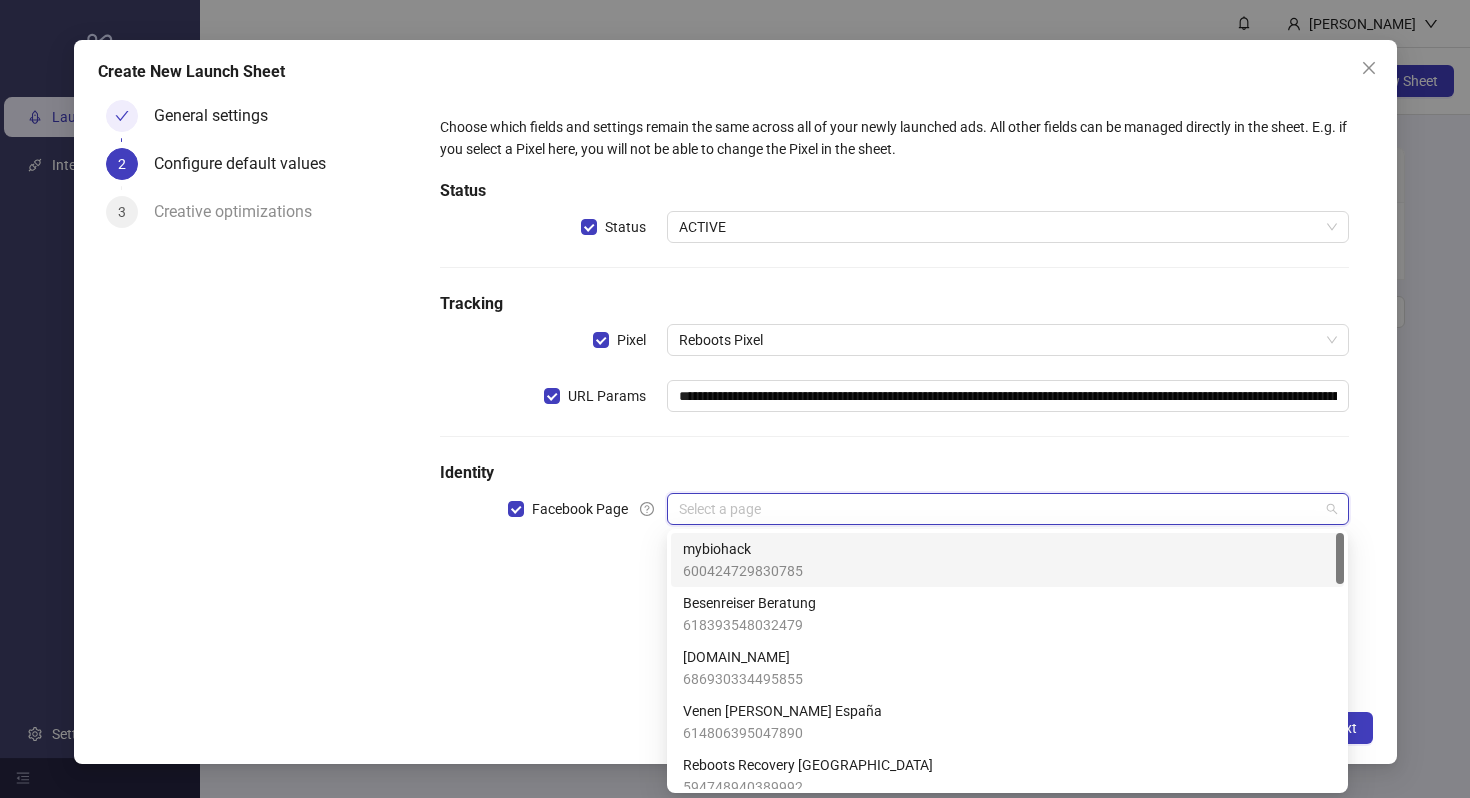 click at bounding box center [998, 509] 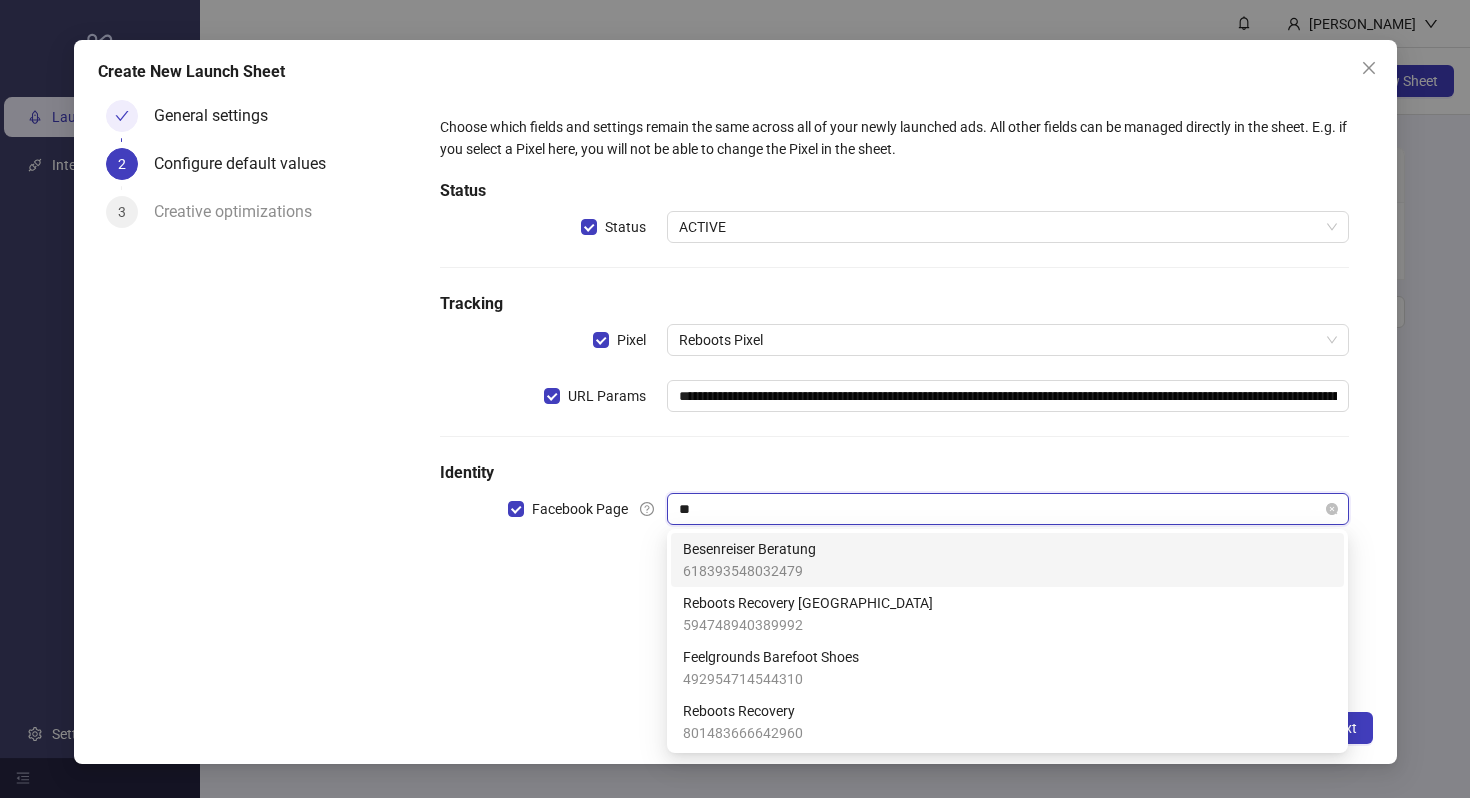 type on "***" 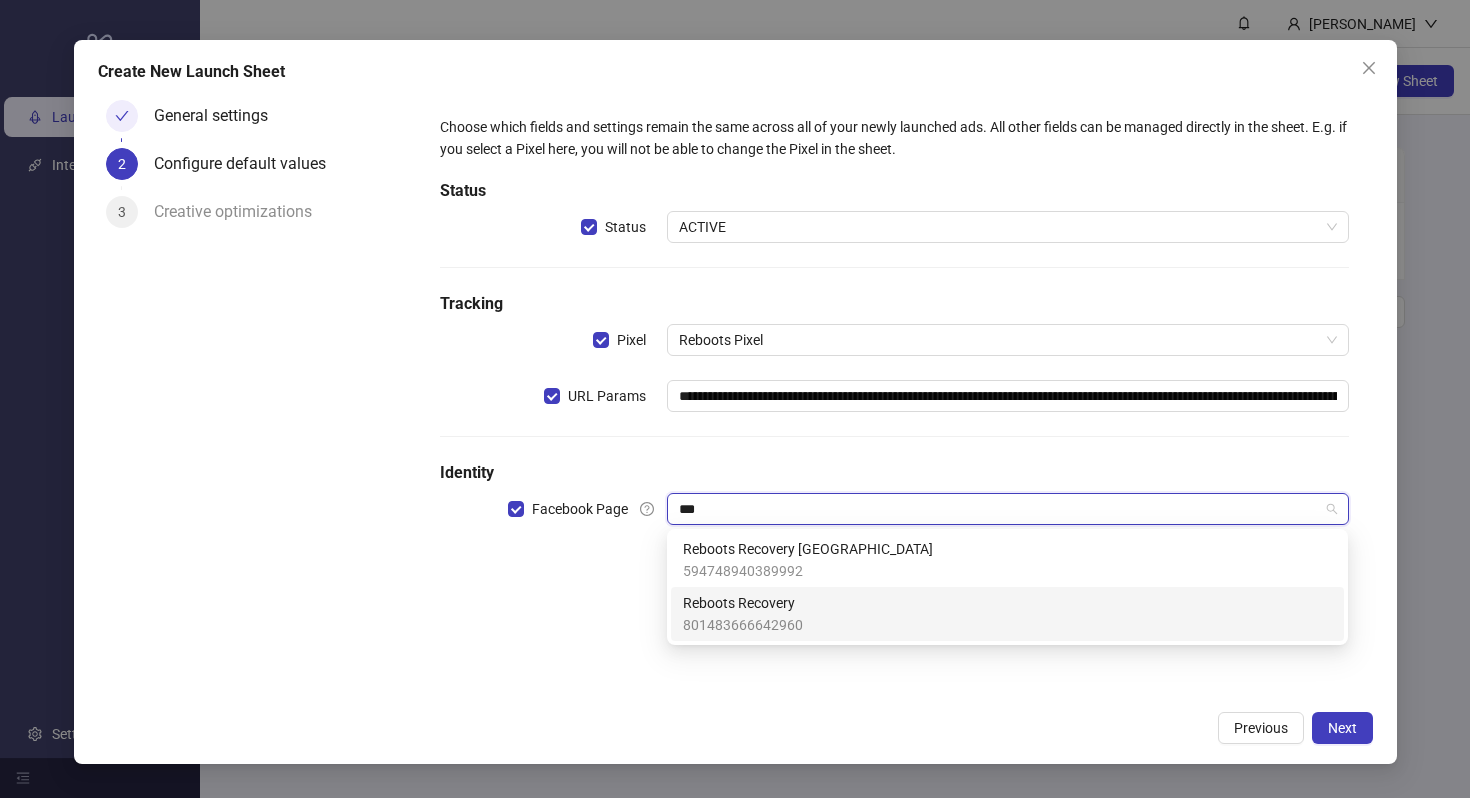 click on "Reboots Recovery 801483666642960" at bounding box center [1007, 614] 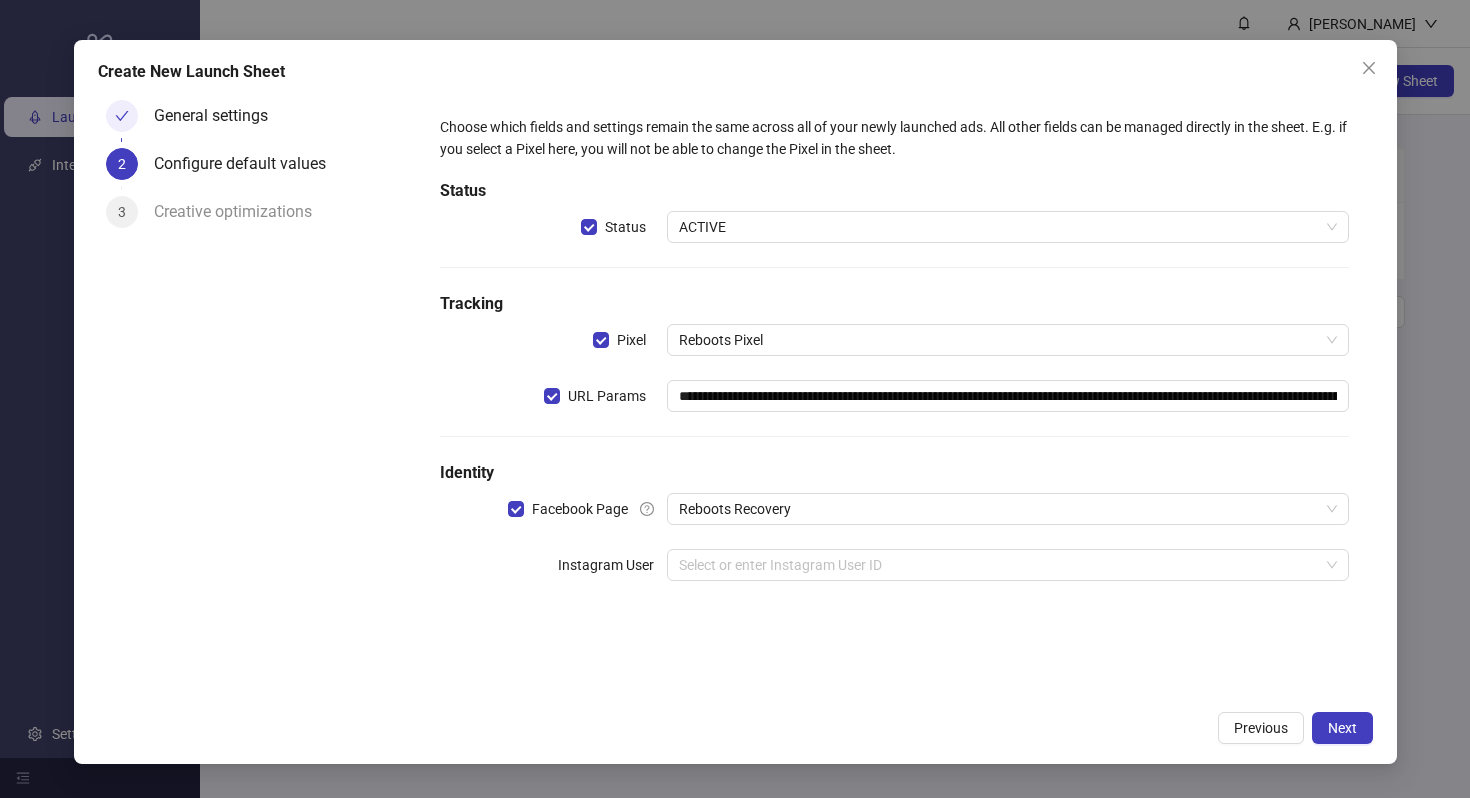 click on "**********" at bounding box center [894, 360] 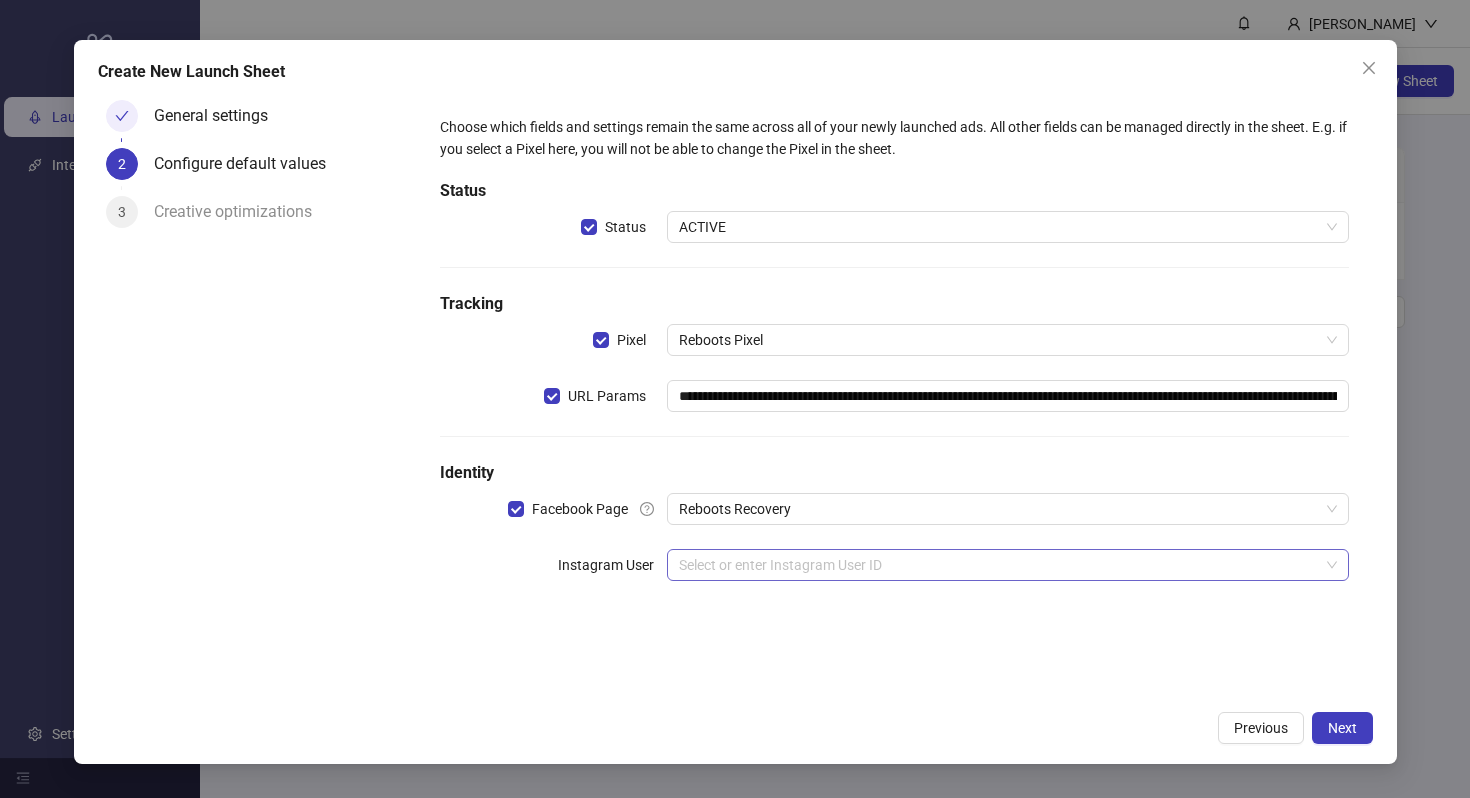 click at bounding box center (998, 565) 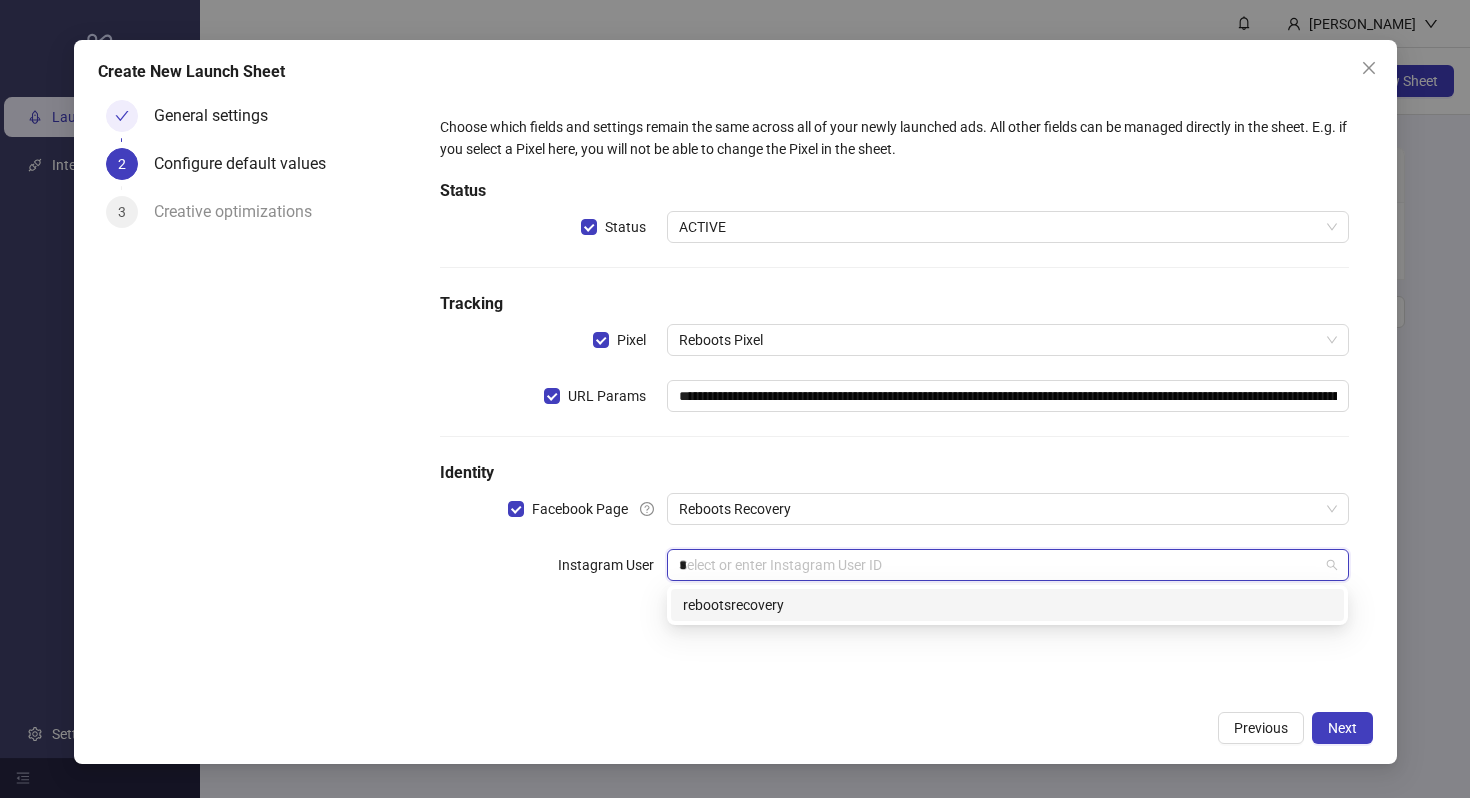 type on "**" 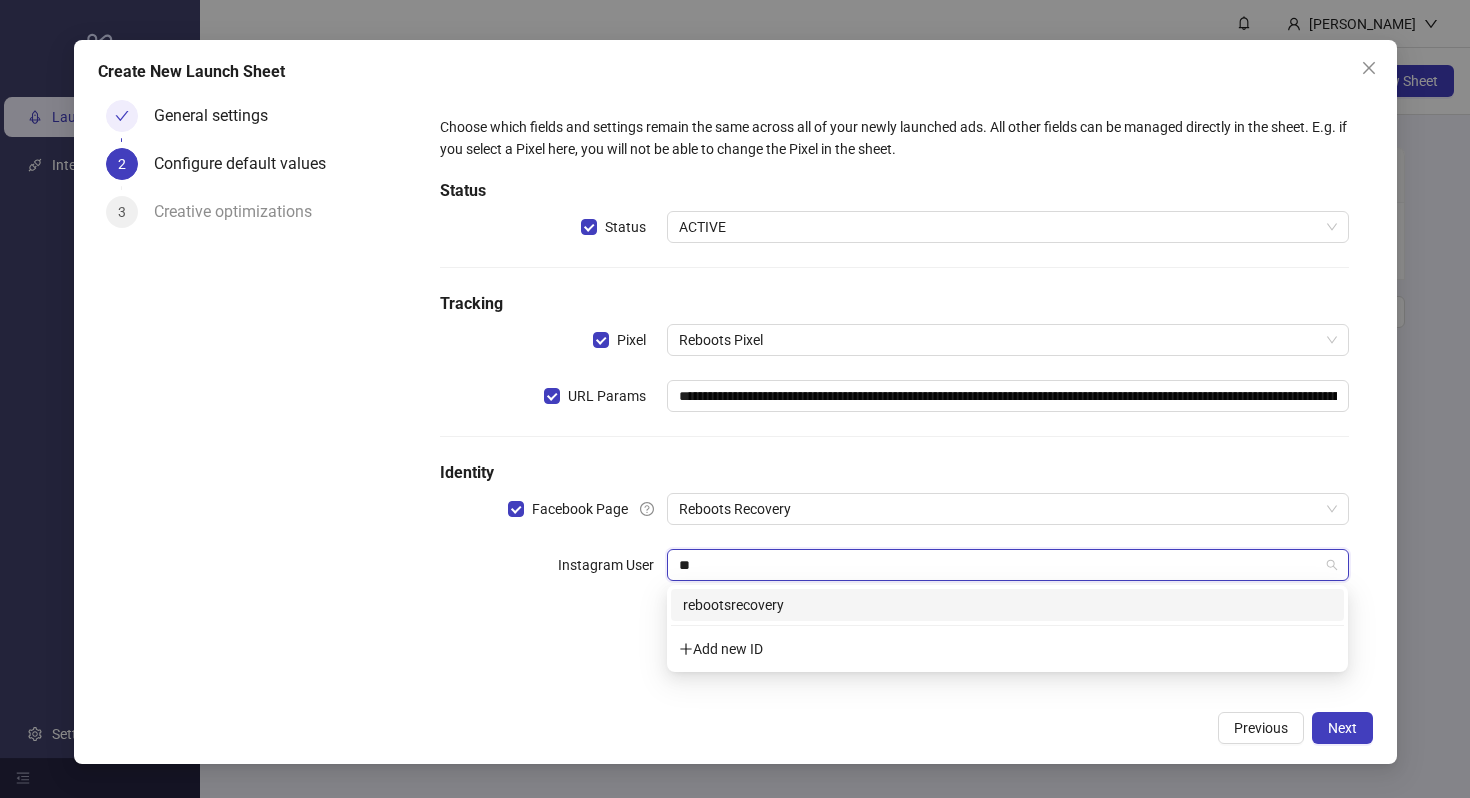 click on "rebootsrecovery" at bounding box center (1007, 605) 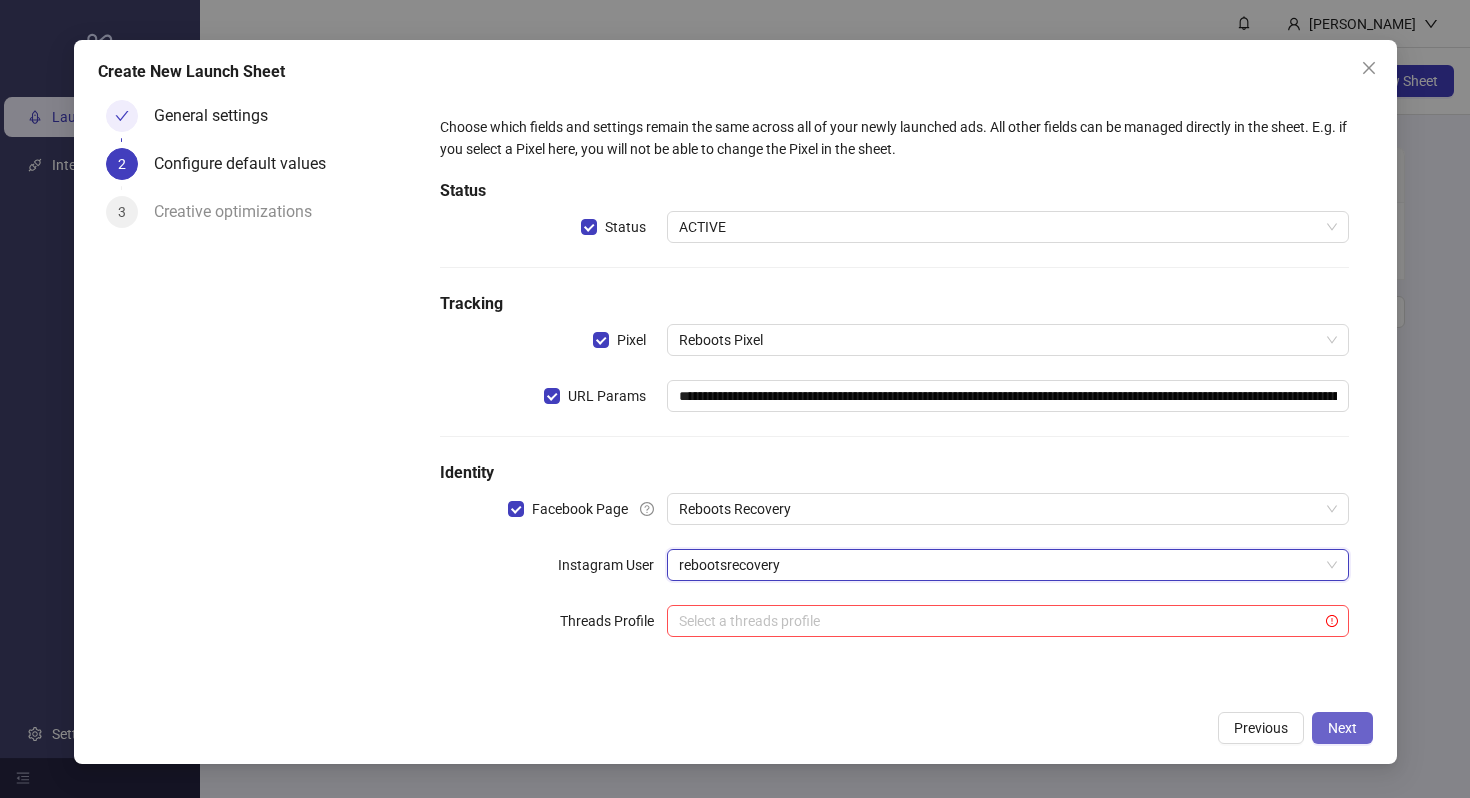 click on "Next" at bounding box center (1342, 728) 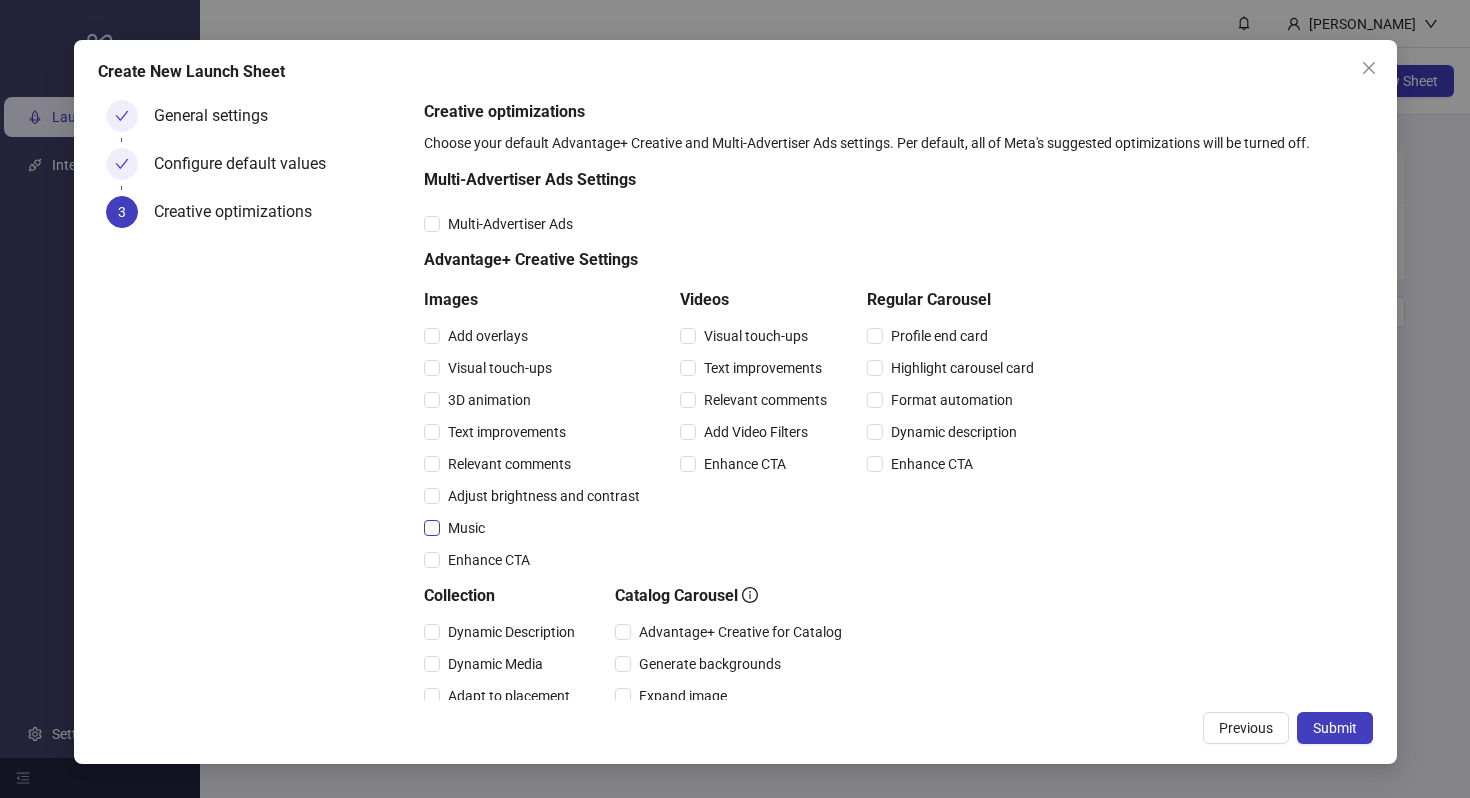 click on "Music" at bounding box center [466, 528] 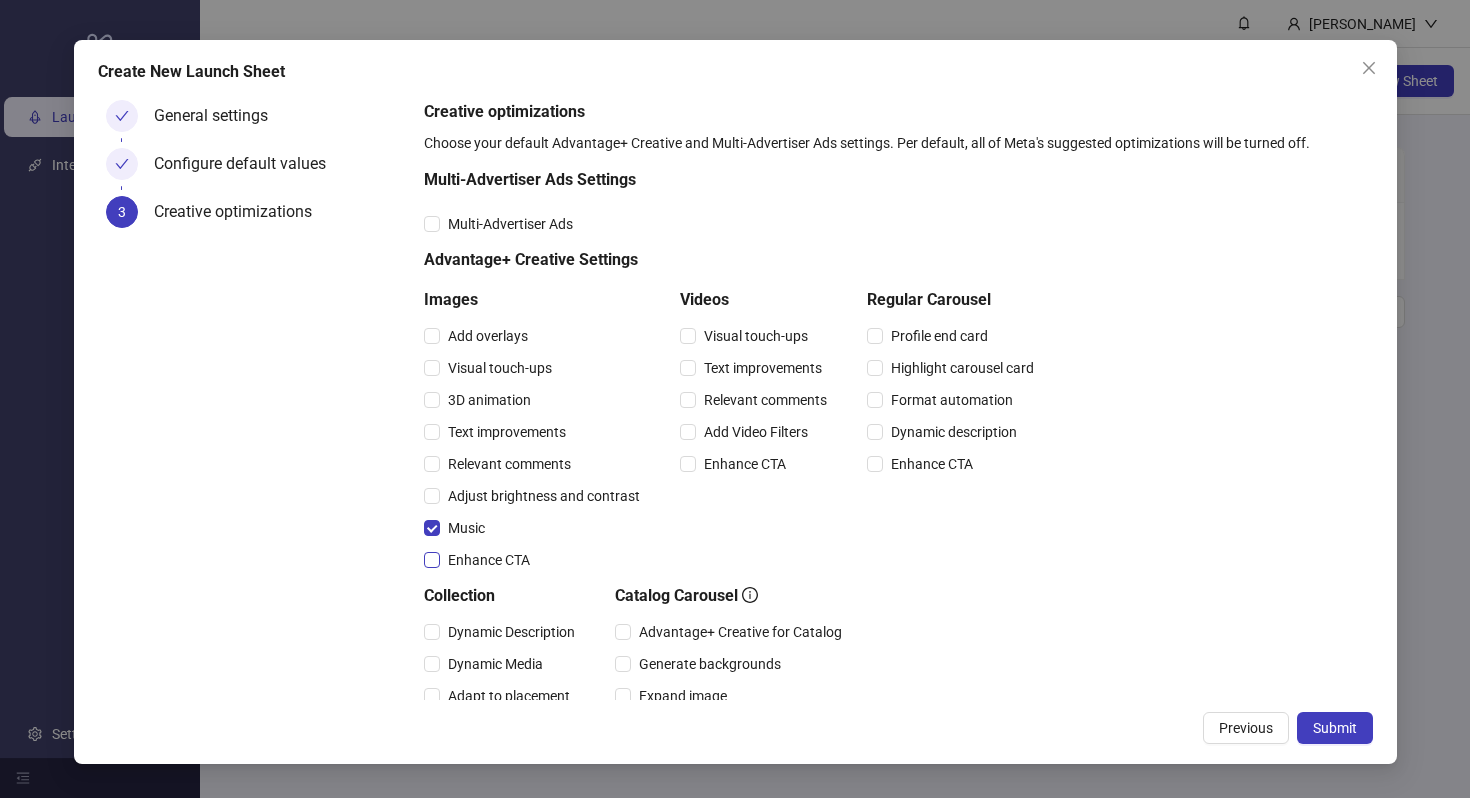 click on "Enhance CTA" at bounding box center [489, 560] 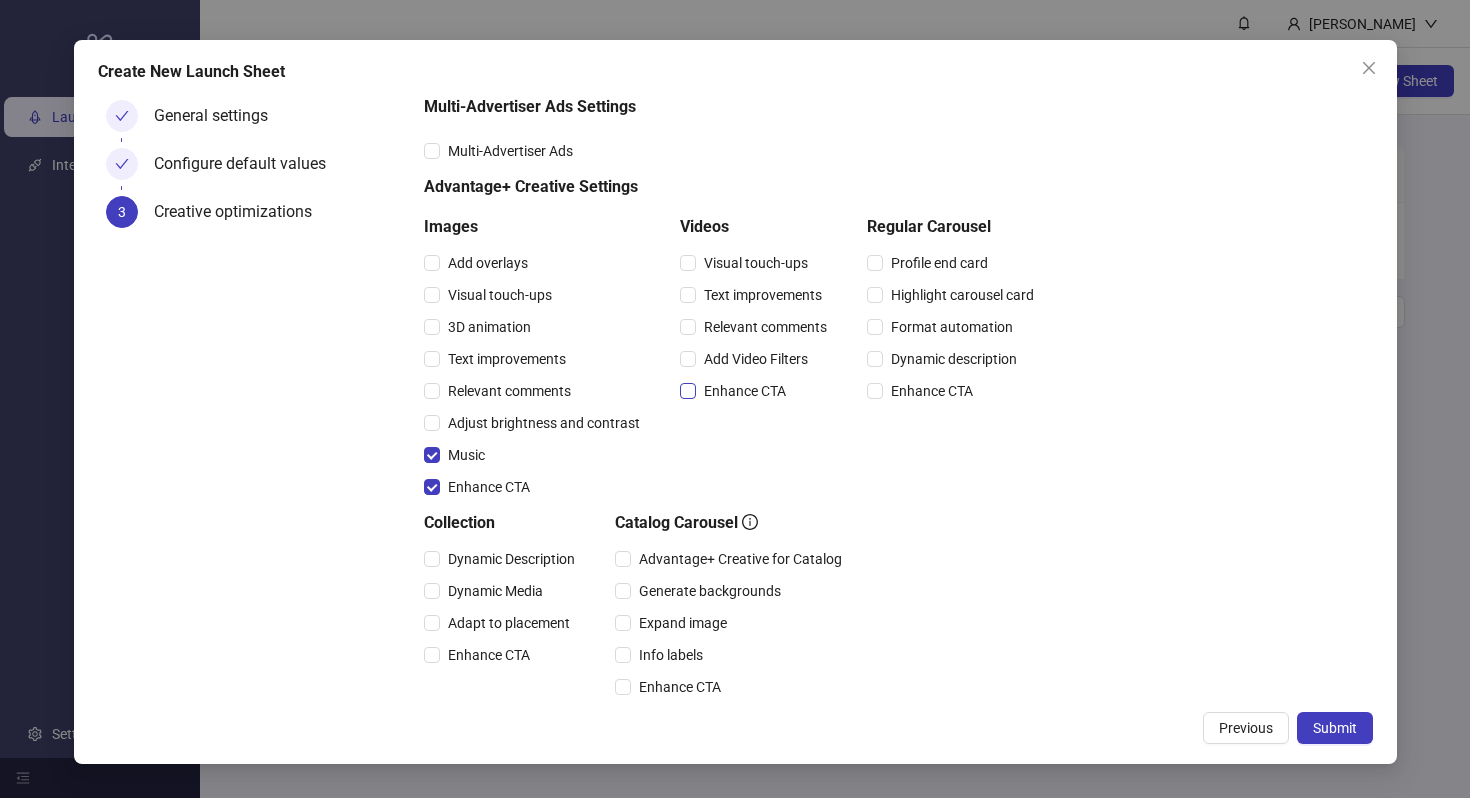 scroll, scrollTop: 93, scrollLeft: 0, axis: vertical 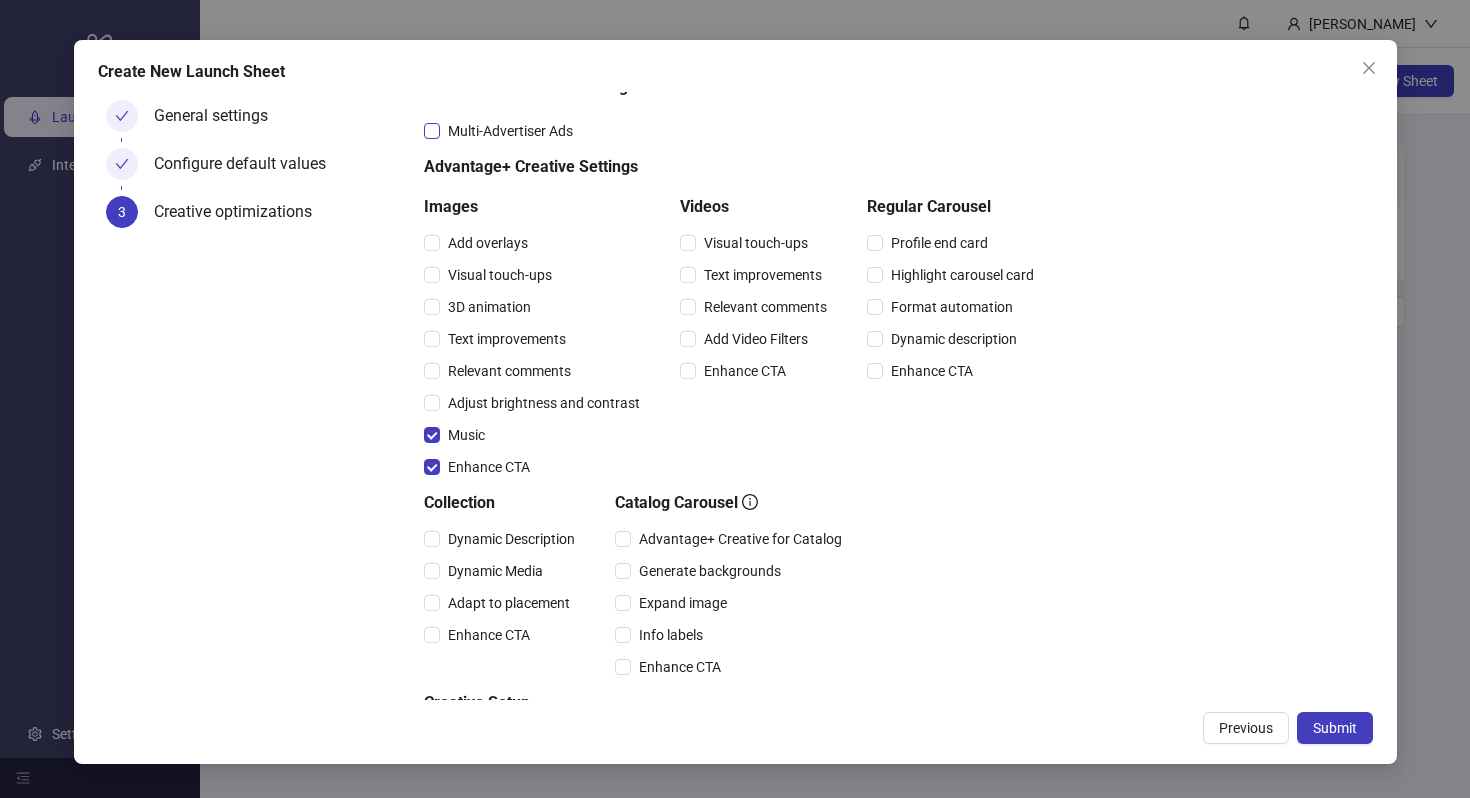 click on "Multi-Advertiser Ads" at bounding box center (510, 131) 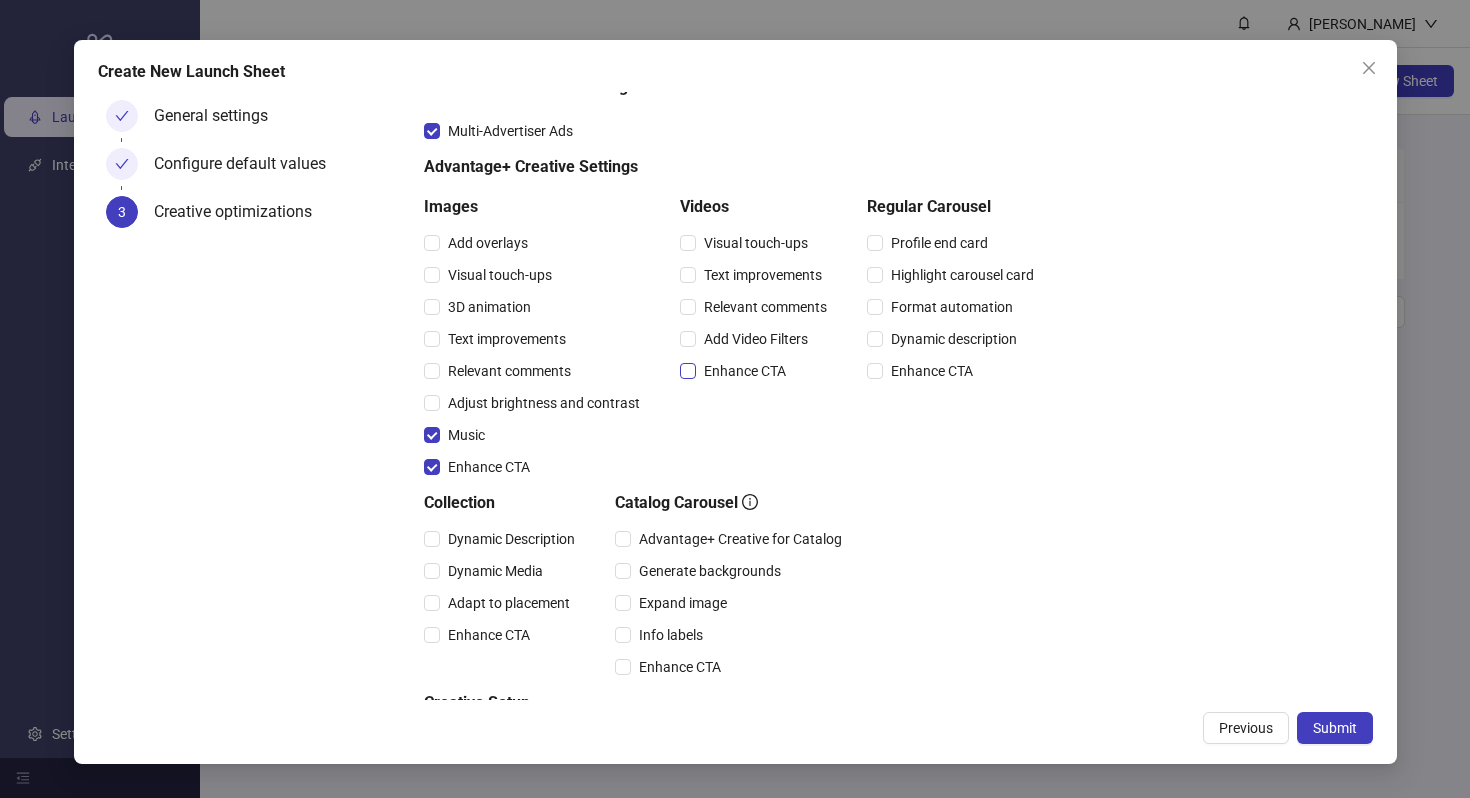 click on "Enhance CTA" at bounding box center [745, 371] 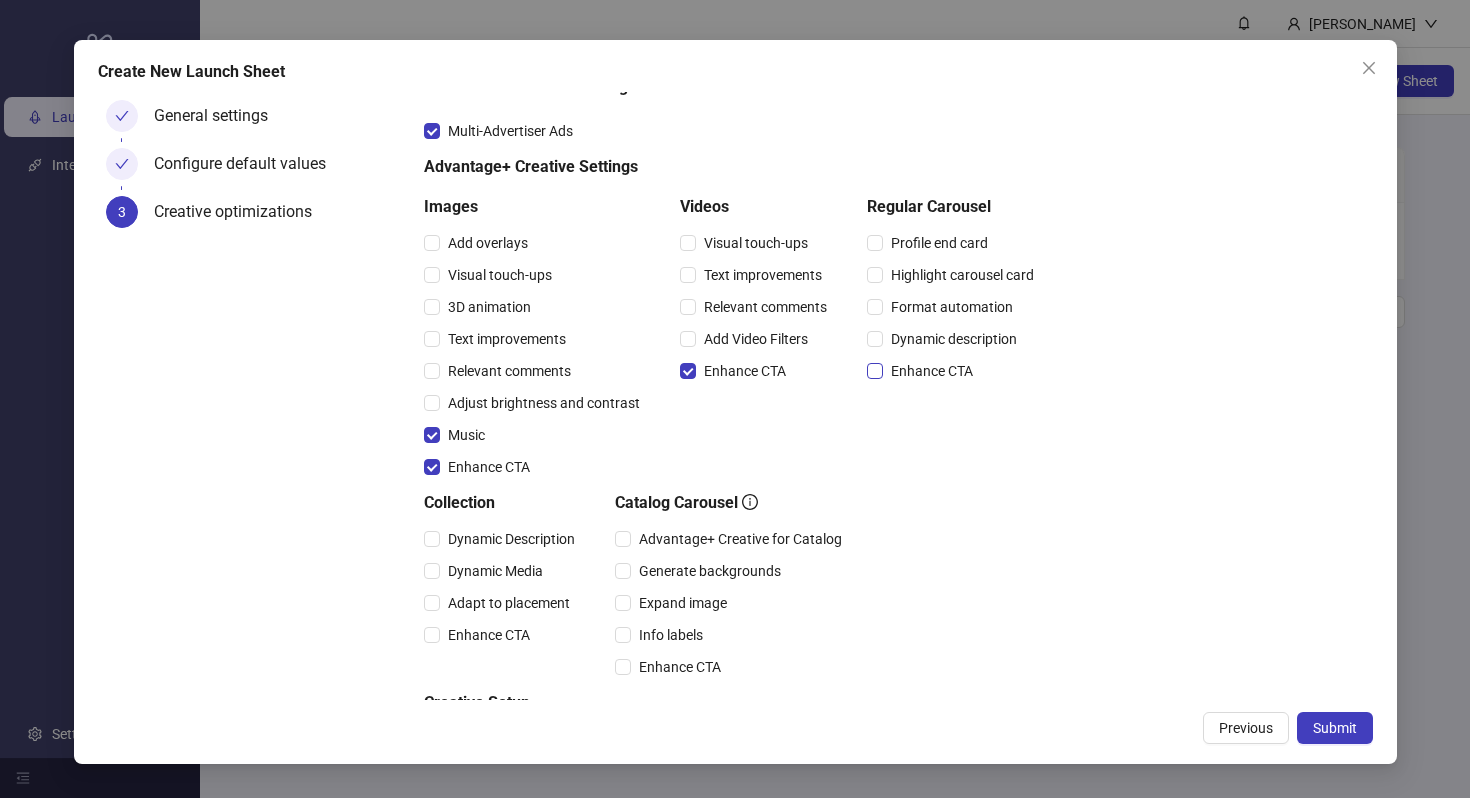 click on "Enhance CTA" at bounding box center [932, 371] 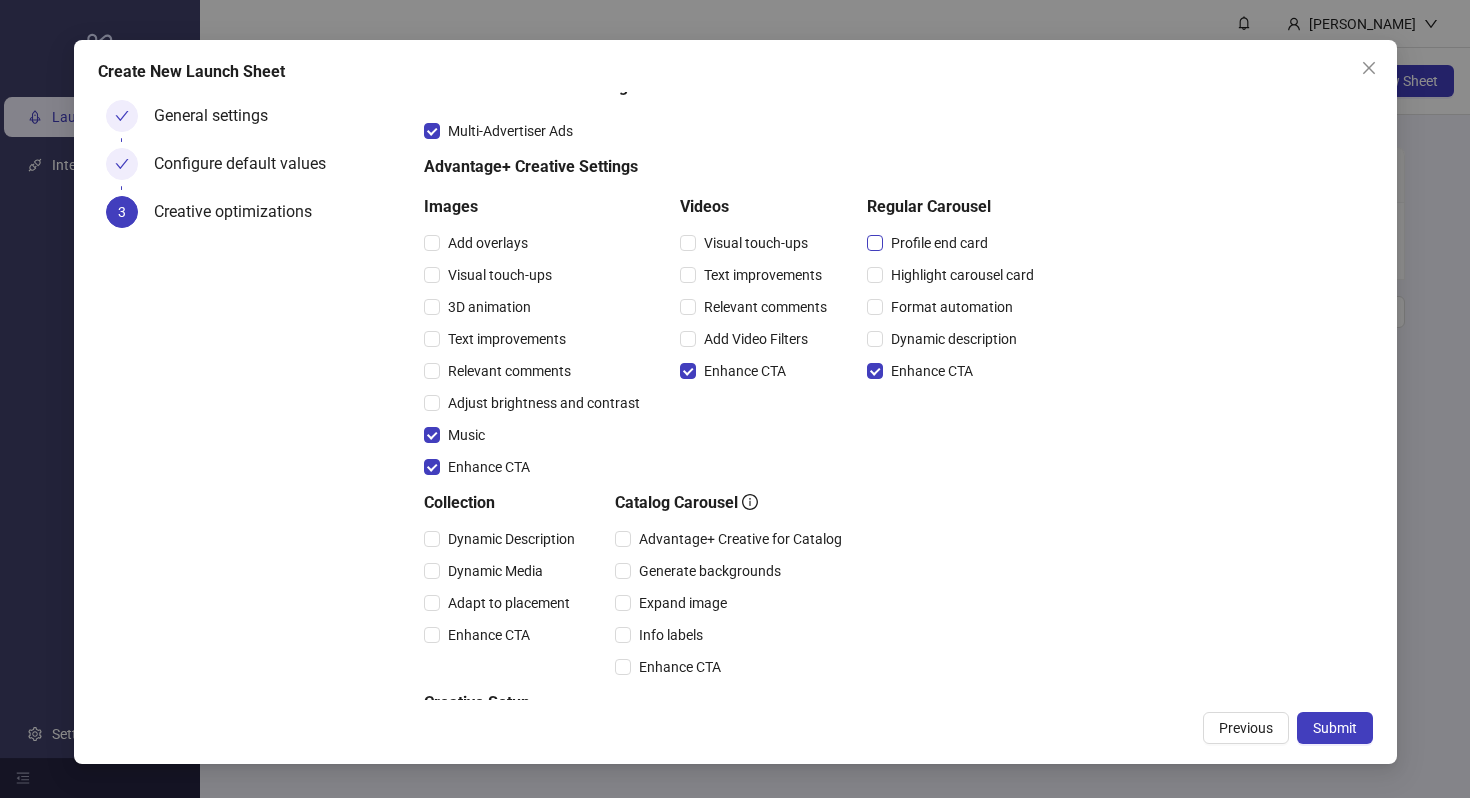 click on "Profile end card" at bounding box center [939, 243] 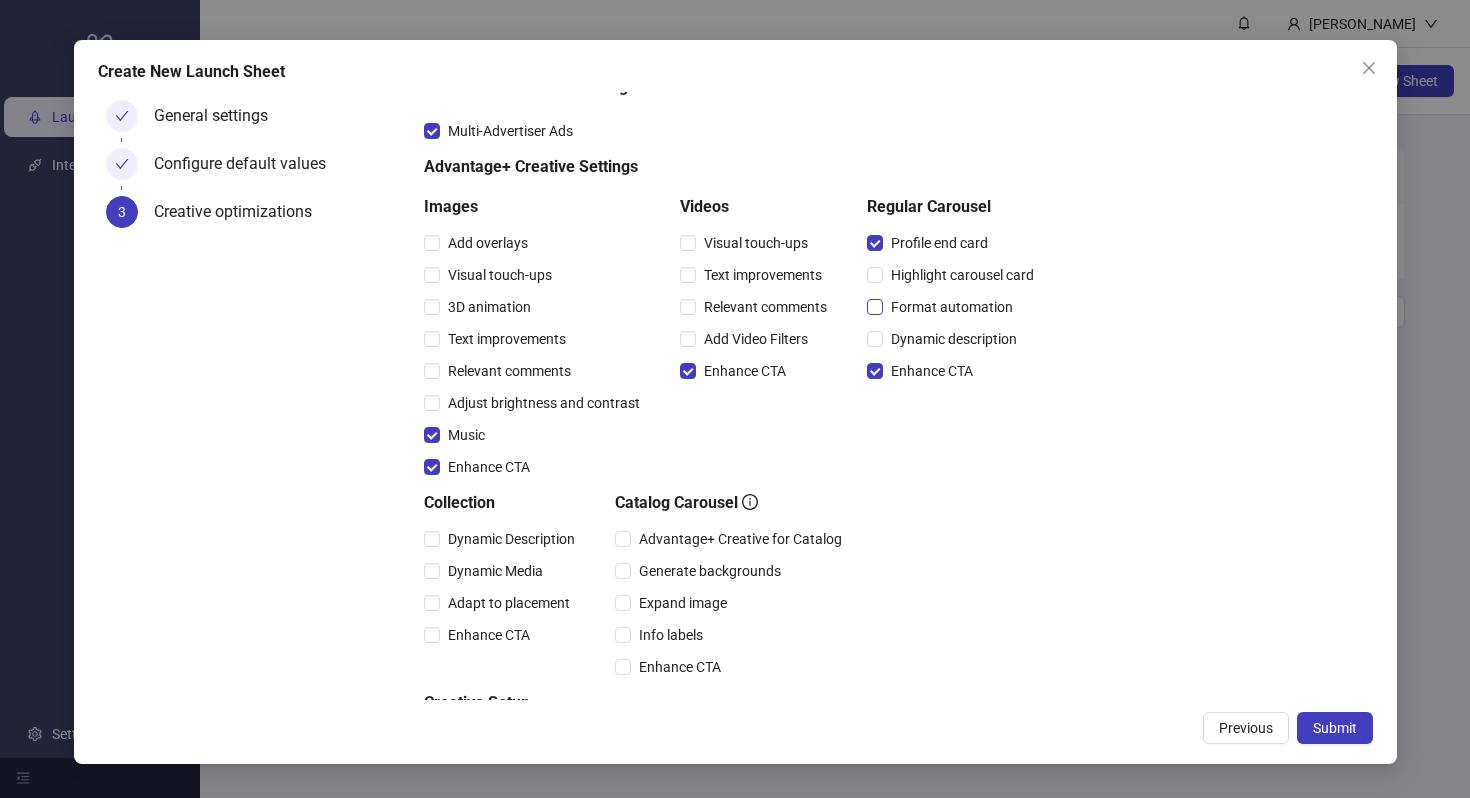 click on "Format automation" at bounding box center [952, 307] 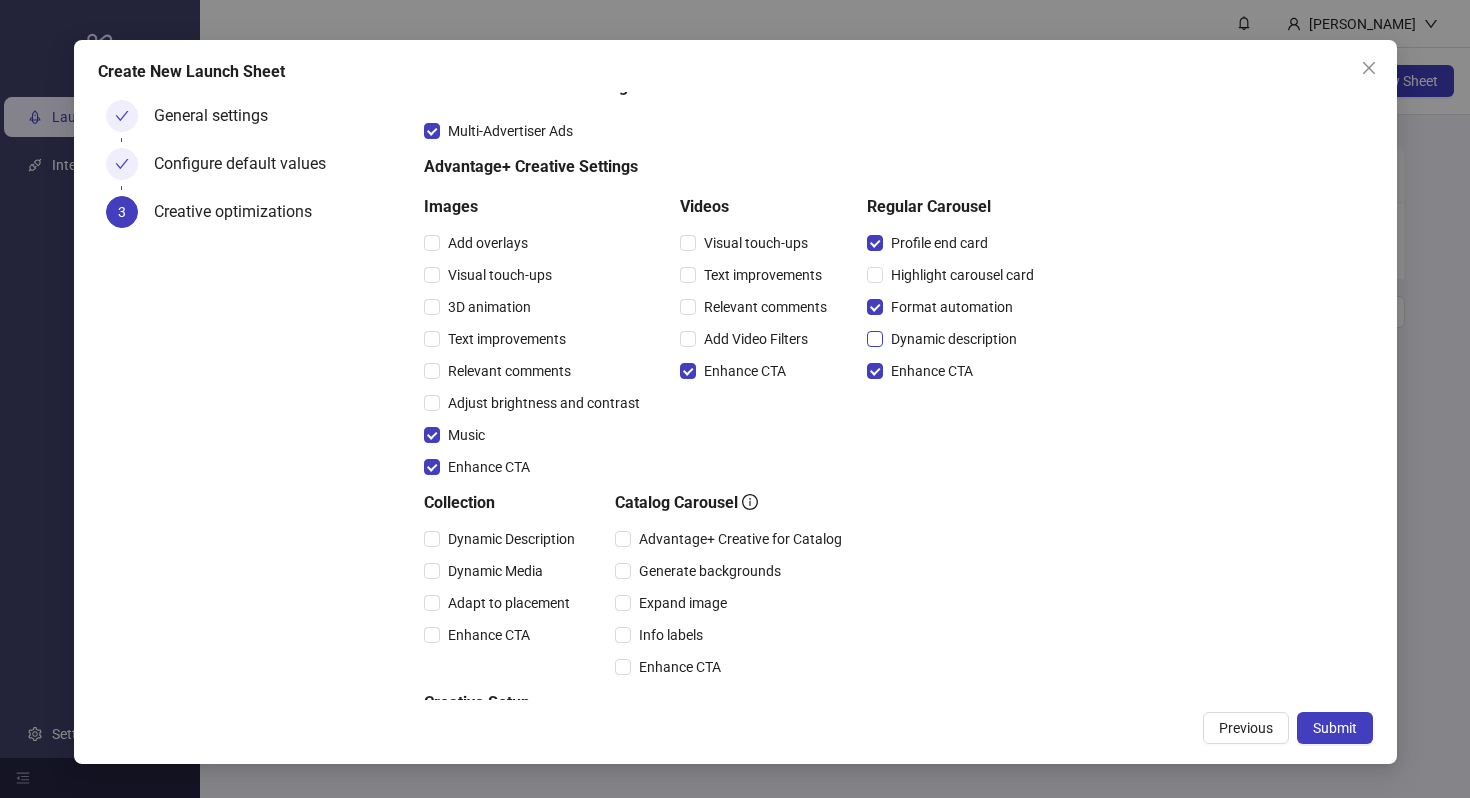 click on "Dynamic description" at bounding box center [954, 339] 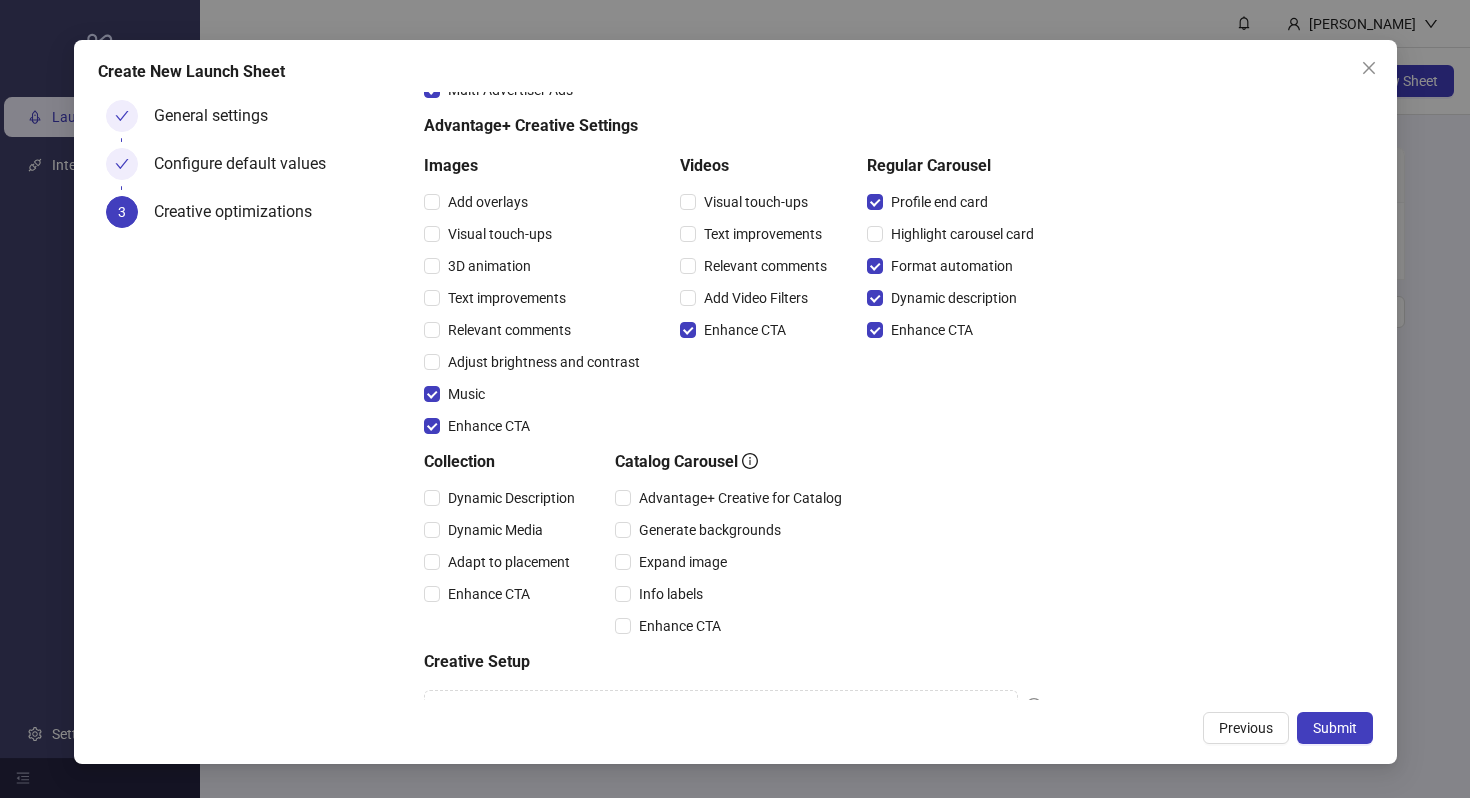 scroll, scrollTop: 148, scrollLeft: 0, axis: vertical 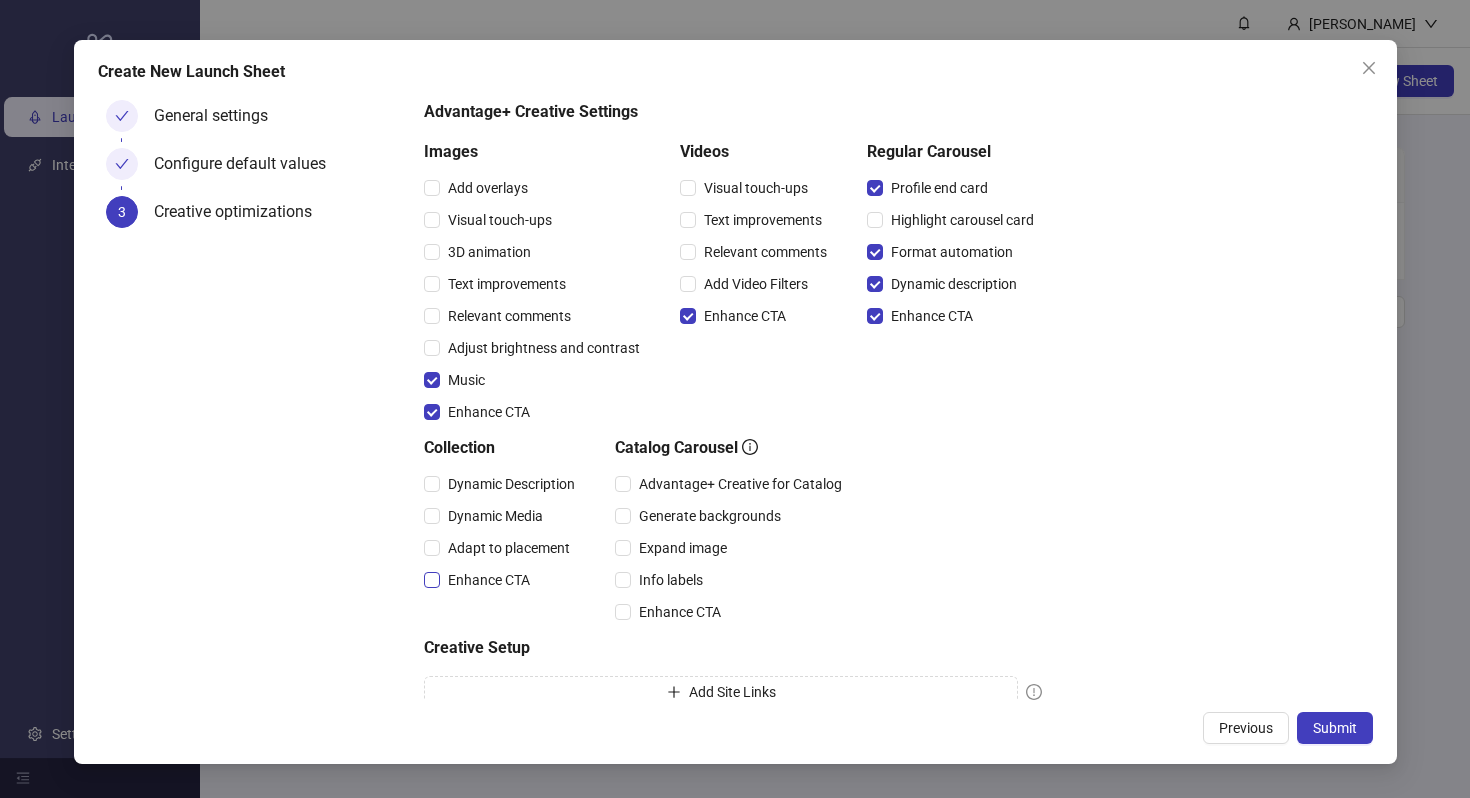 click on "Enhance CTA" at bounding box center (489, 580) 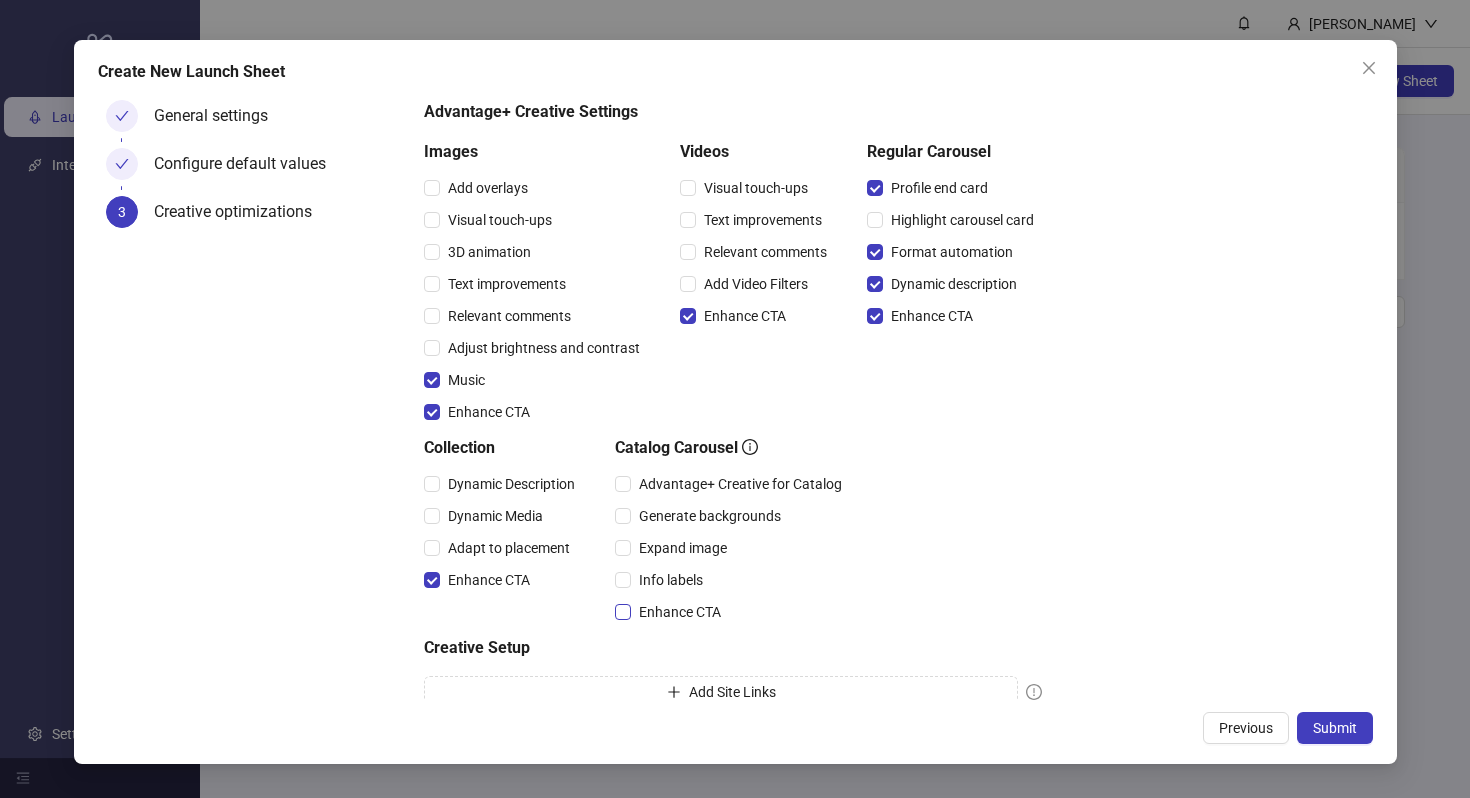 click on "Enhance CTA" at bounding box center [680, 612] 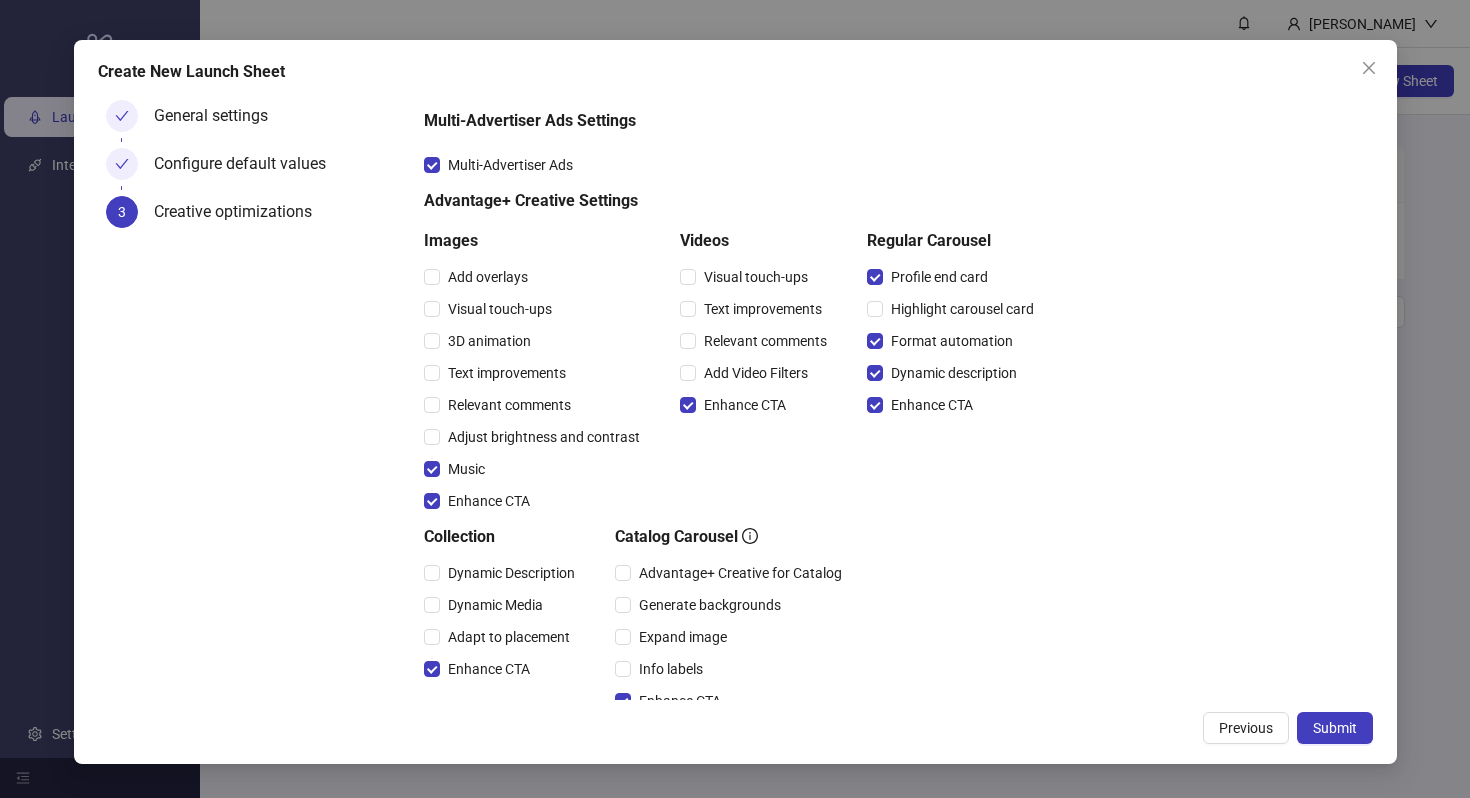 scroll, scrollTop: 0, scrollLeft: 0, axis: both 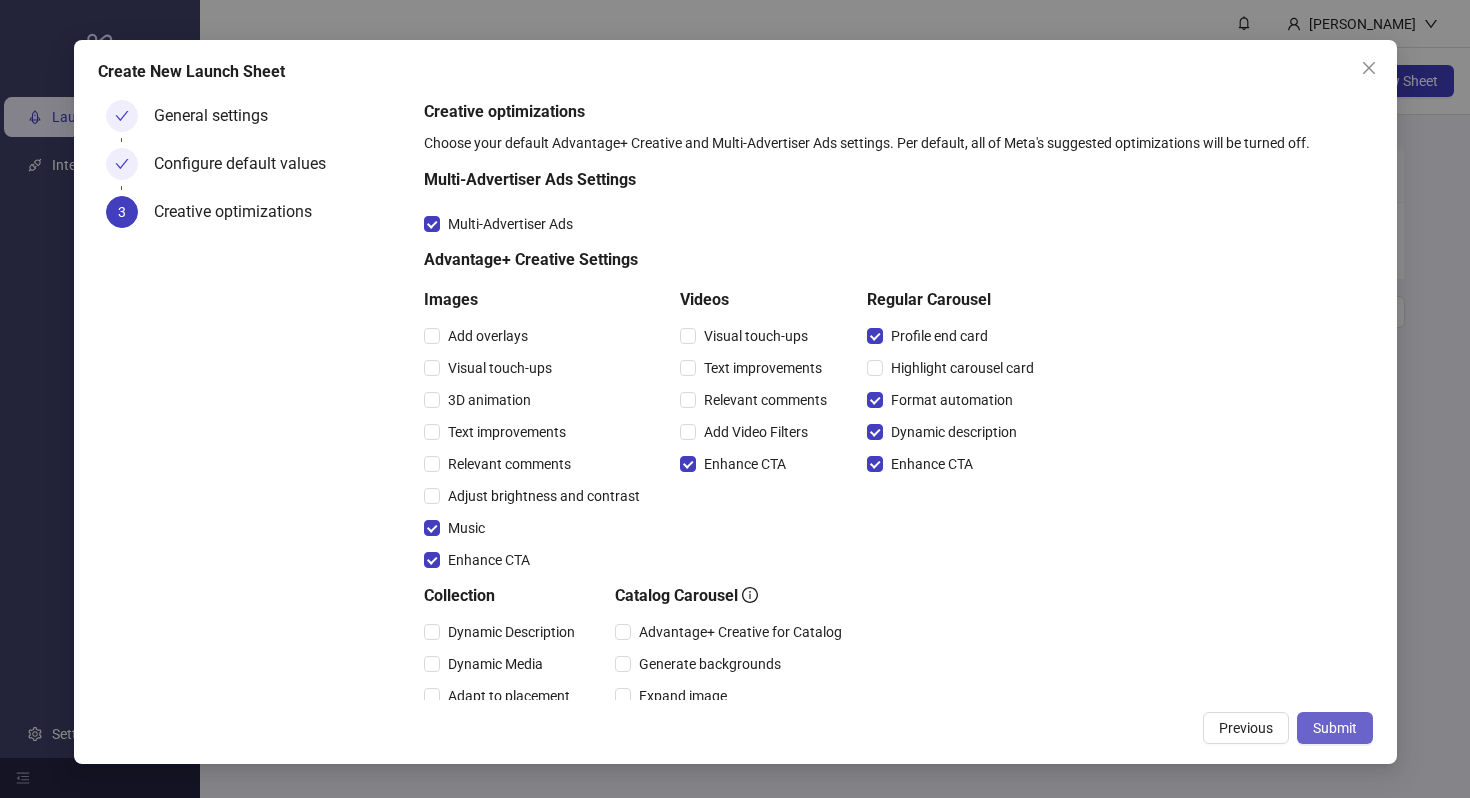 click on "Submit" at bounding box center [1335, 728] 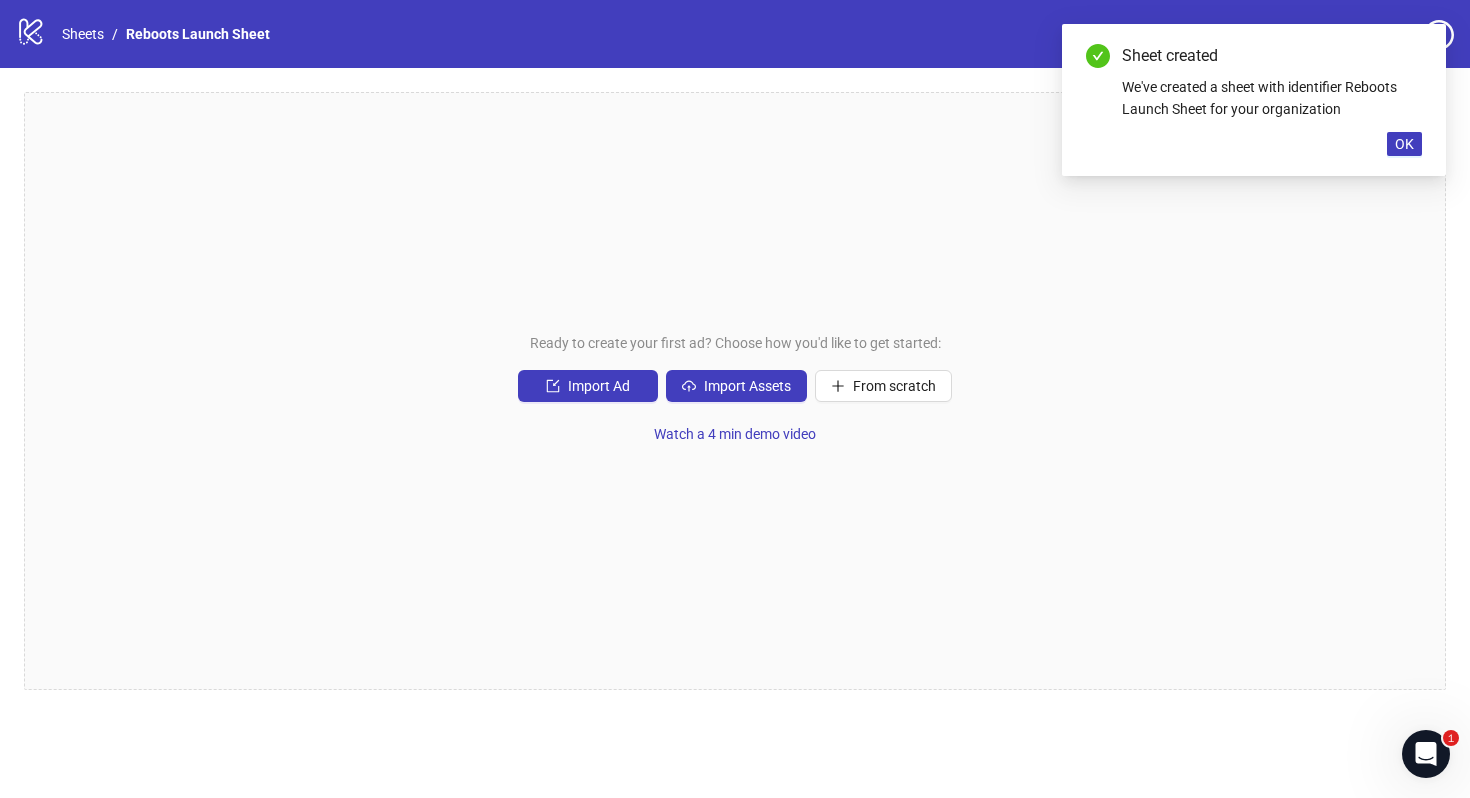 scroll, scrollTop: 0, scrollLeft: 0, axis: both 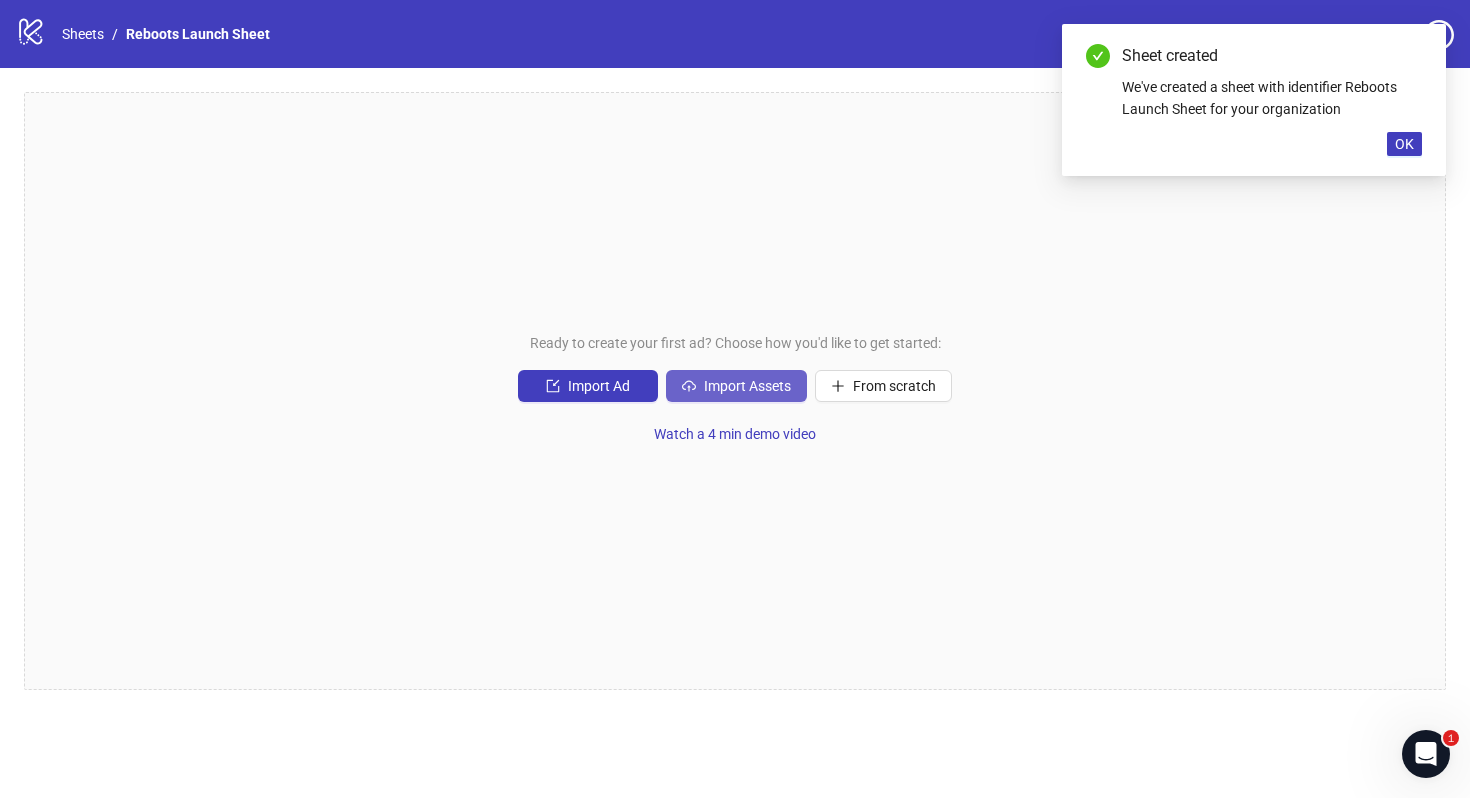 click on "Import Assets" at bounding box center [747, 386] 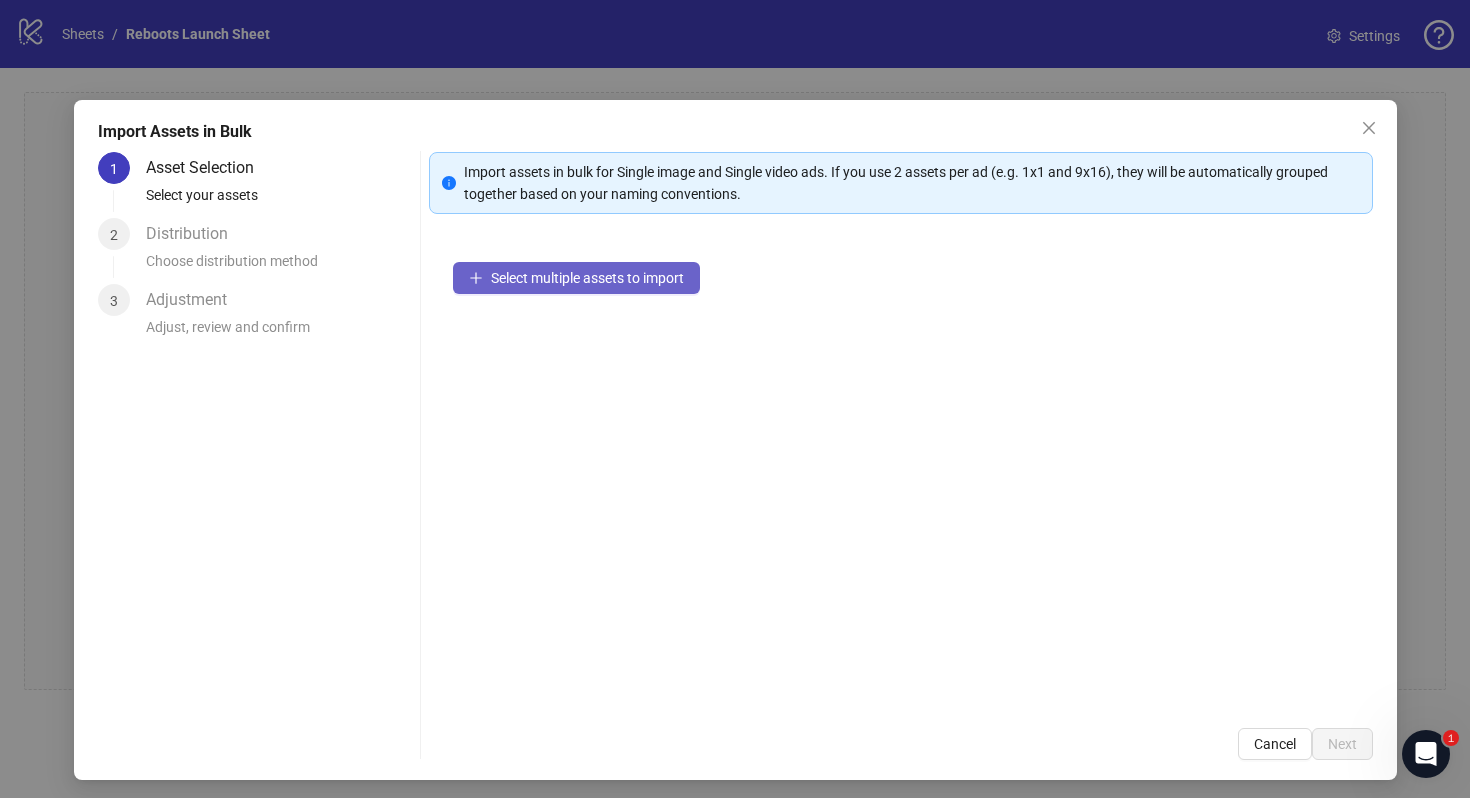 click on "Select multiple assets to import" at bounding box center (587, 278) 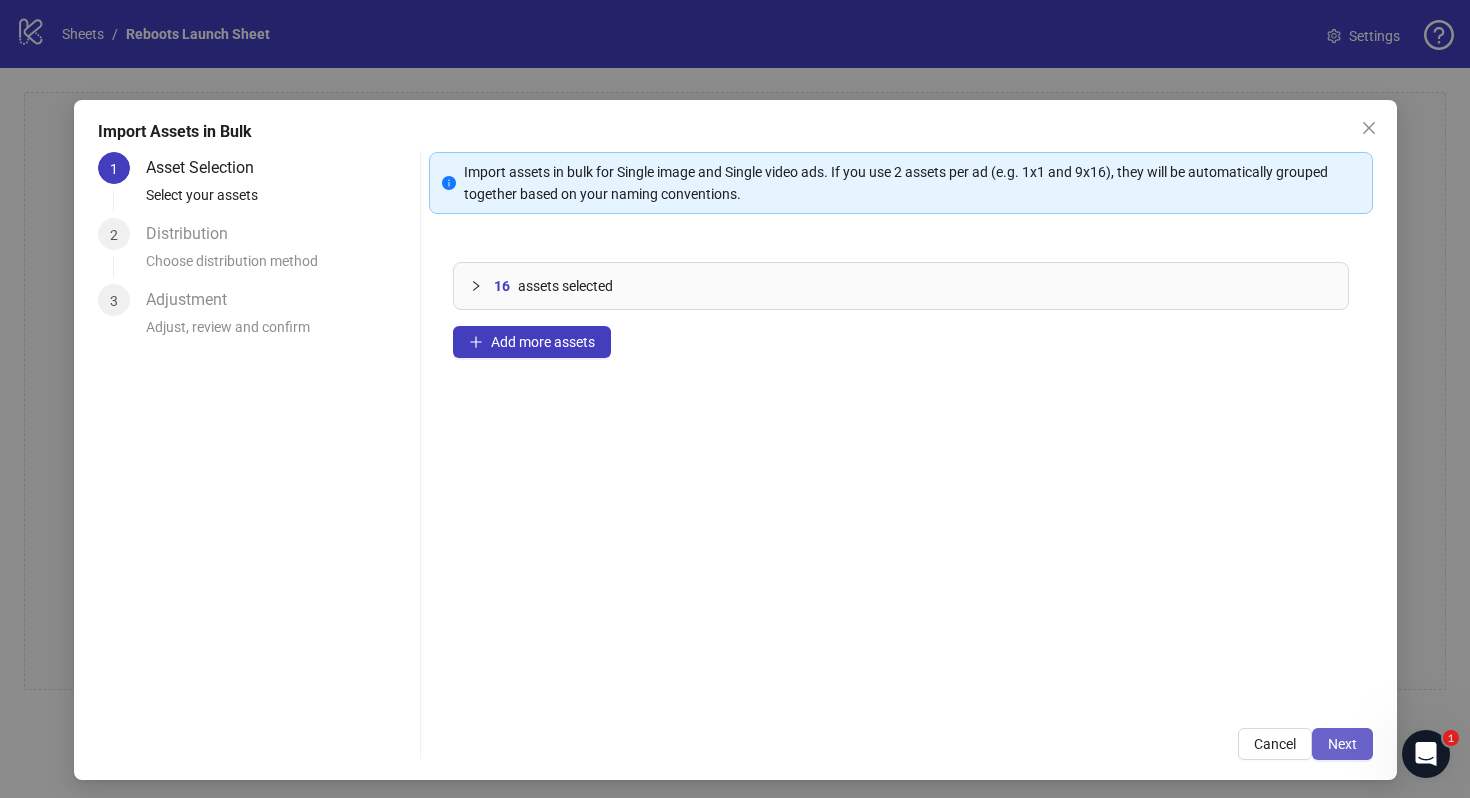 click on "Next" at bounding box center [1342, 744] 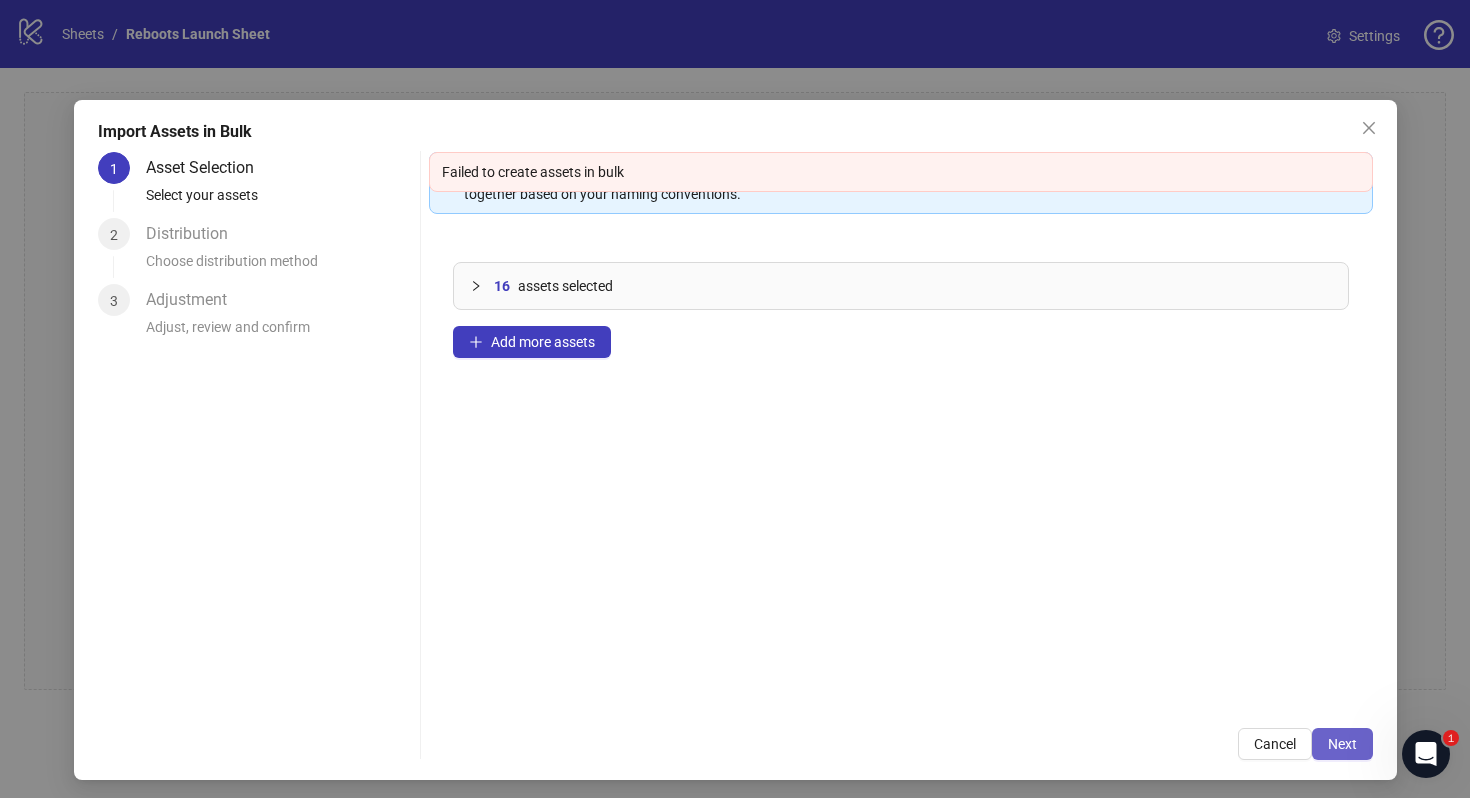 click on "Next" at bounding box center (1342, 744) 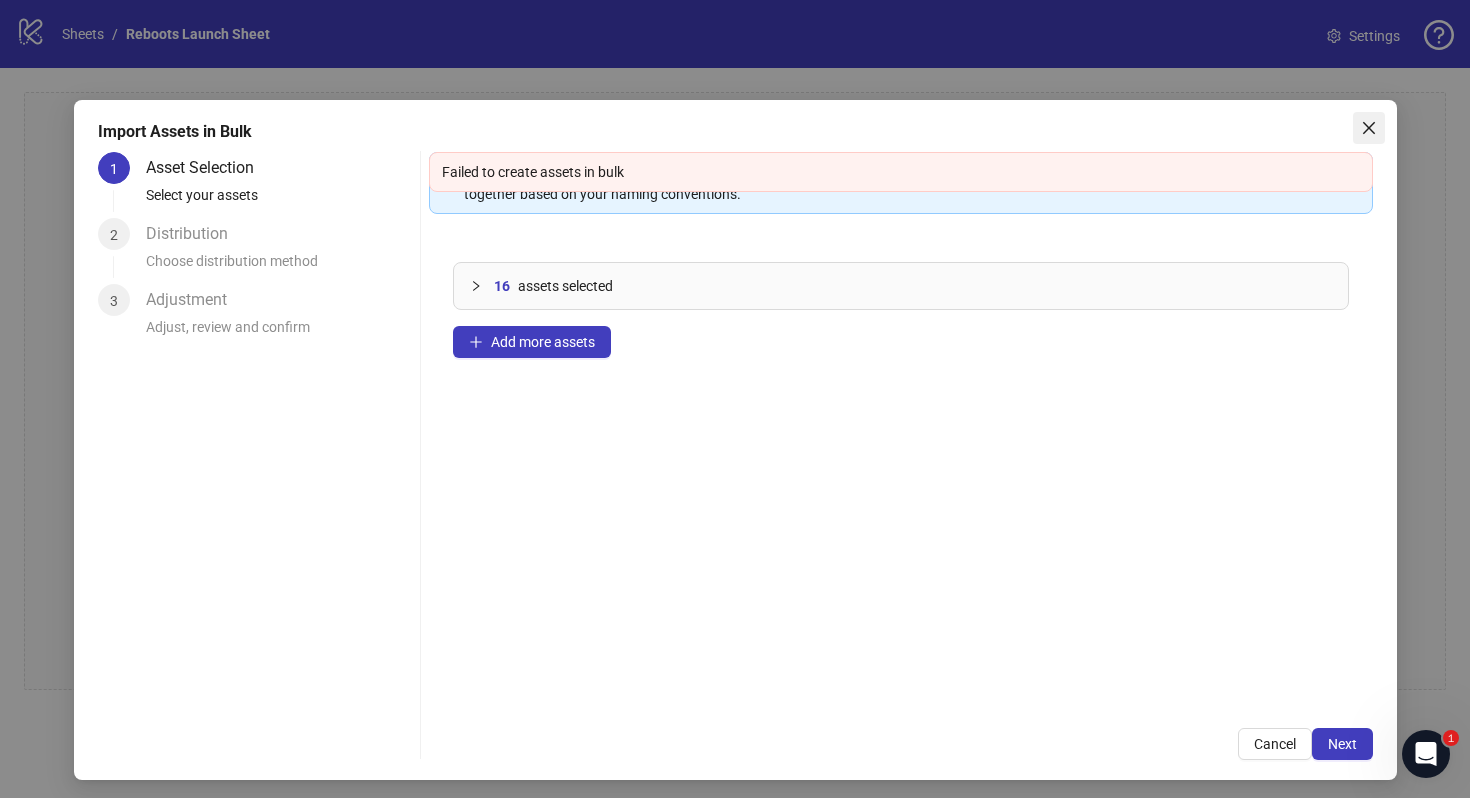 click 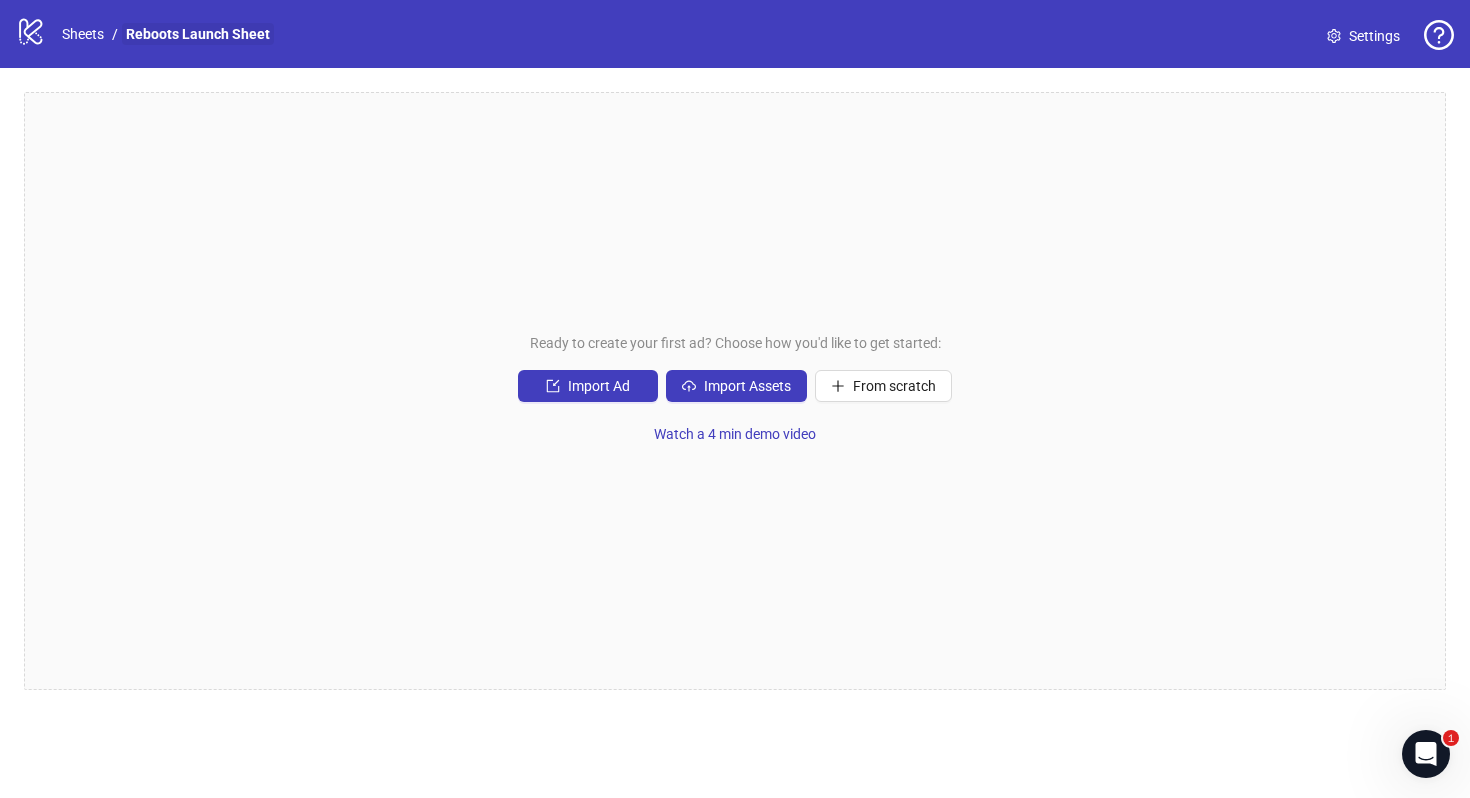 click on "Reboots Launch Sheet" at bounding box center (198, 34) 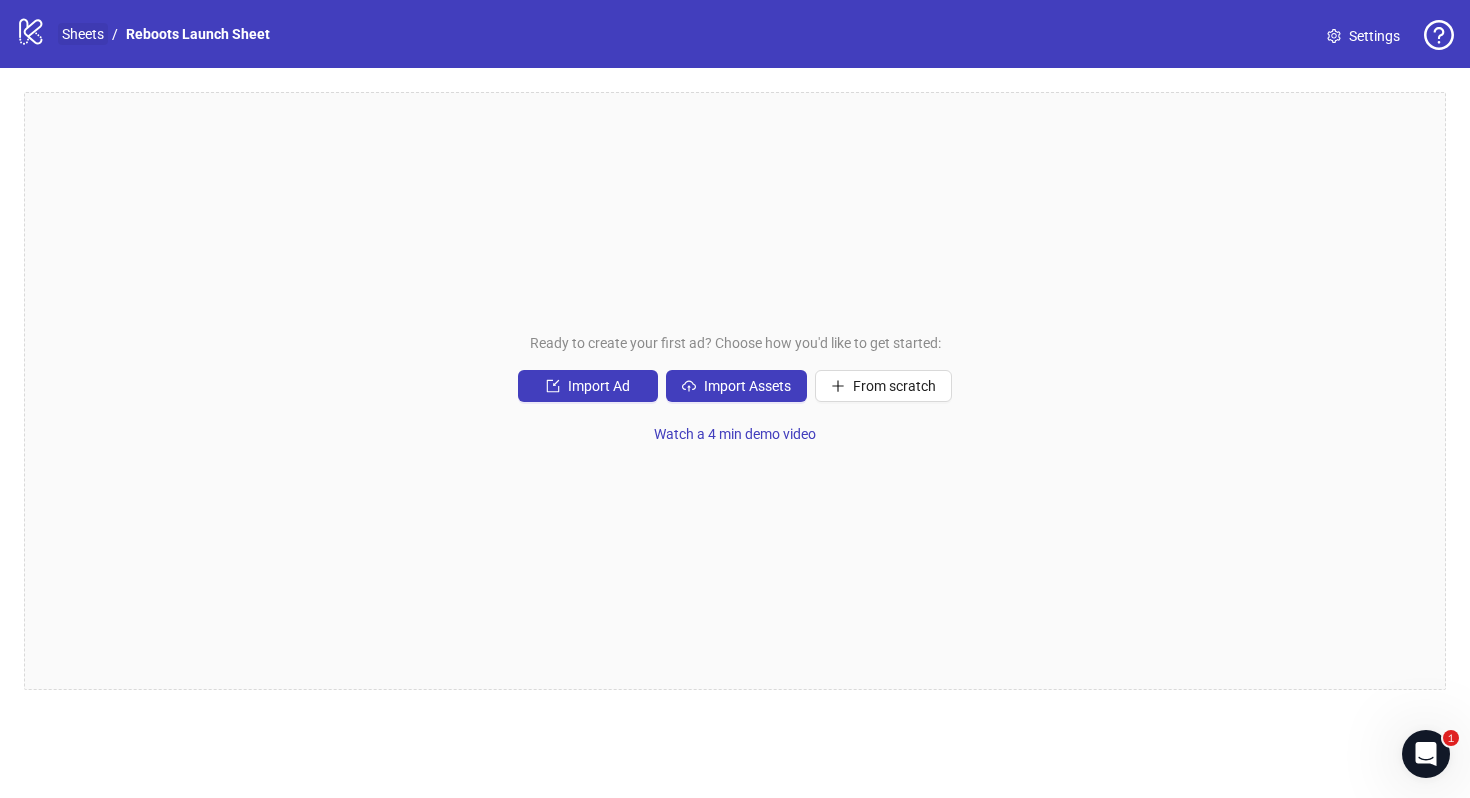 click on "Sheets" at bounding box center [83, 34] 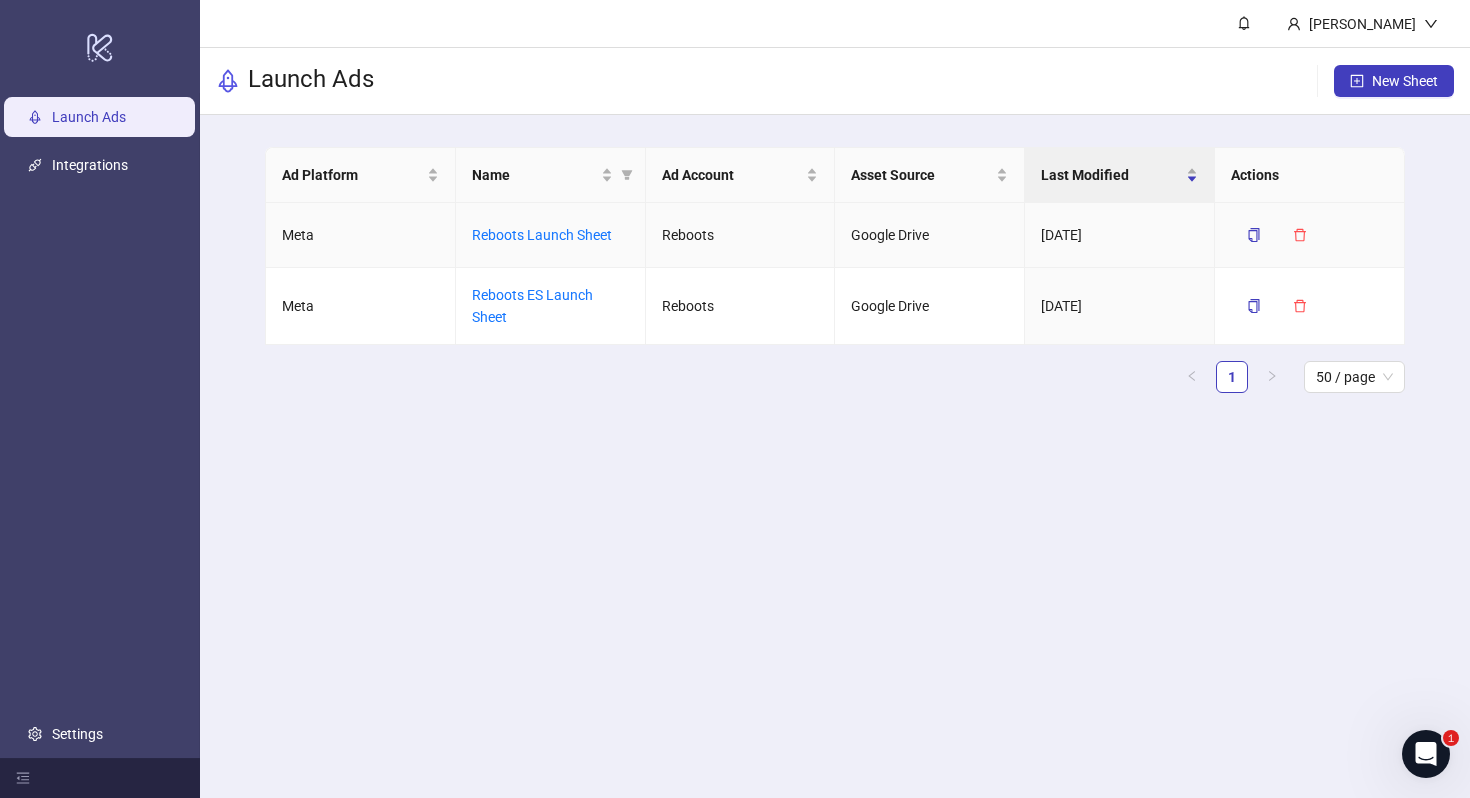 click on "Reboots Launch Sheet" at bounding box center (551, 235) 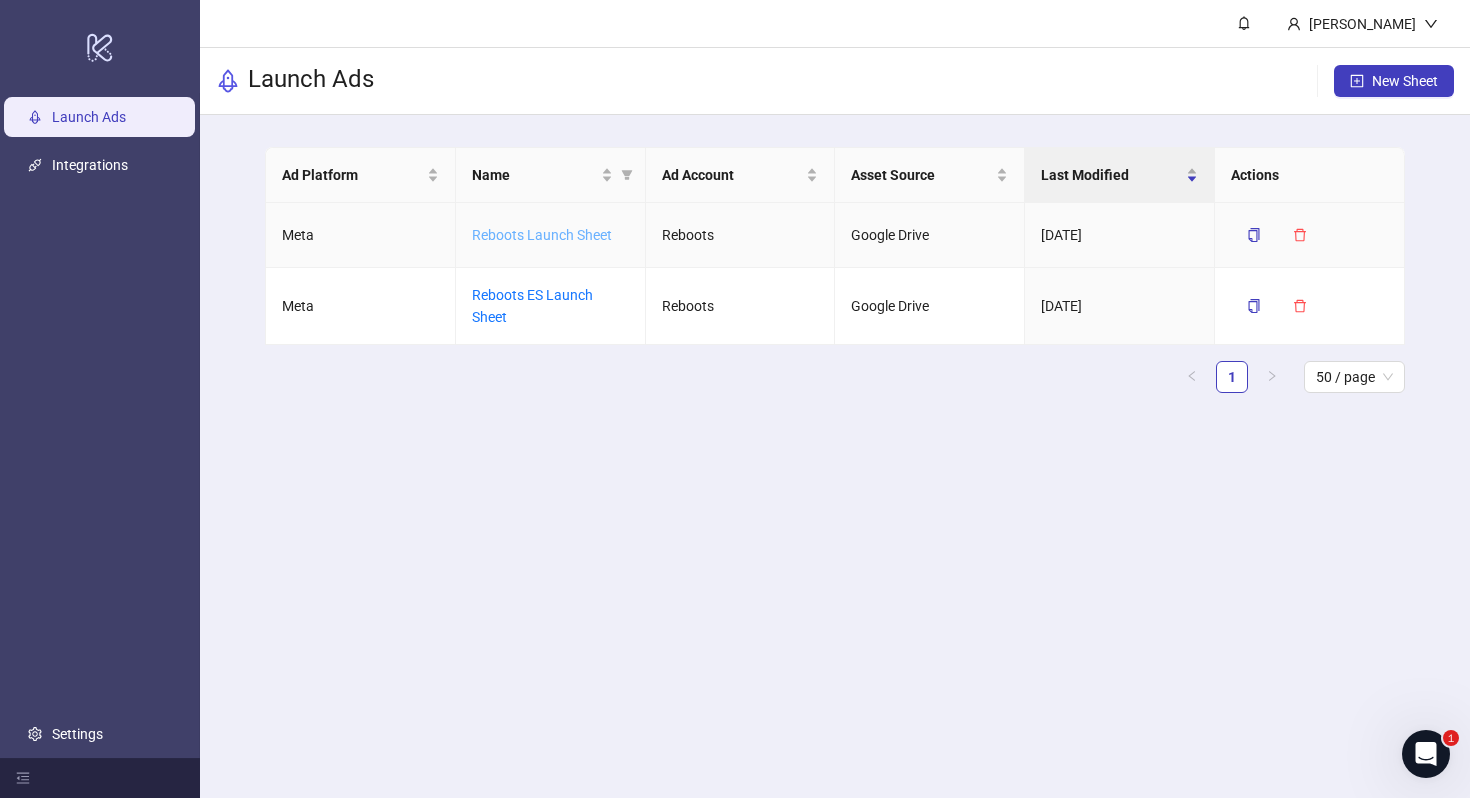 click on "Reboots Launch Sheet" at bounding box center (542, 235) 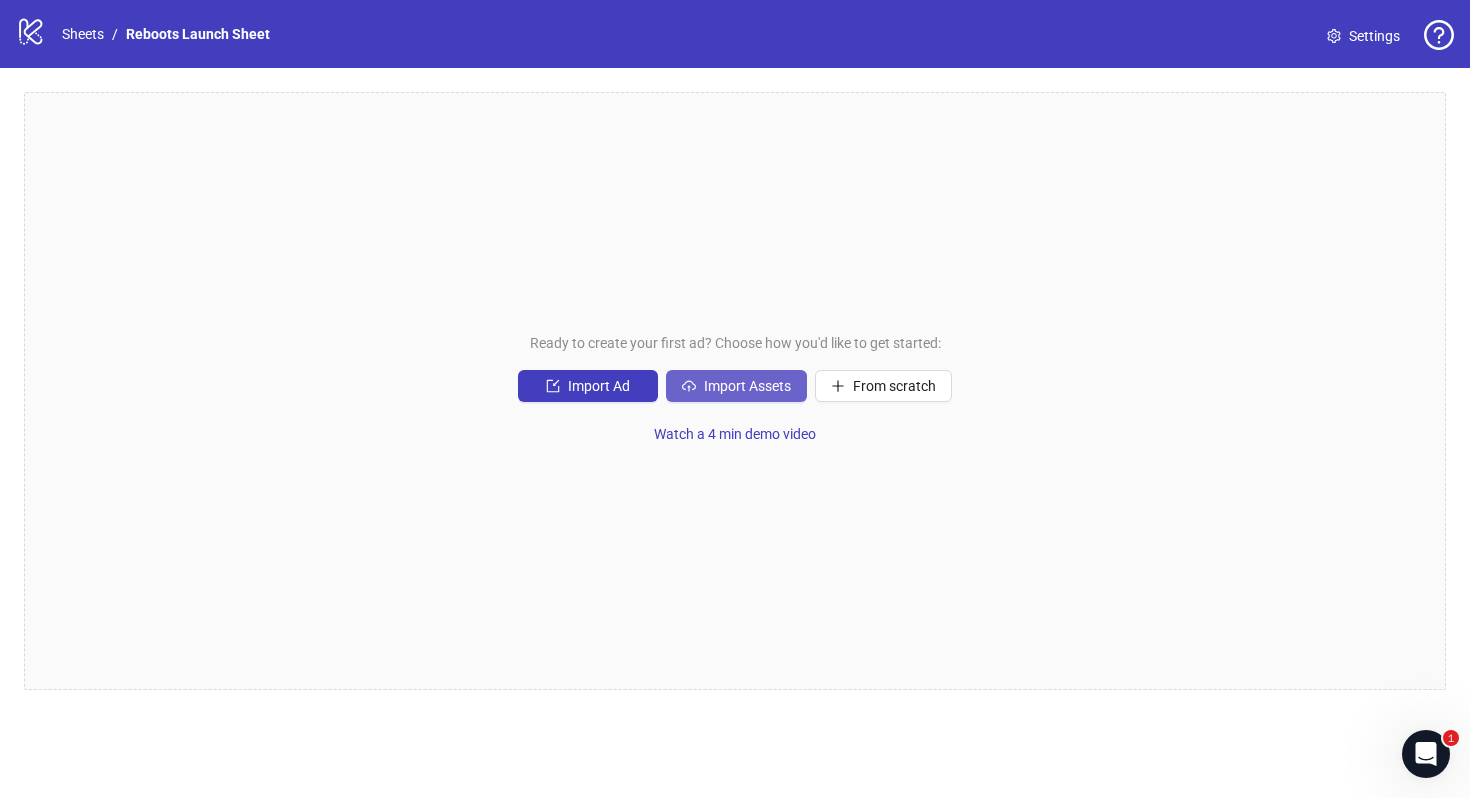 click on "Import Assets" at bounding box center (747, 386) 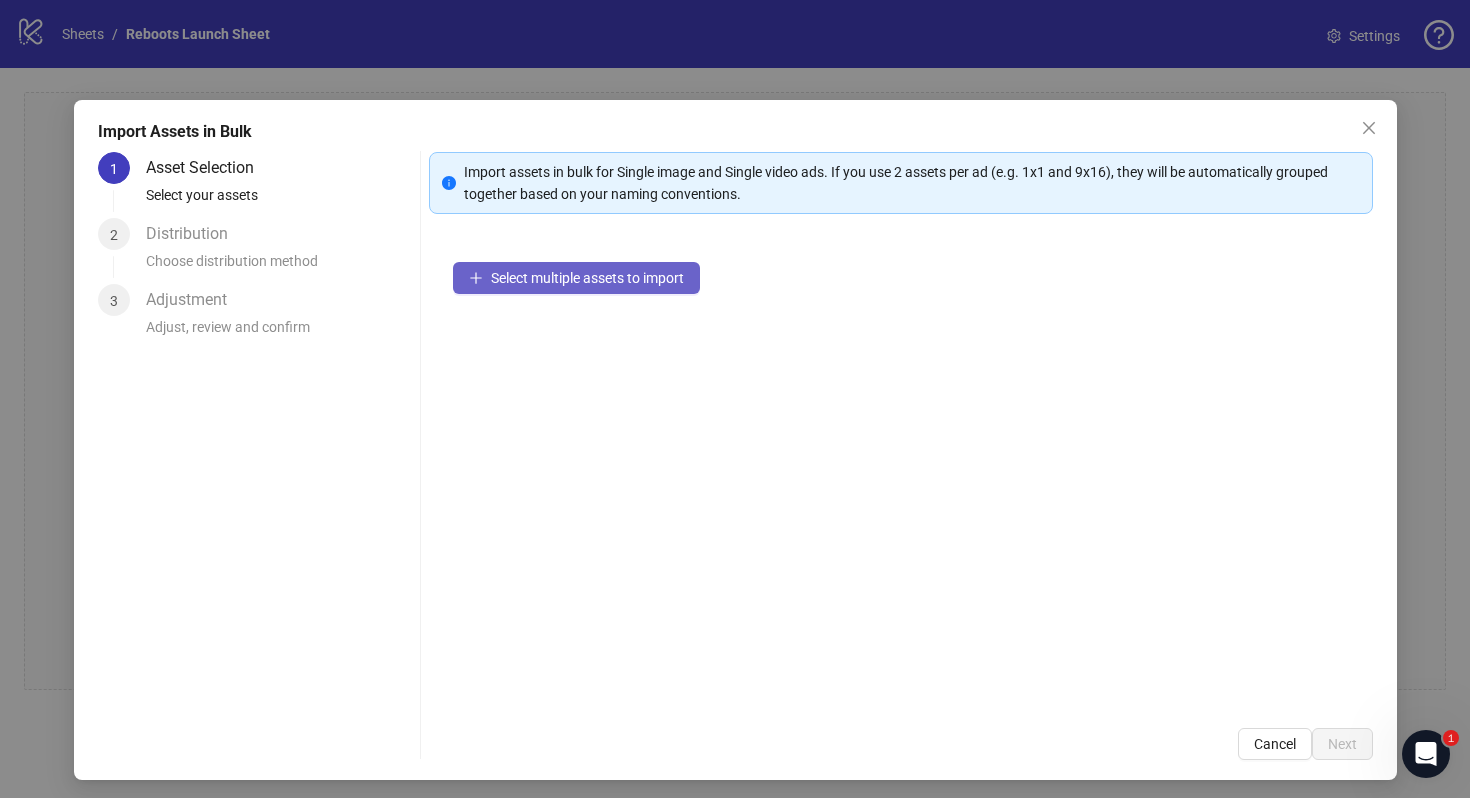 click on "Select multiple assets to import" at bounding box center (587, 278) 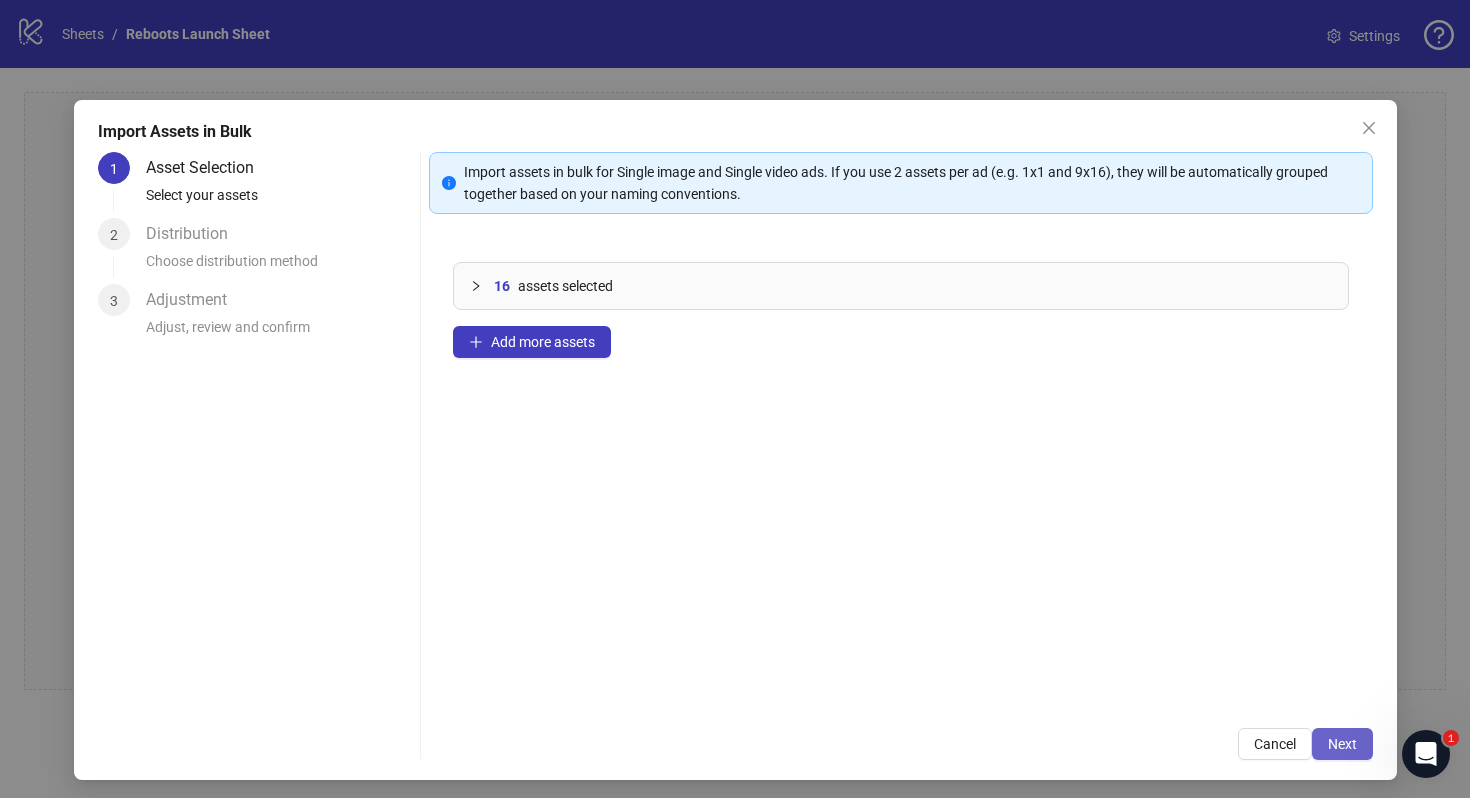 click on "Next" at bounding box center [1342, 744] 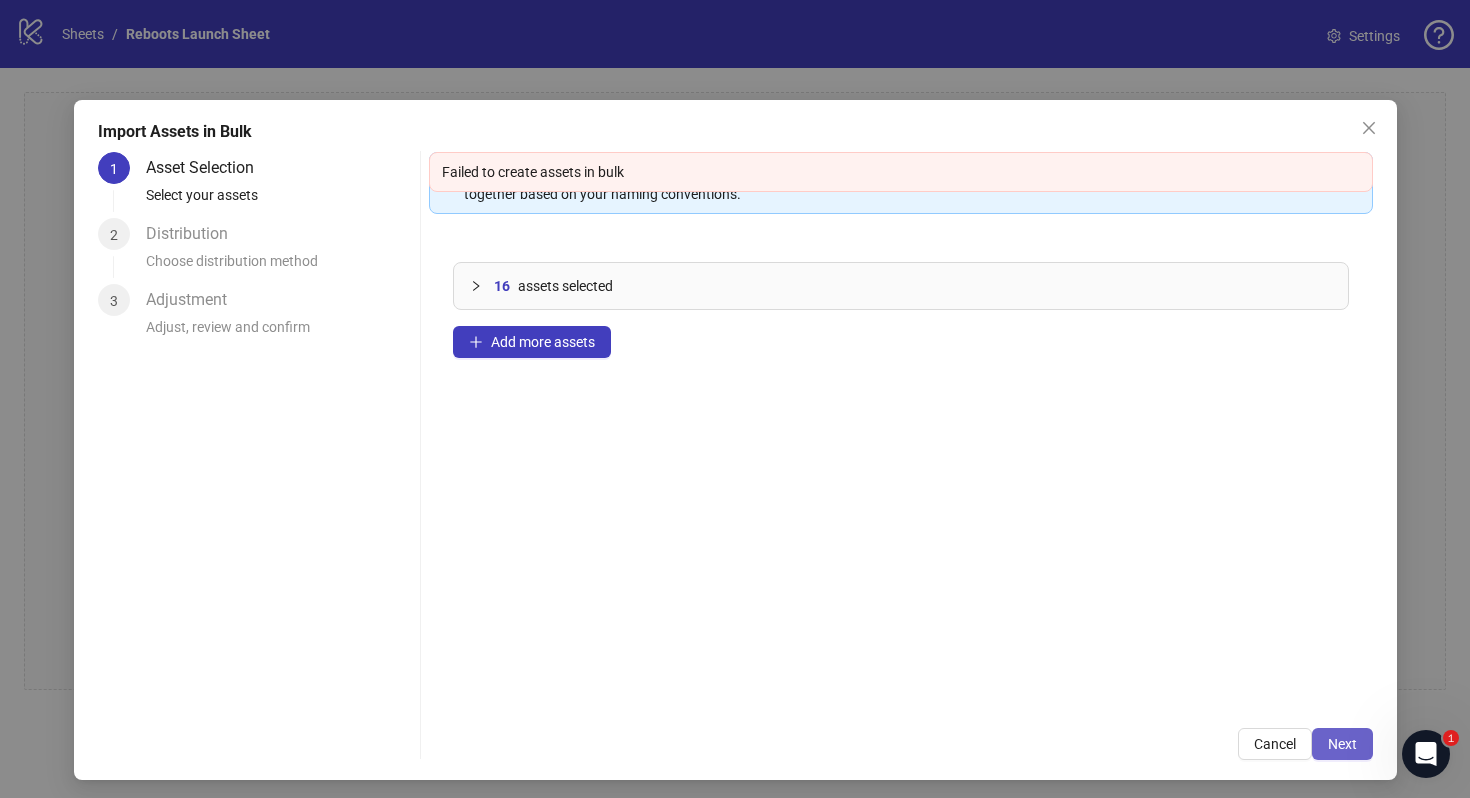 click on "Next" at bounding box center [1342, 744] 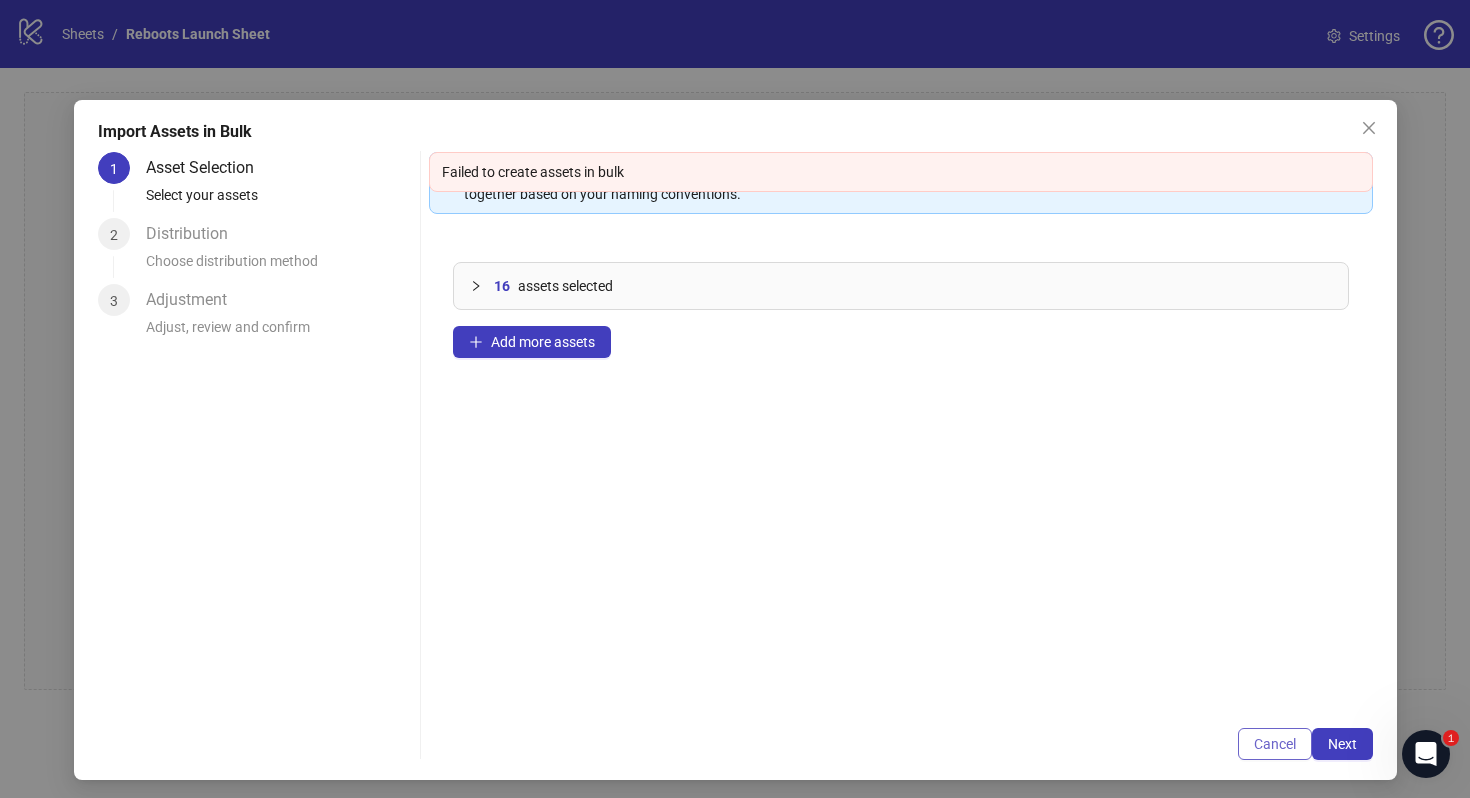 click on "Cancel" at bounding box center (1275, 744) 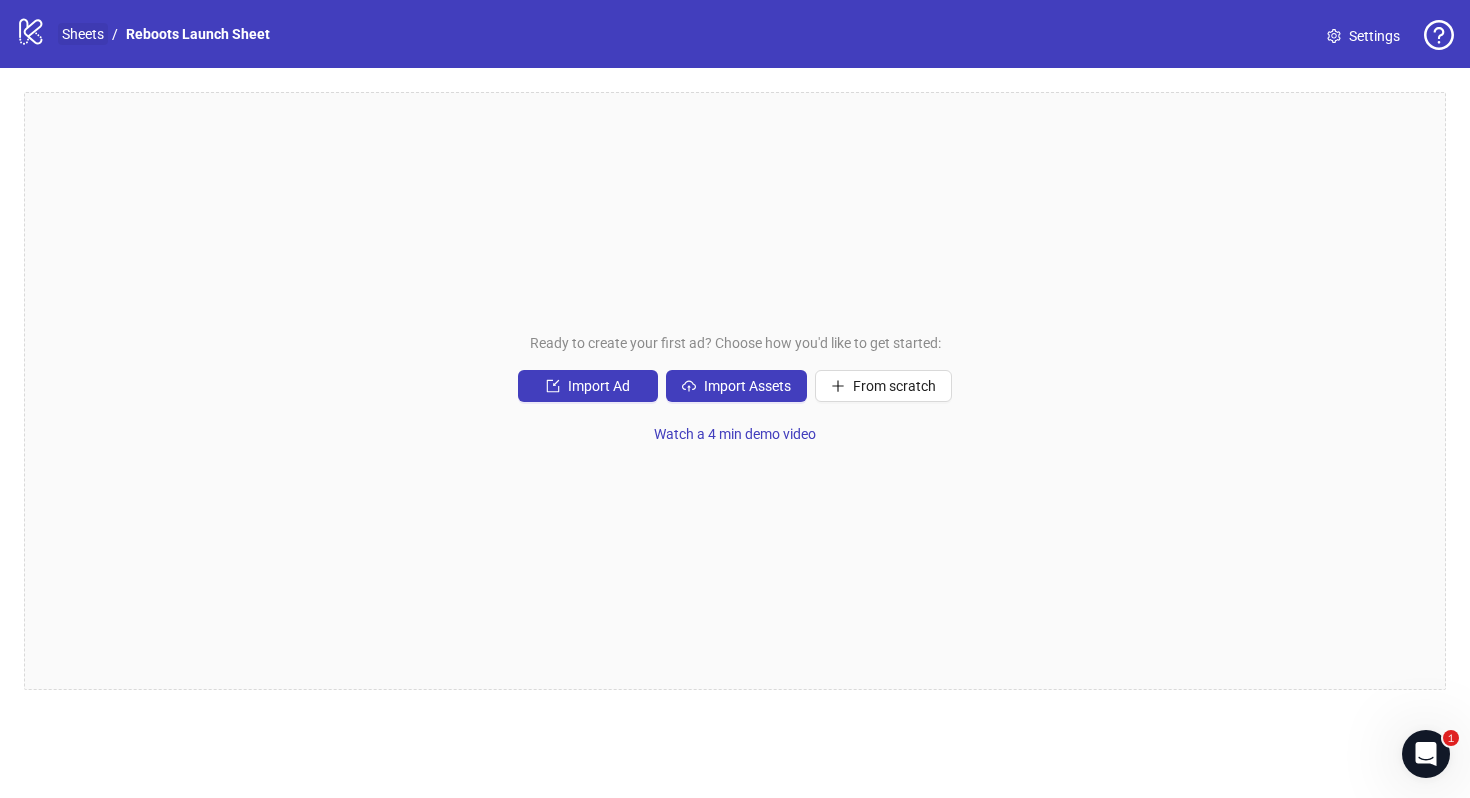 click on "Sheets" at bounding box center (83, 34) 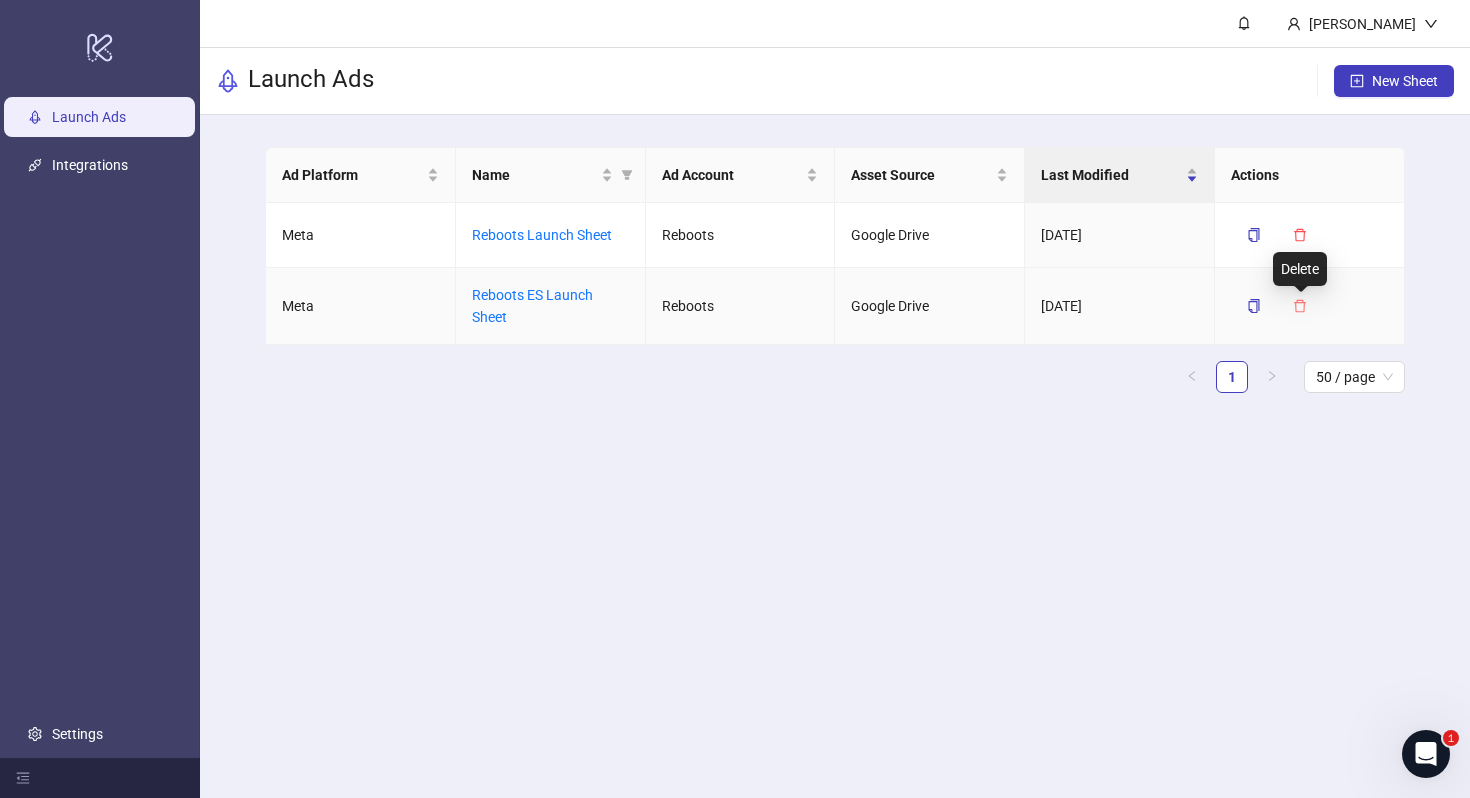 click 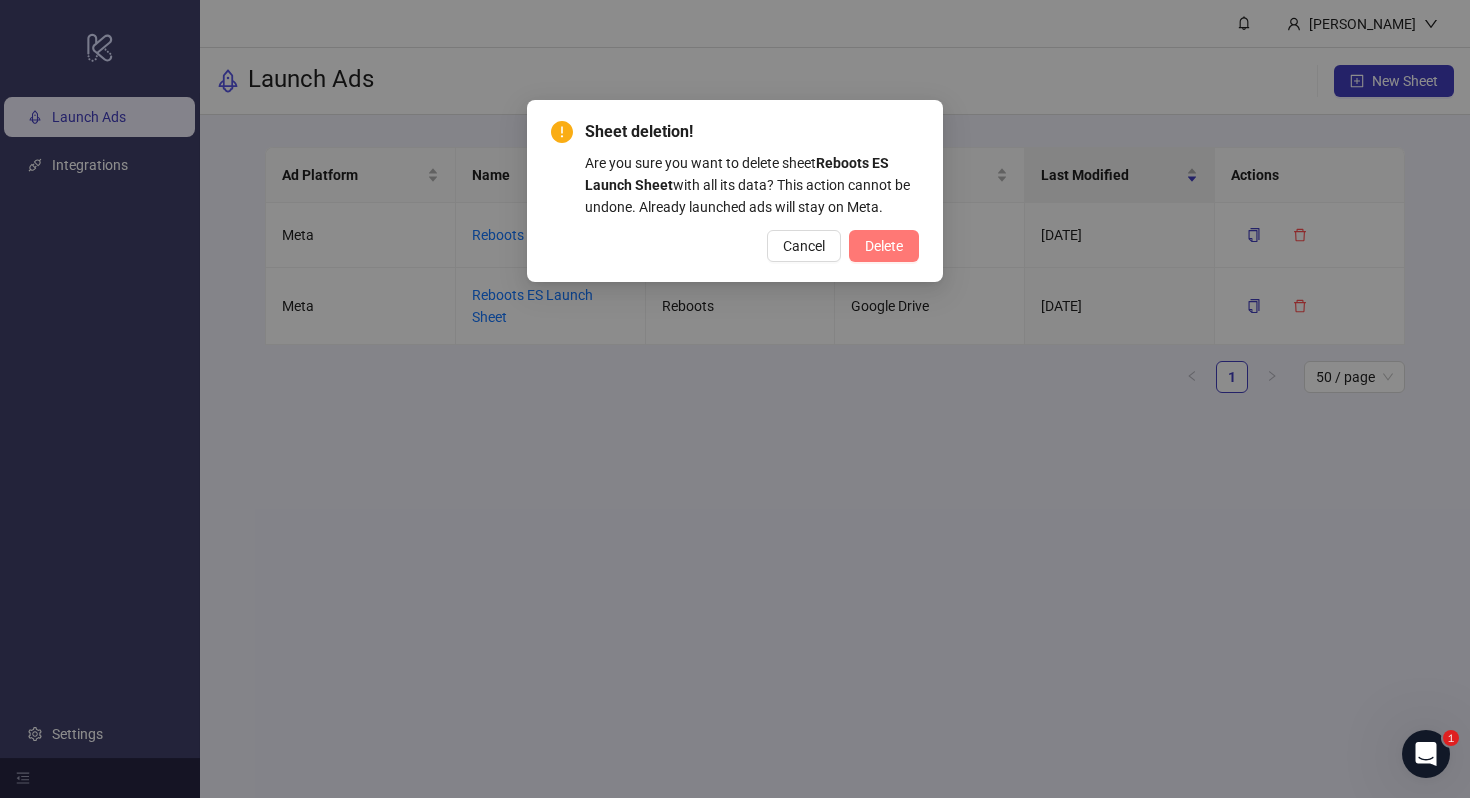 click on "Delete" at bounding box center [884, 246] 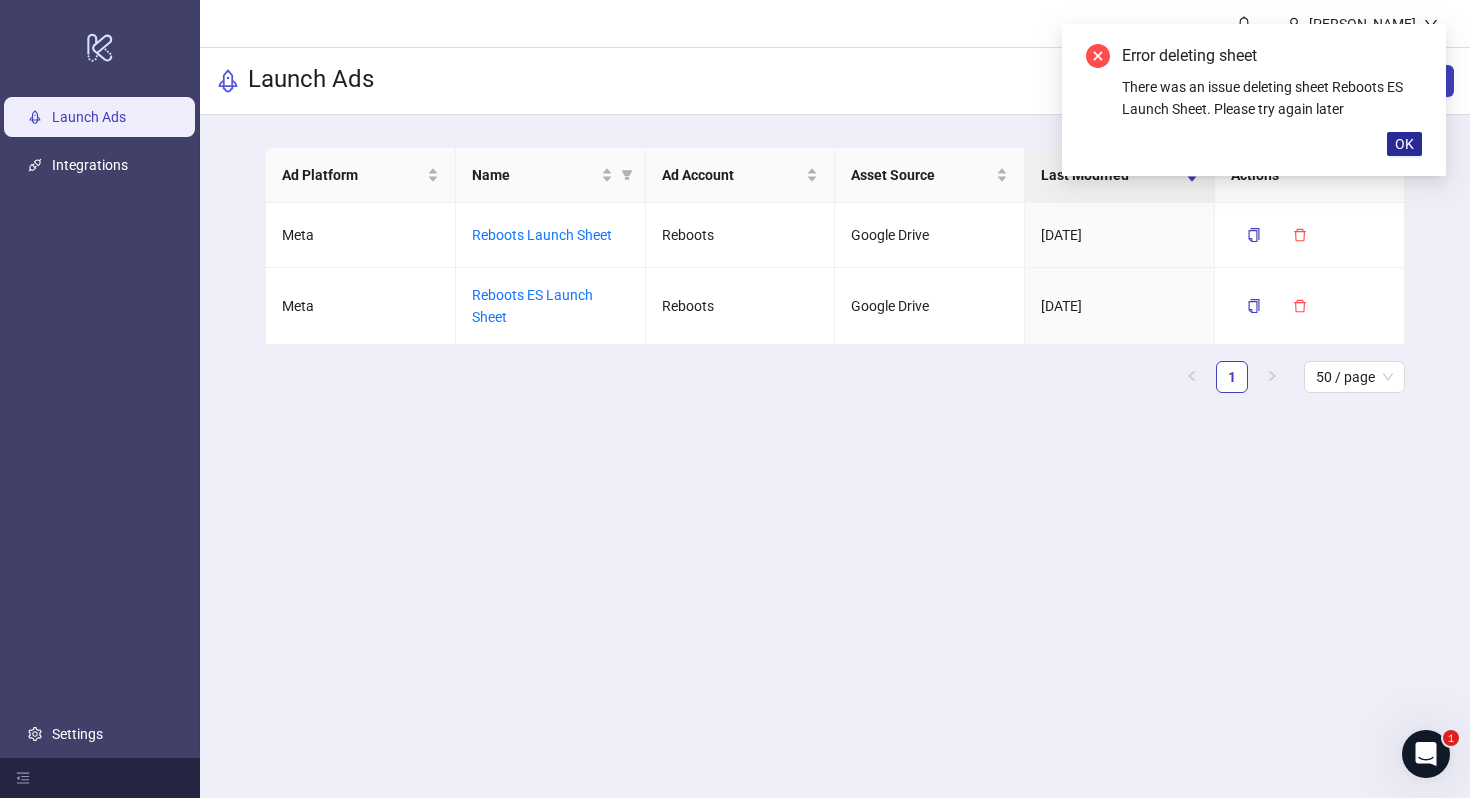 click on "OK" at bounding box center [1404, 144] 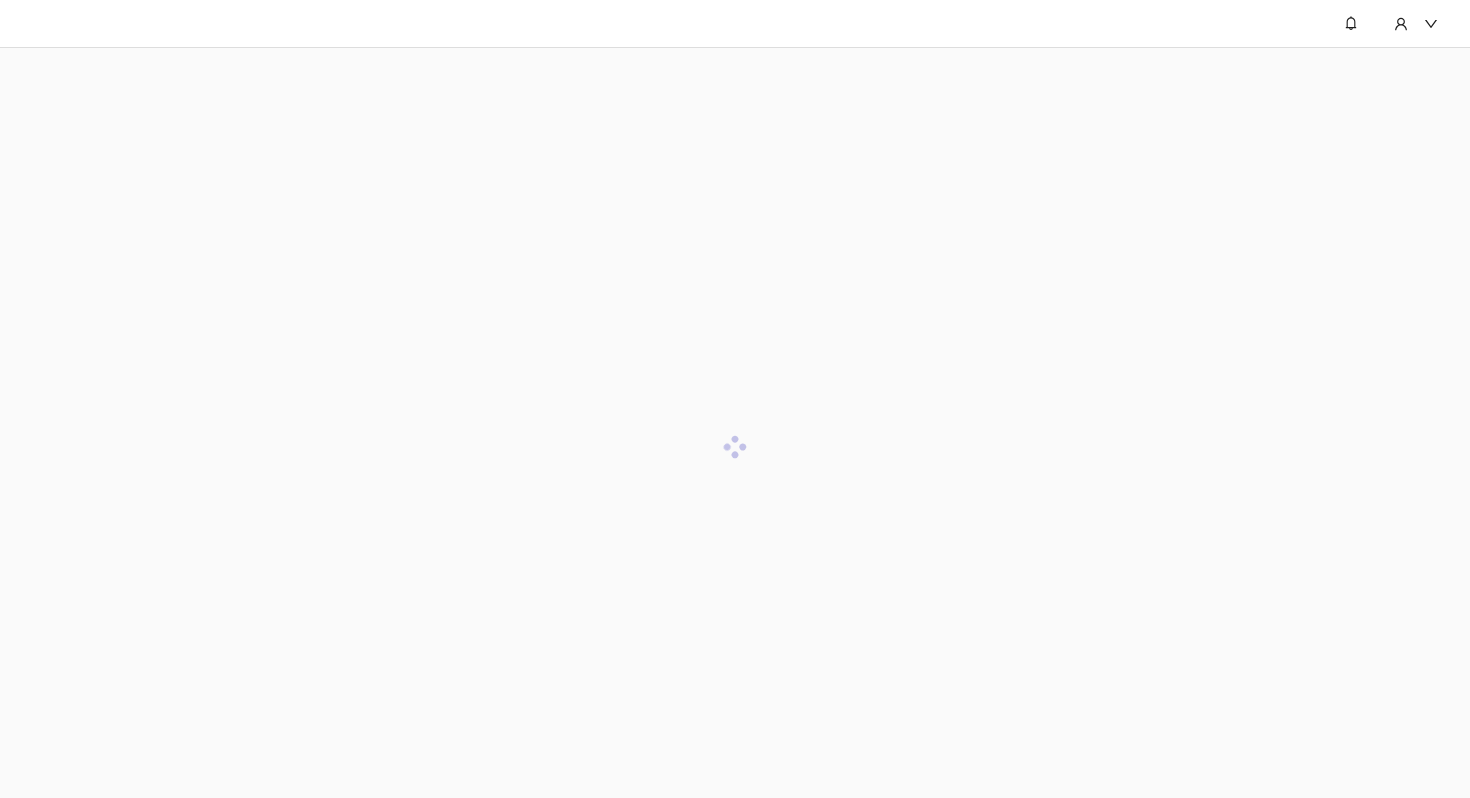 scroll, scrollTop: 0, scrollLeft: 0, axis: both 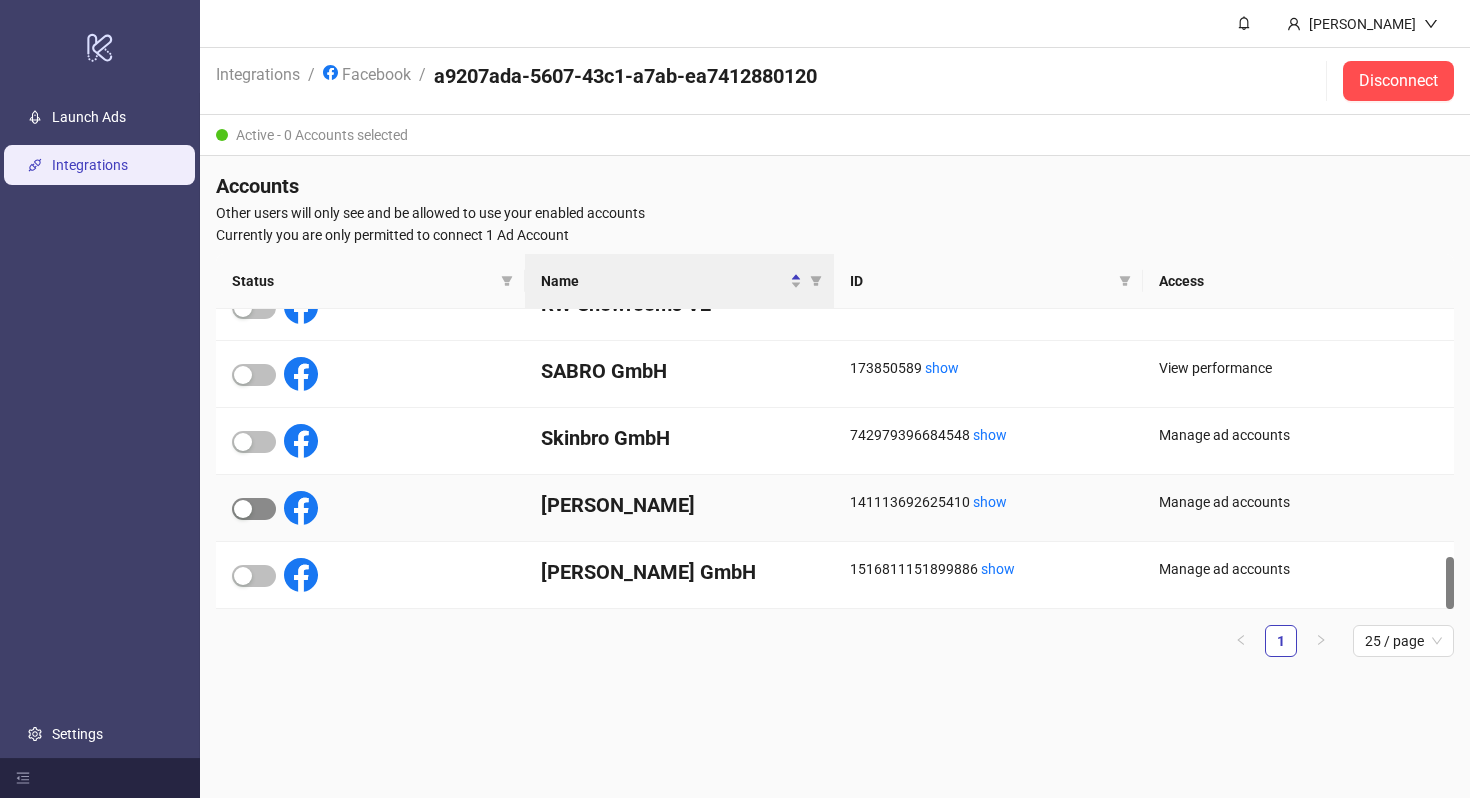 click at bounding box center [243, 509] 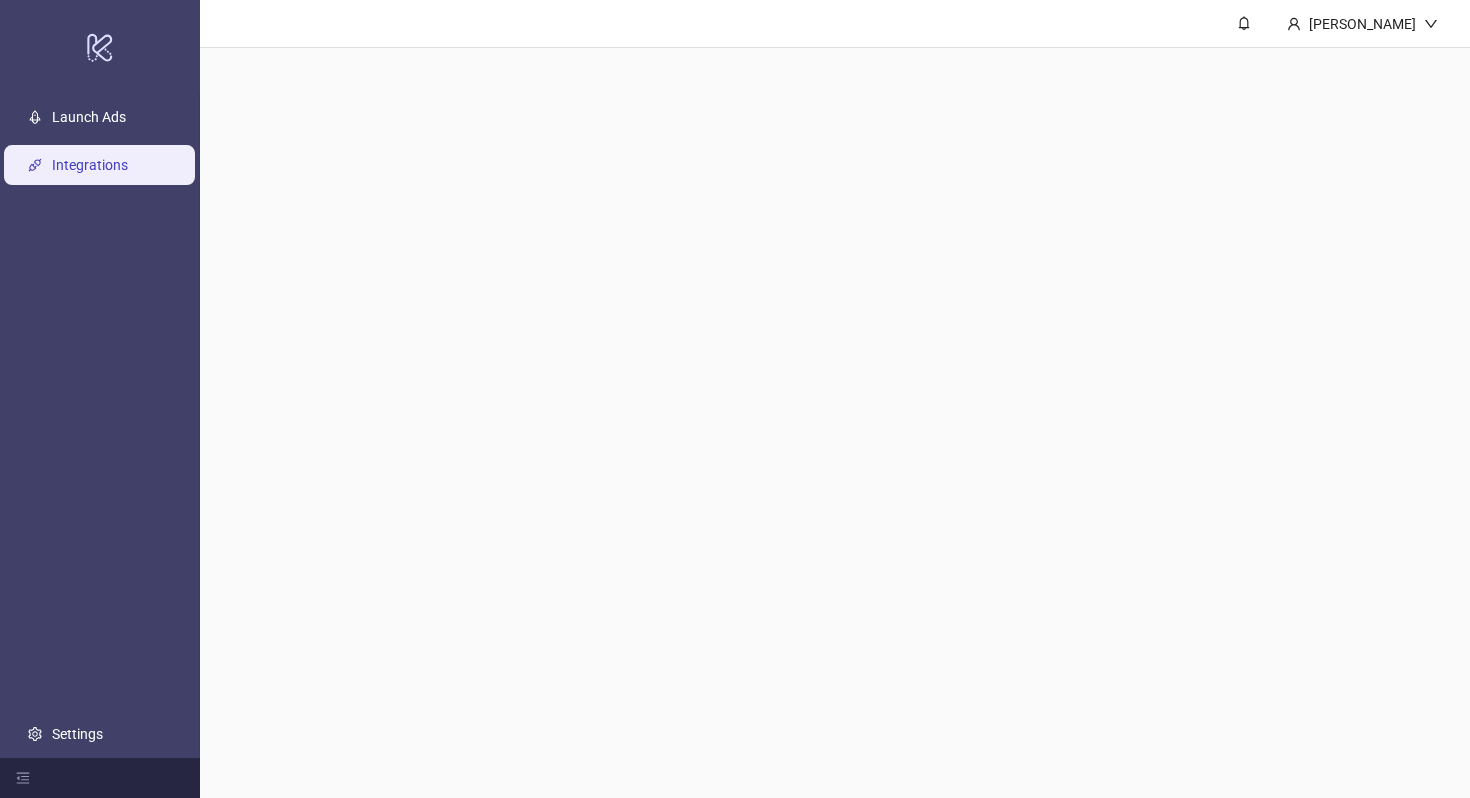 scroll, scrollTop: 0, scrollLeft: 0, axis: both 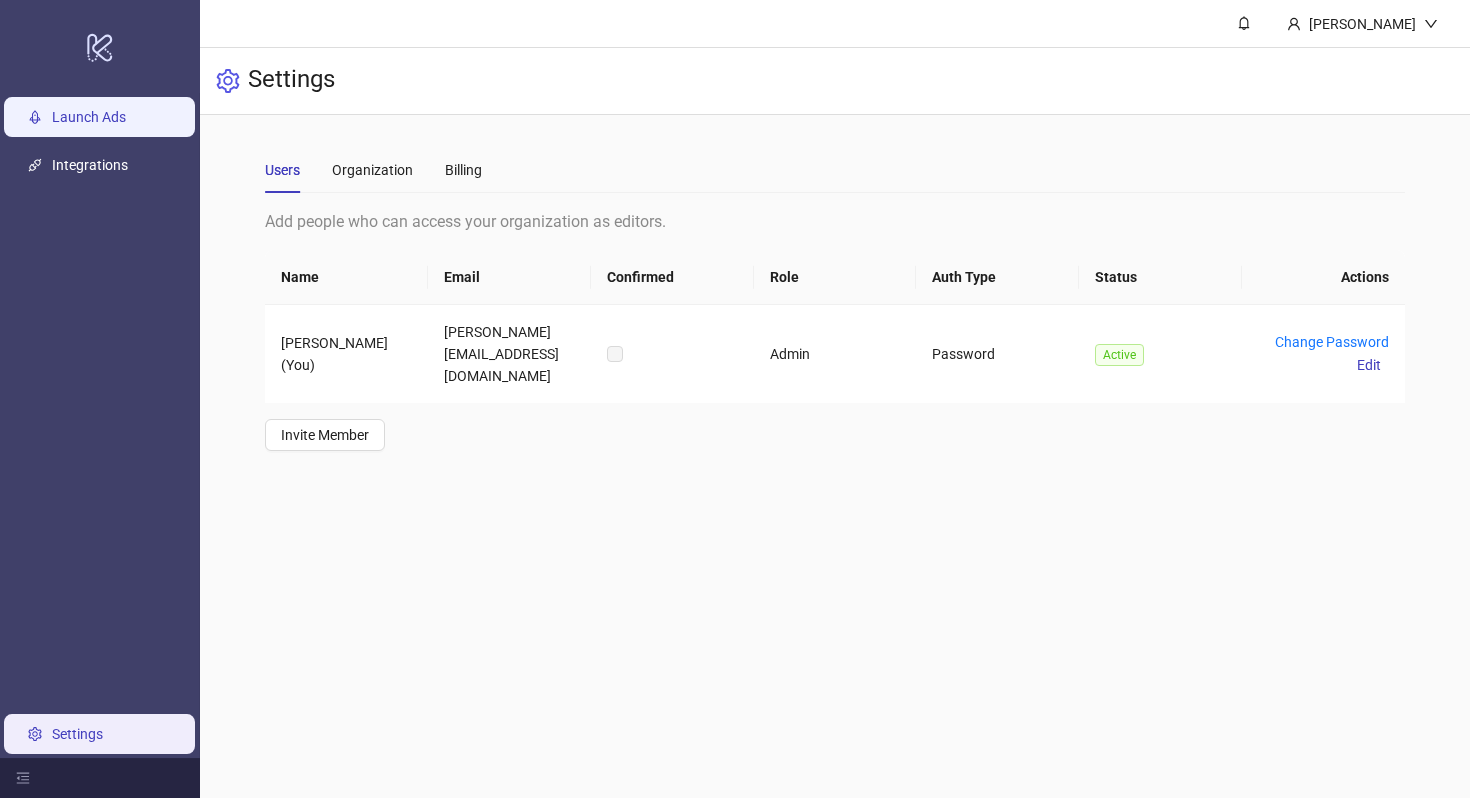 click on "Launch Ads" at bounding box center (89, 117) 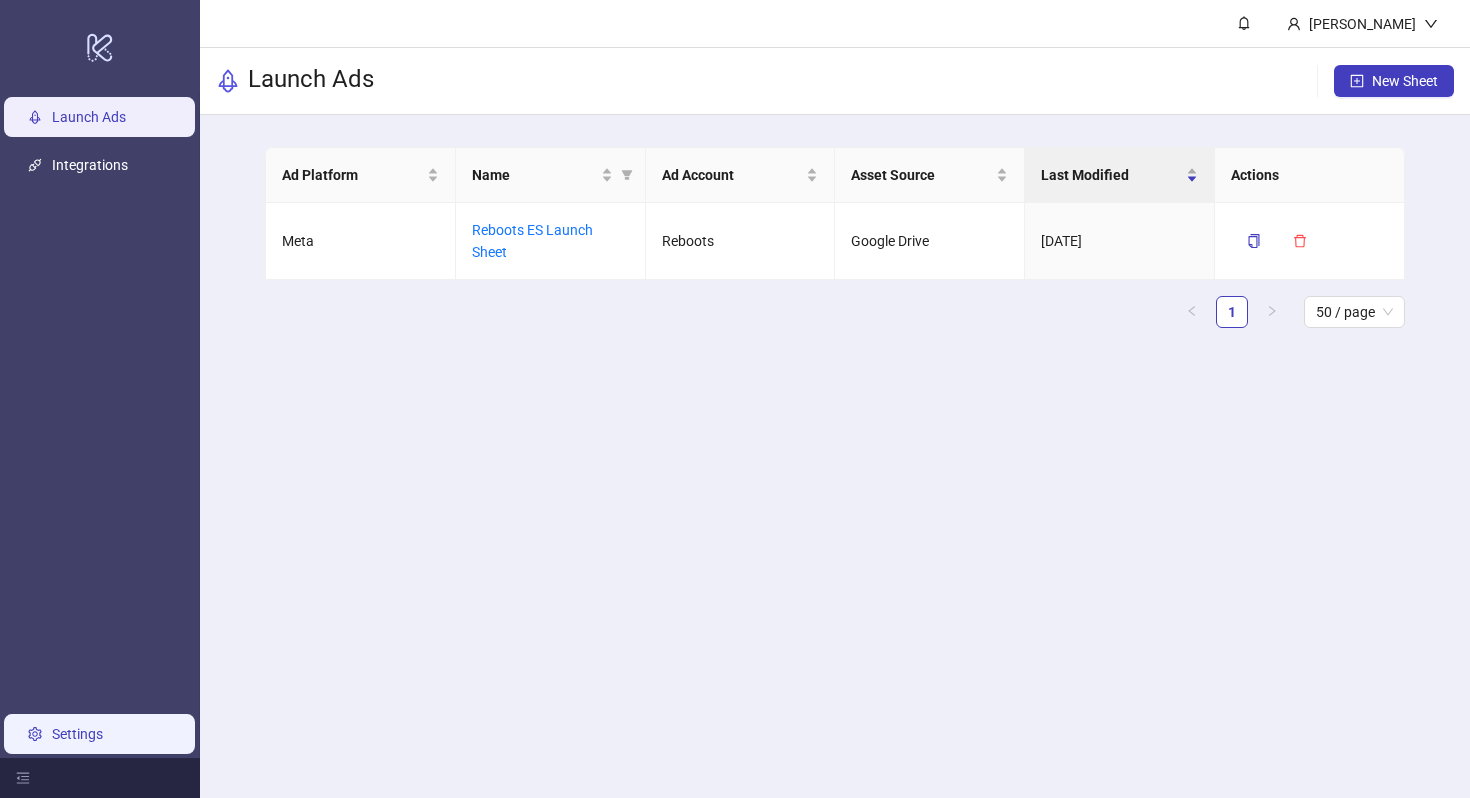 click on "Settings" at bounding box center [77, 734] 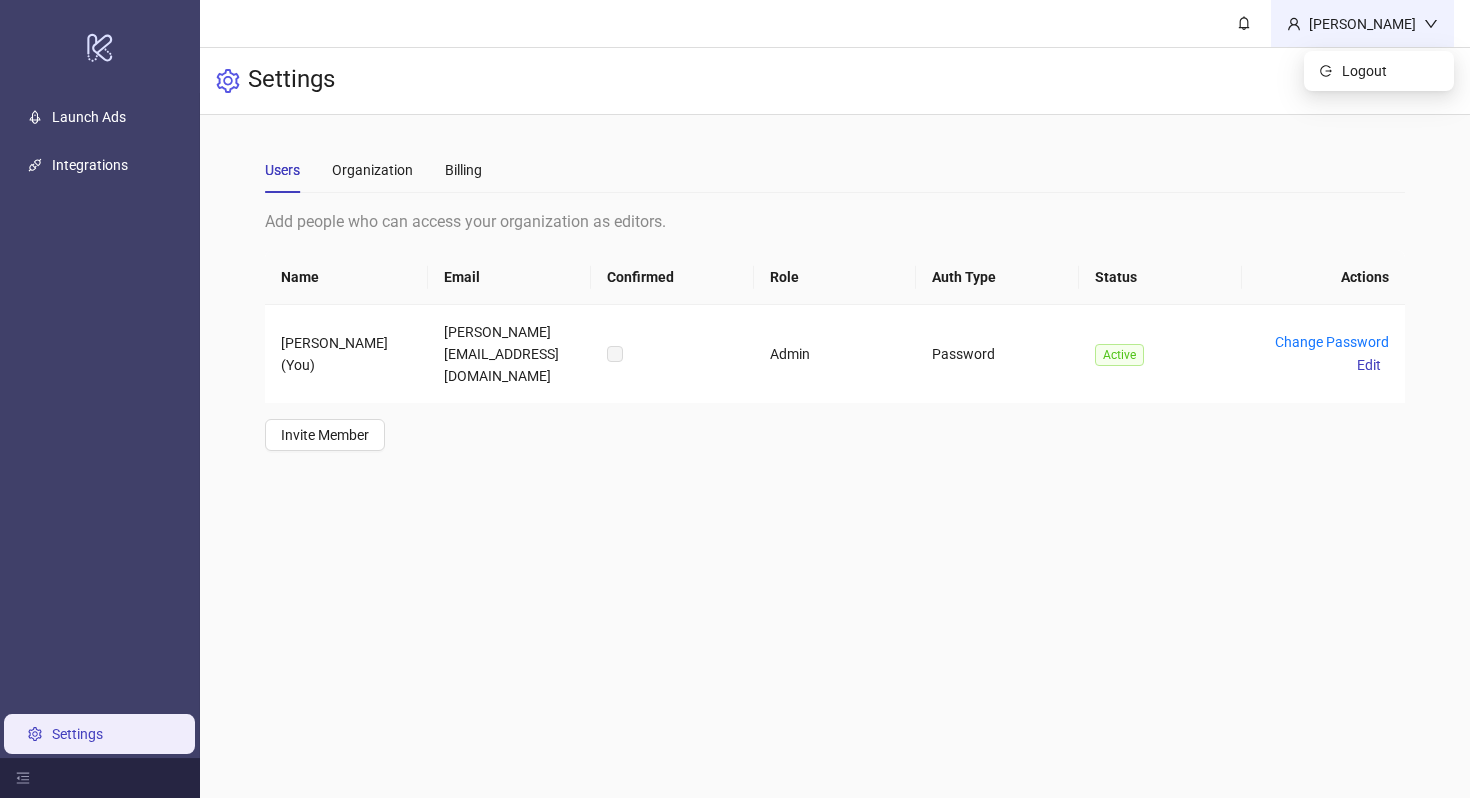 click 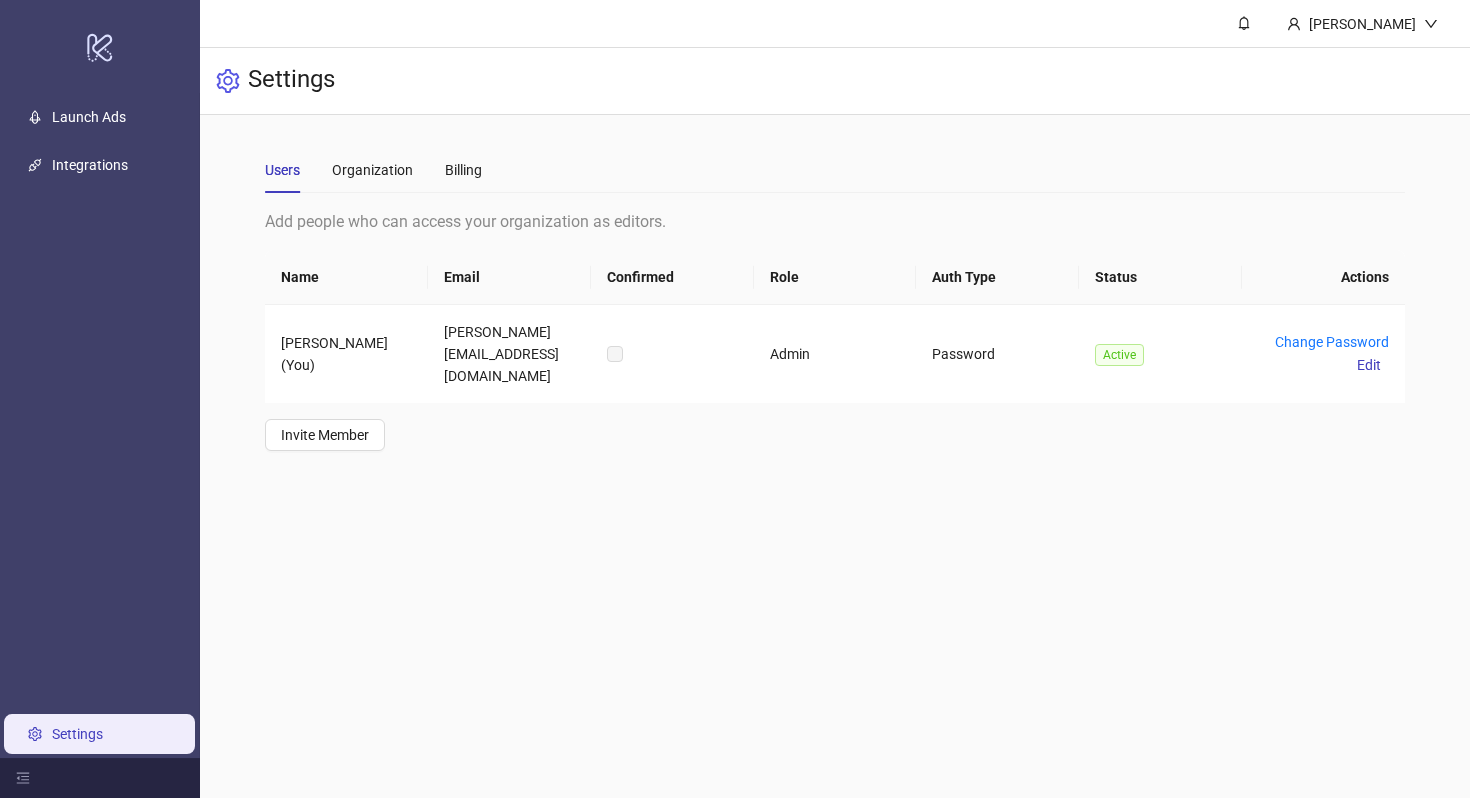 click on "Settings" at bounding box center (835, 81) 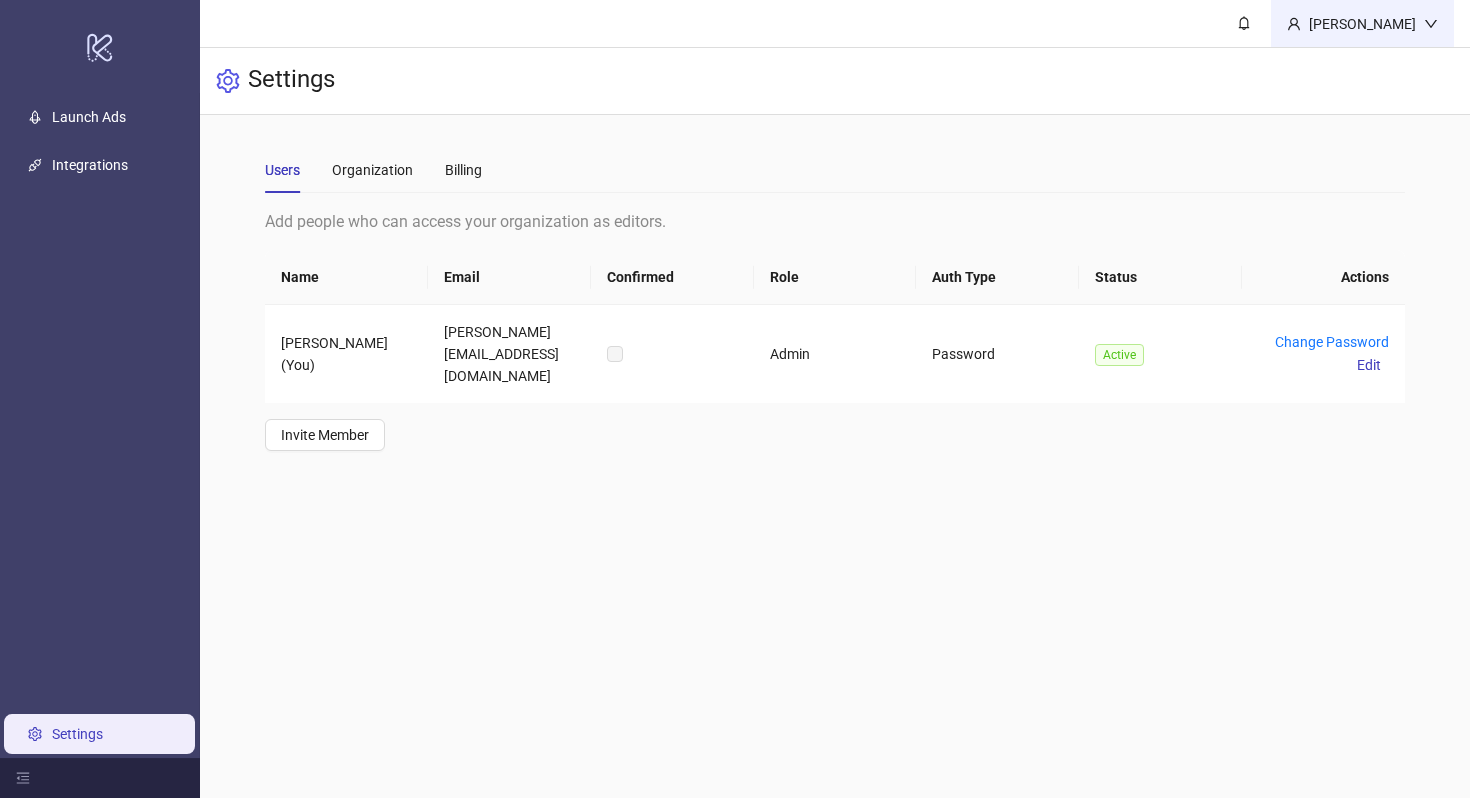 click on "[PERSON_NAME]" at bounding box center [1362, 24] 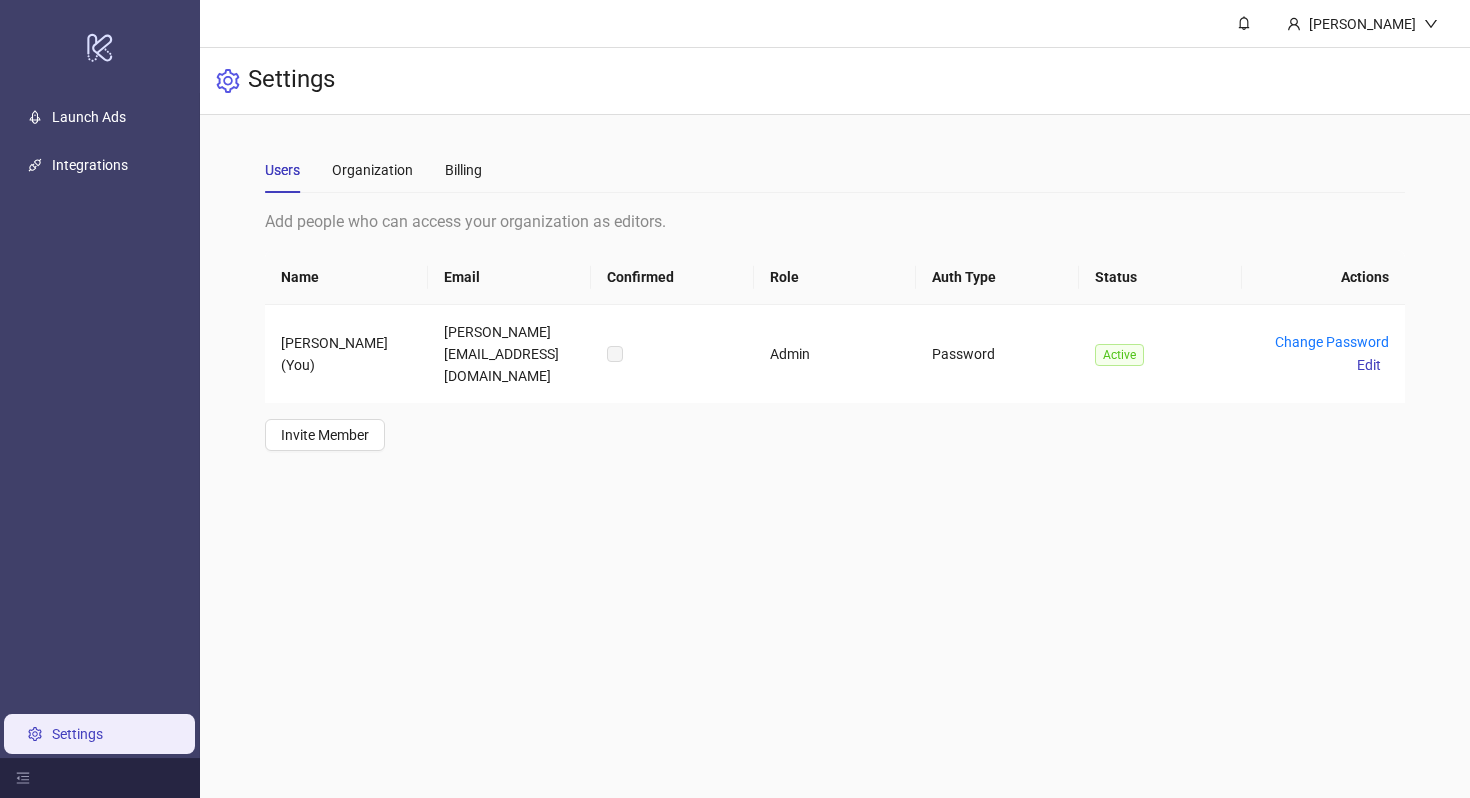 click on "Settings" at bounding box center [835, 81] 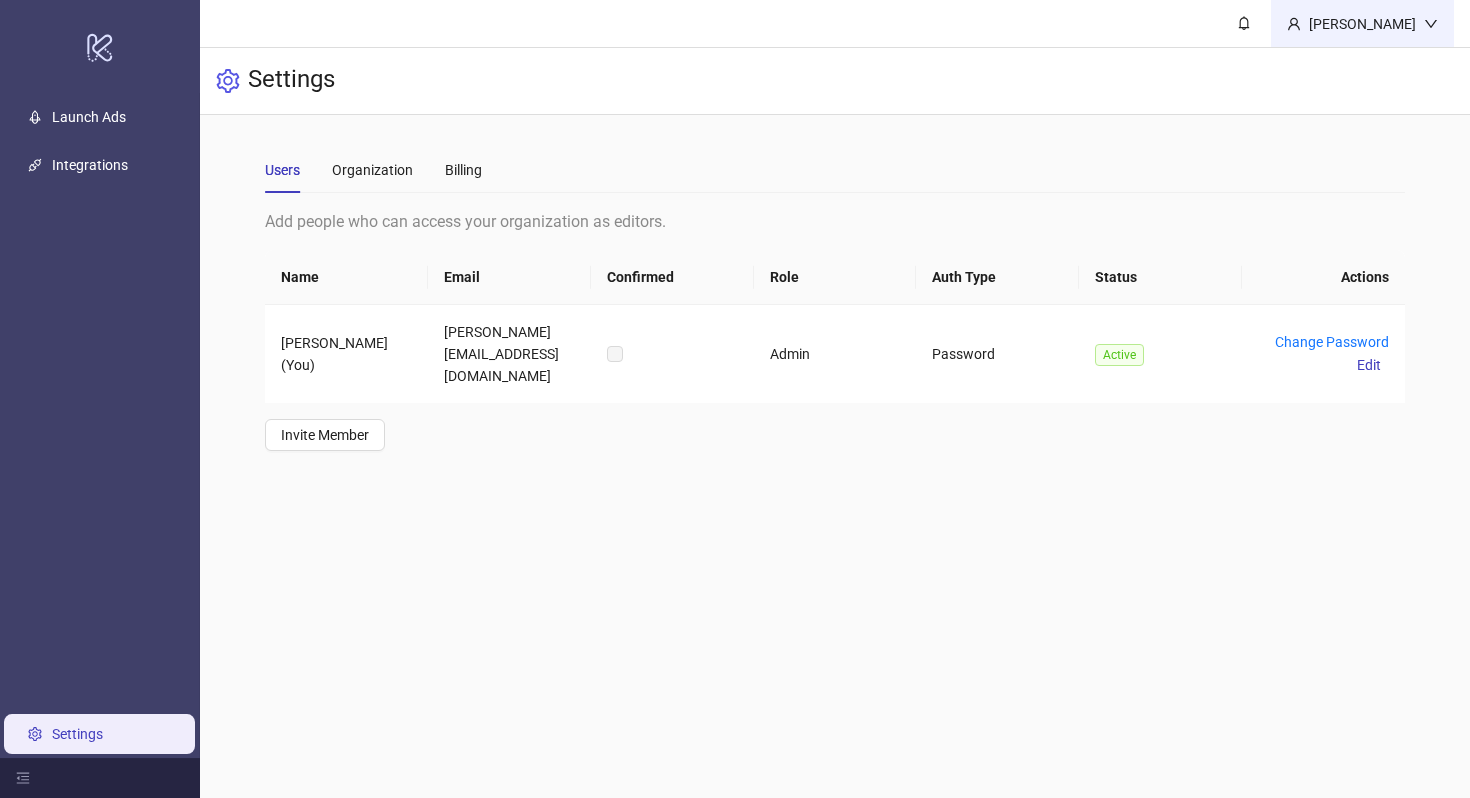 click on "[PERSON_NAME]" at bounding box center (1362, 24) 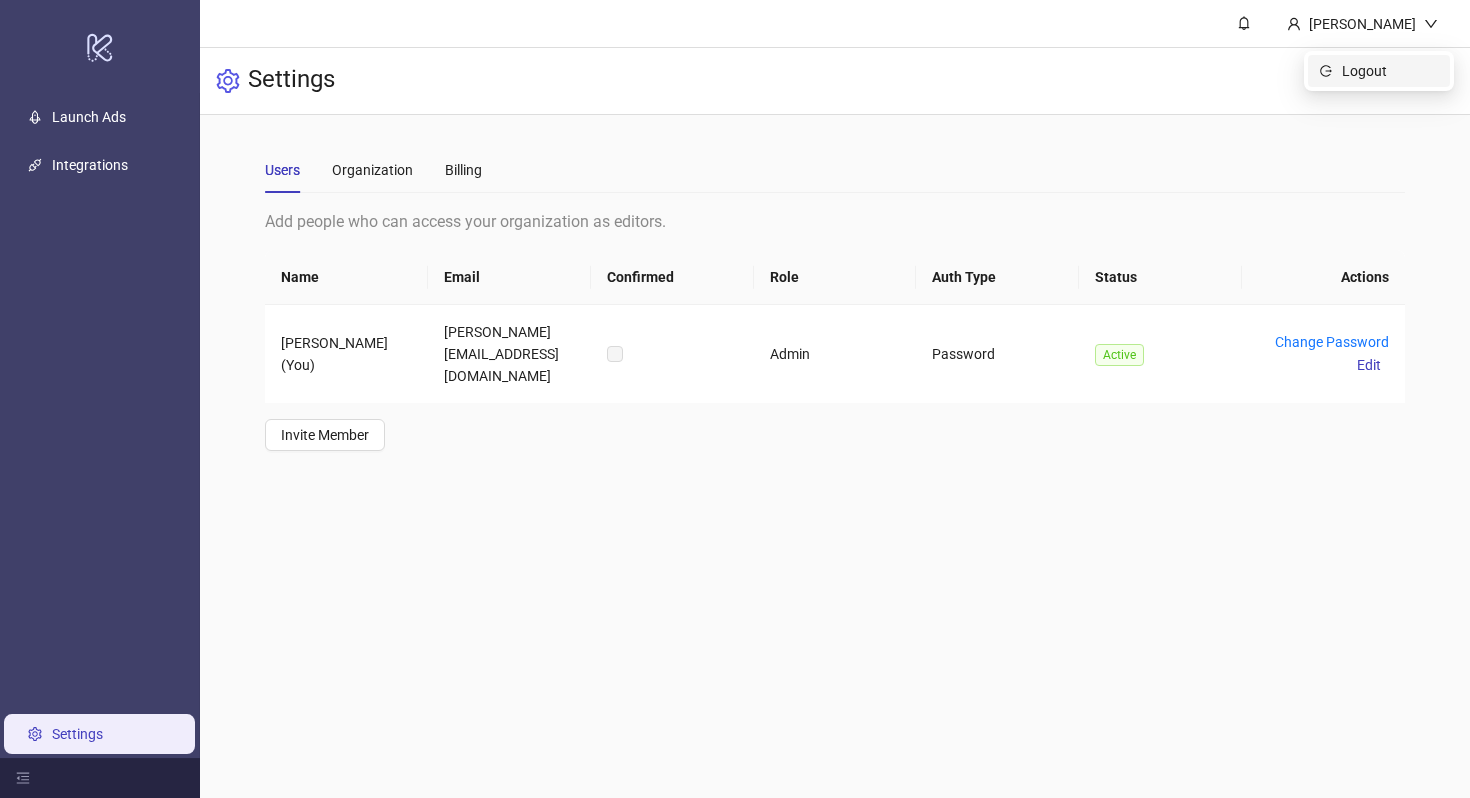 click on "Logout" at bounding box center [1390, 71] 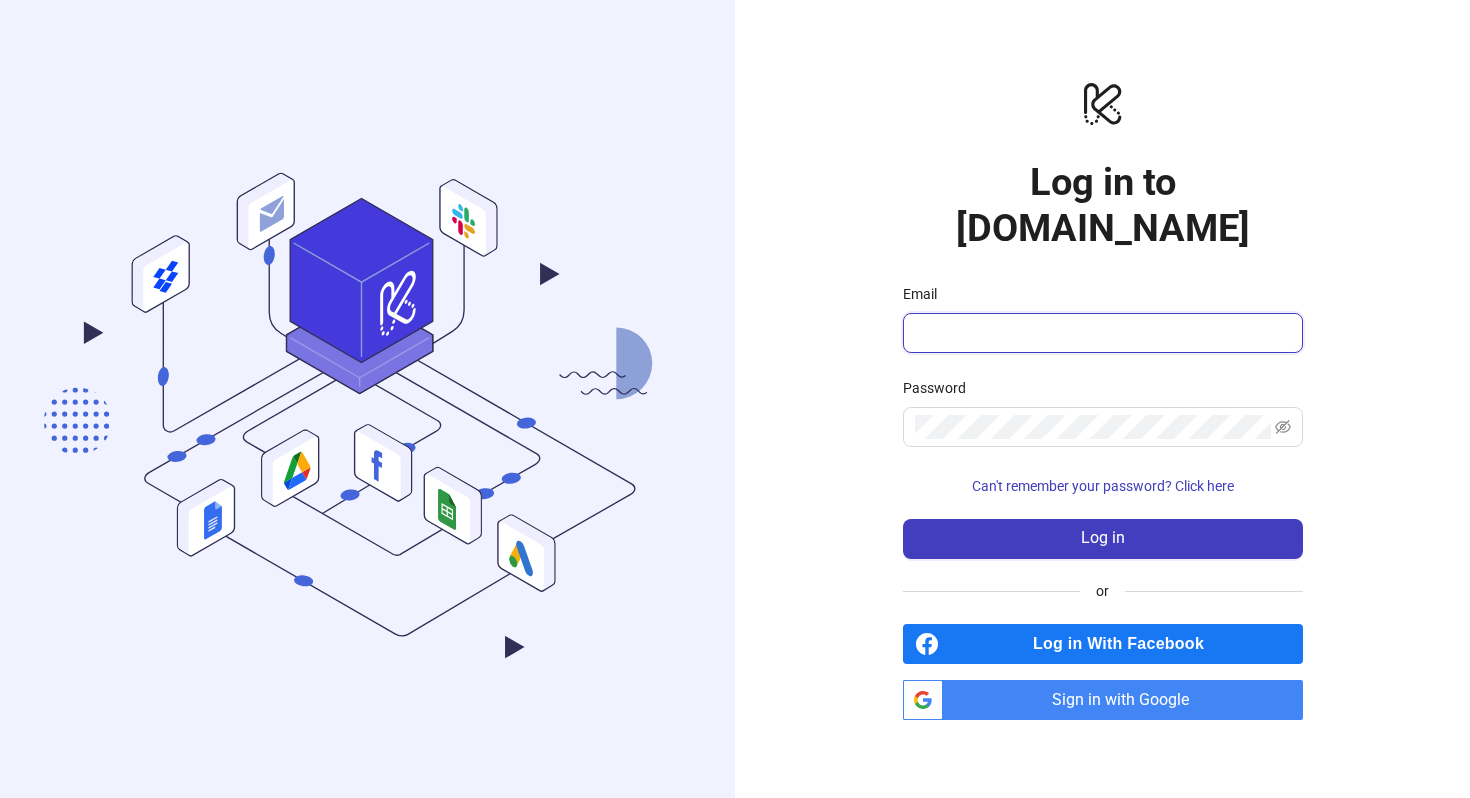 click on "Email" at bounding box center [1101, 333] 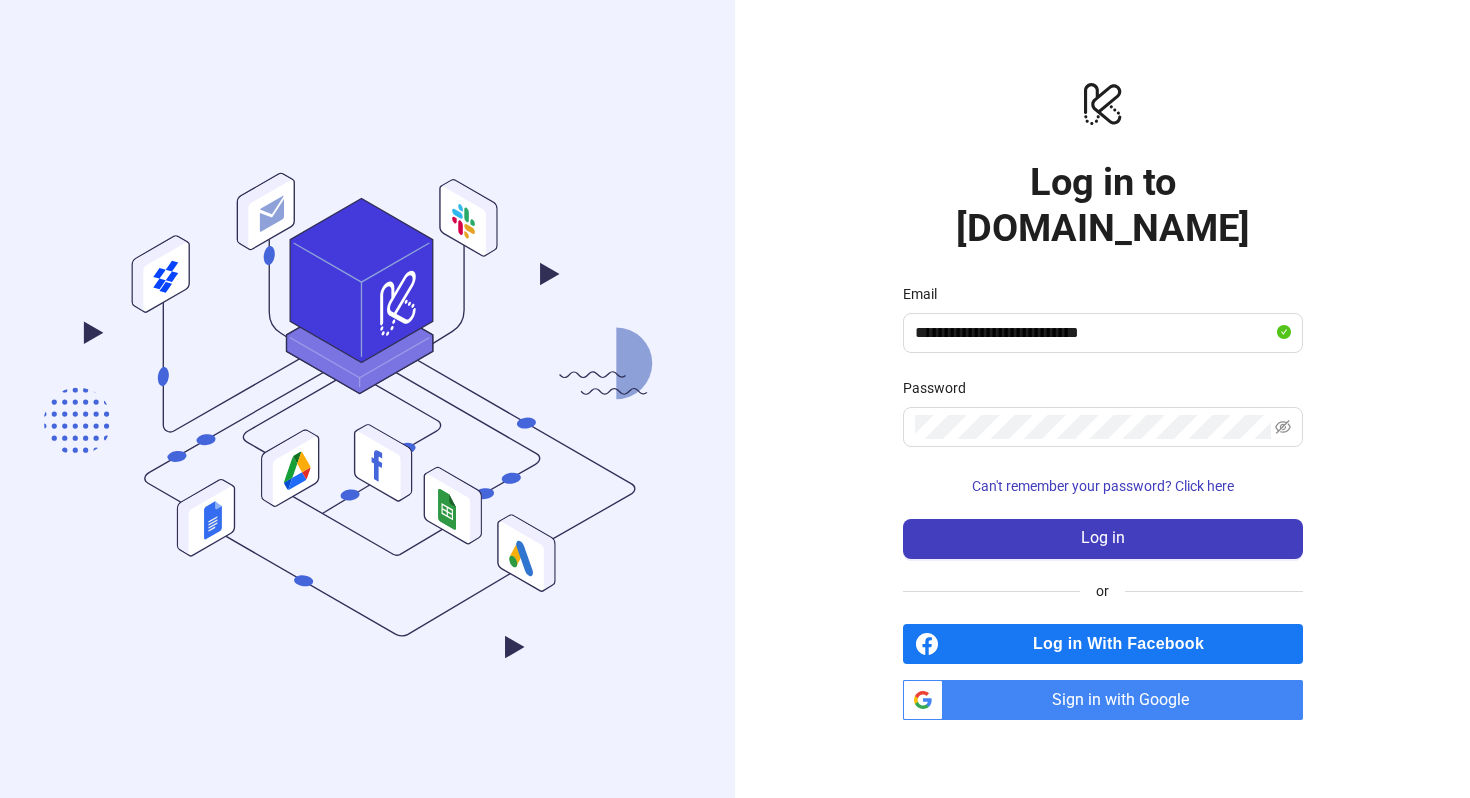 click on "Sign in with Google" at bounding box center (1127, 700) 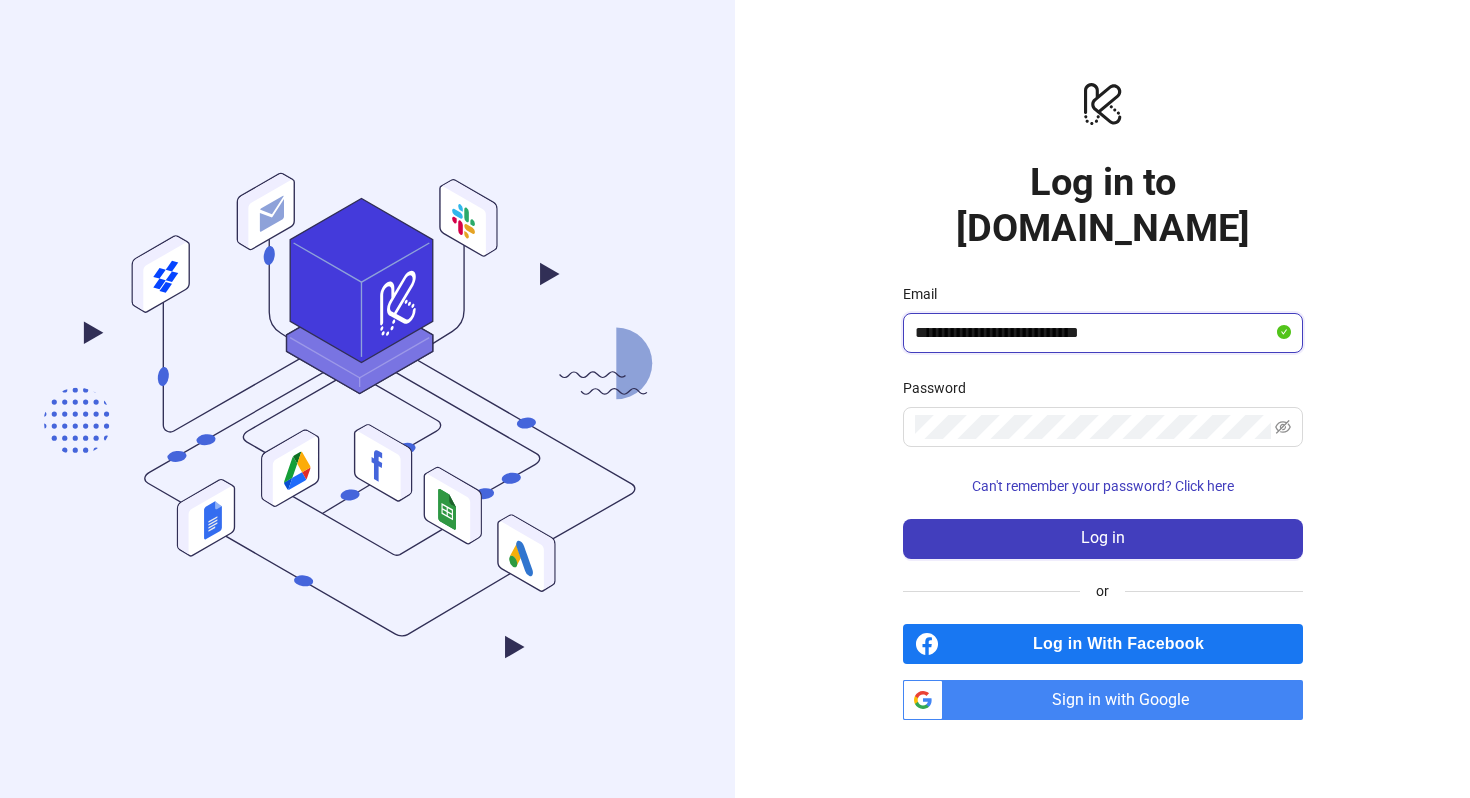 click on "**********" at bounding box center (1094, 333) 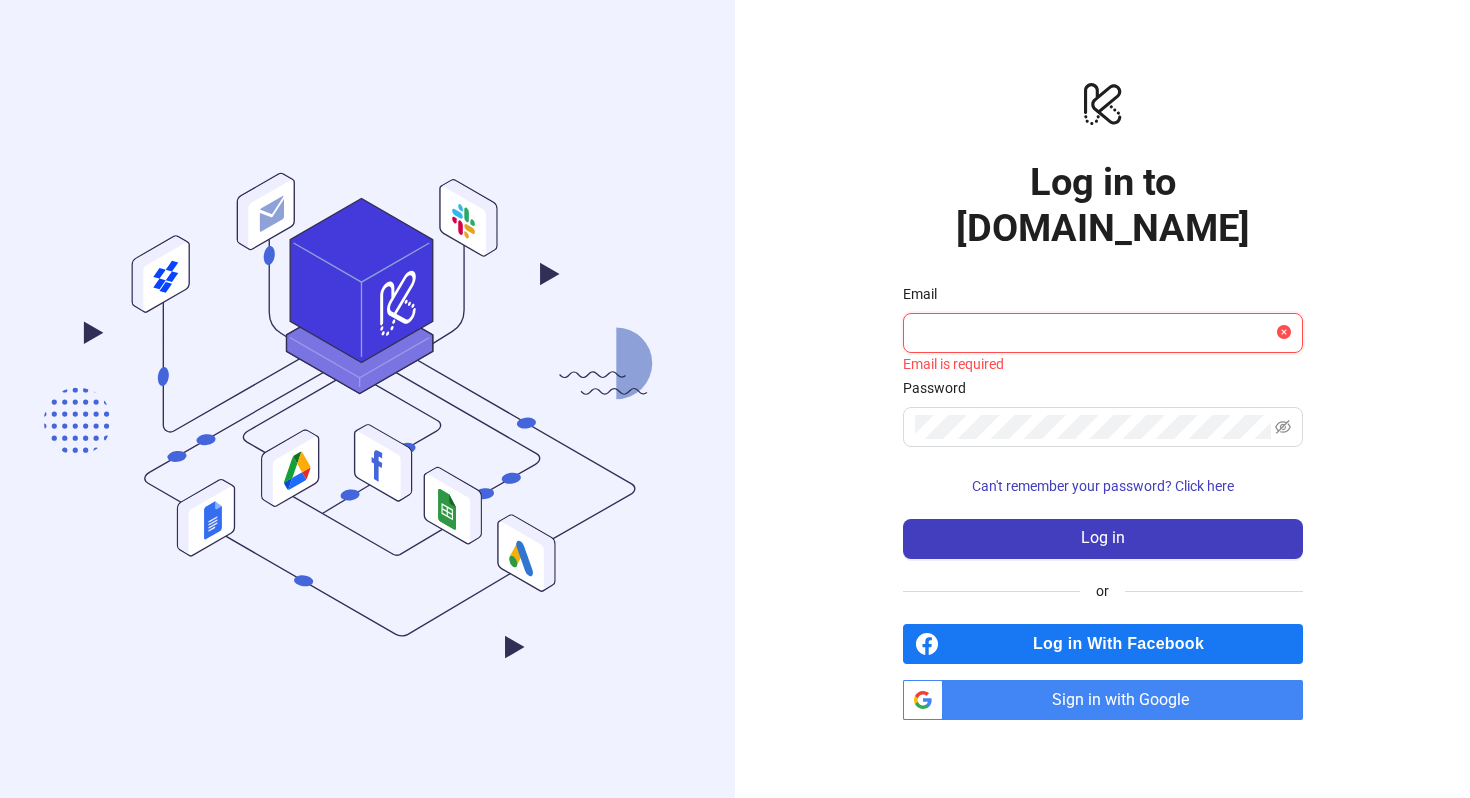 type 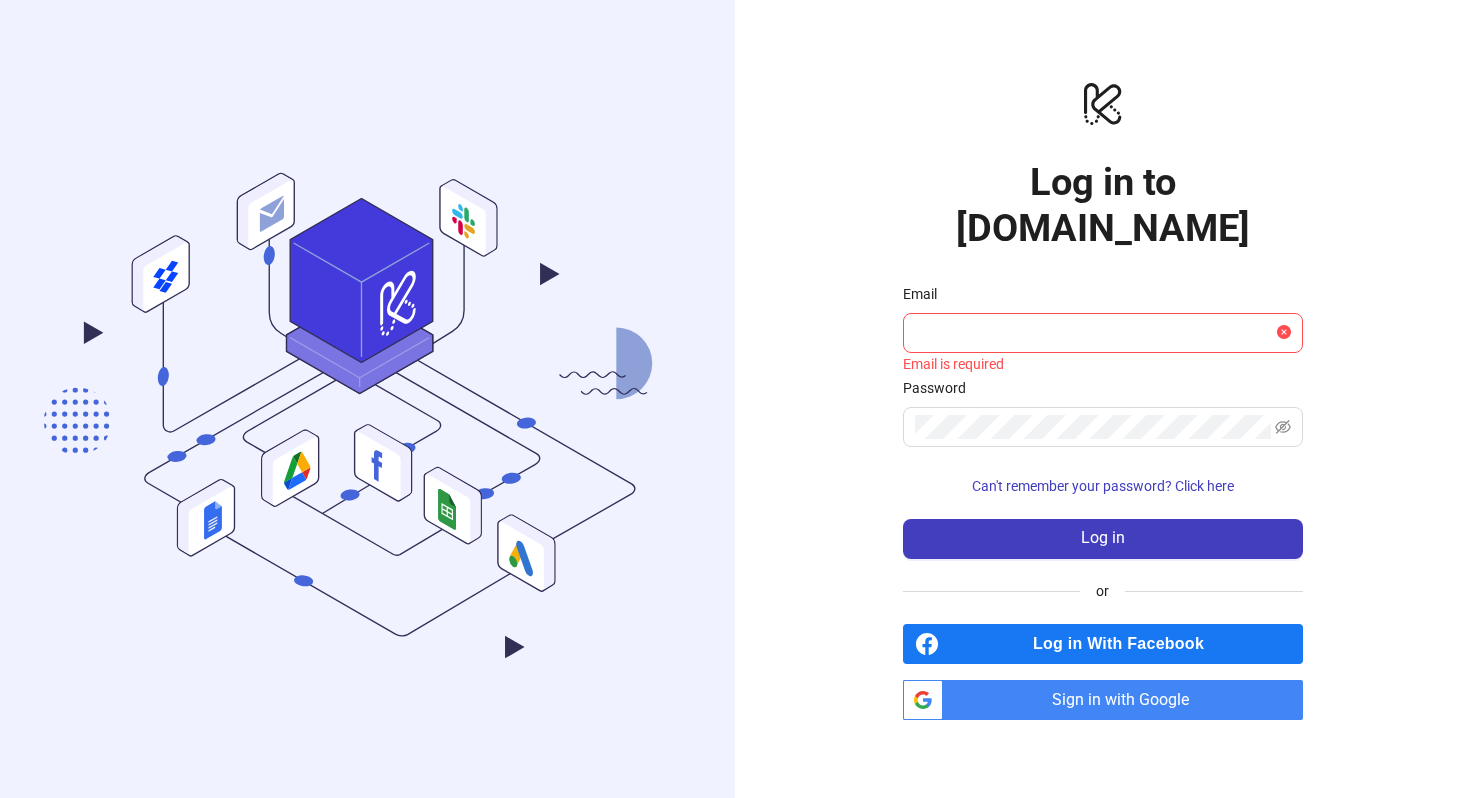 click on "Sign in with Google" at bounding box center (1127, 700) 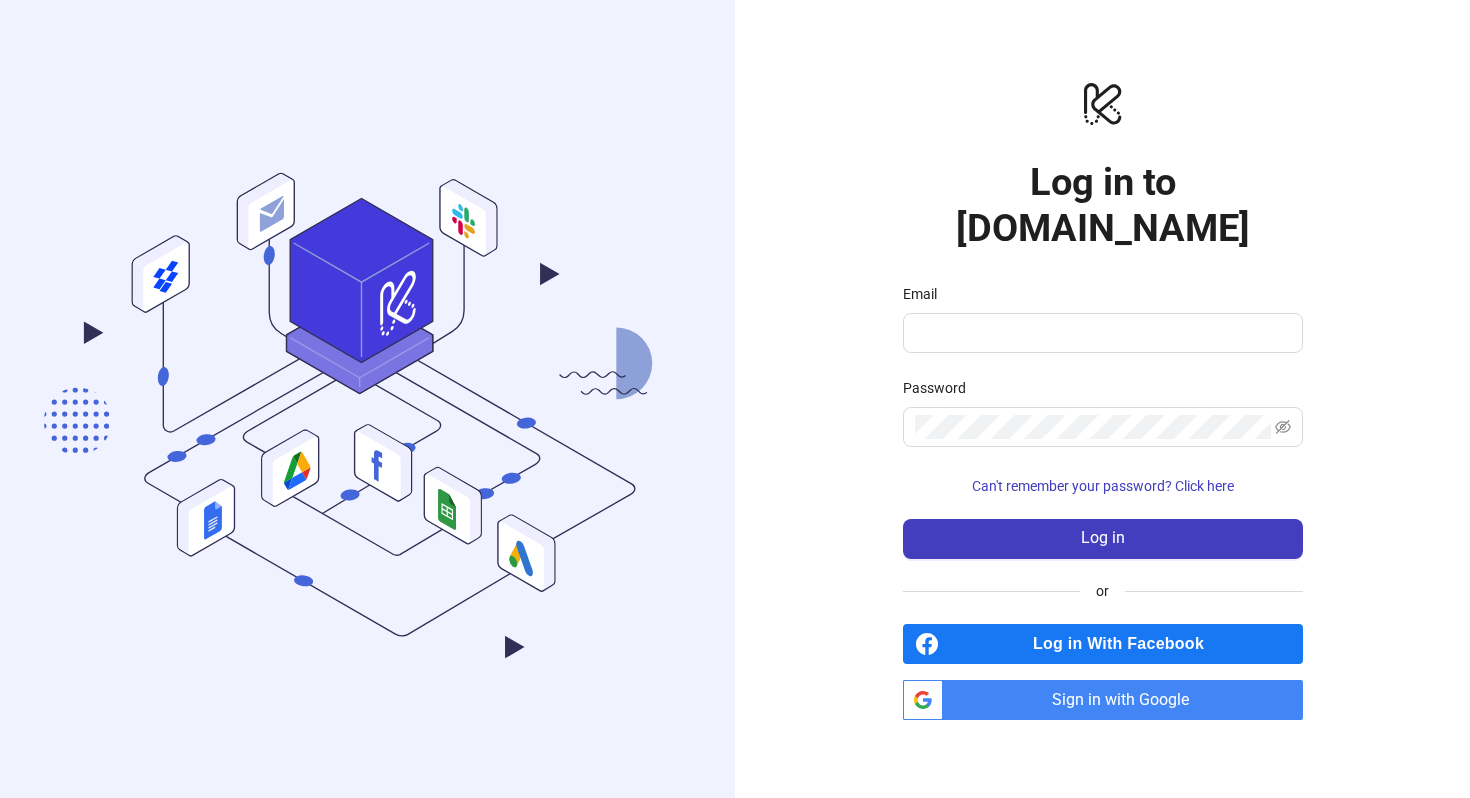 scroll, scrollTop: 0, scrollLeft: 0, axis: both 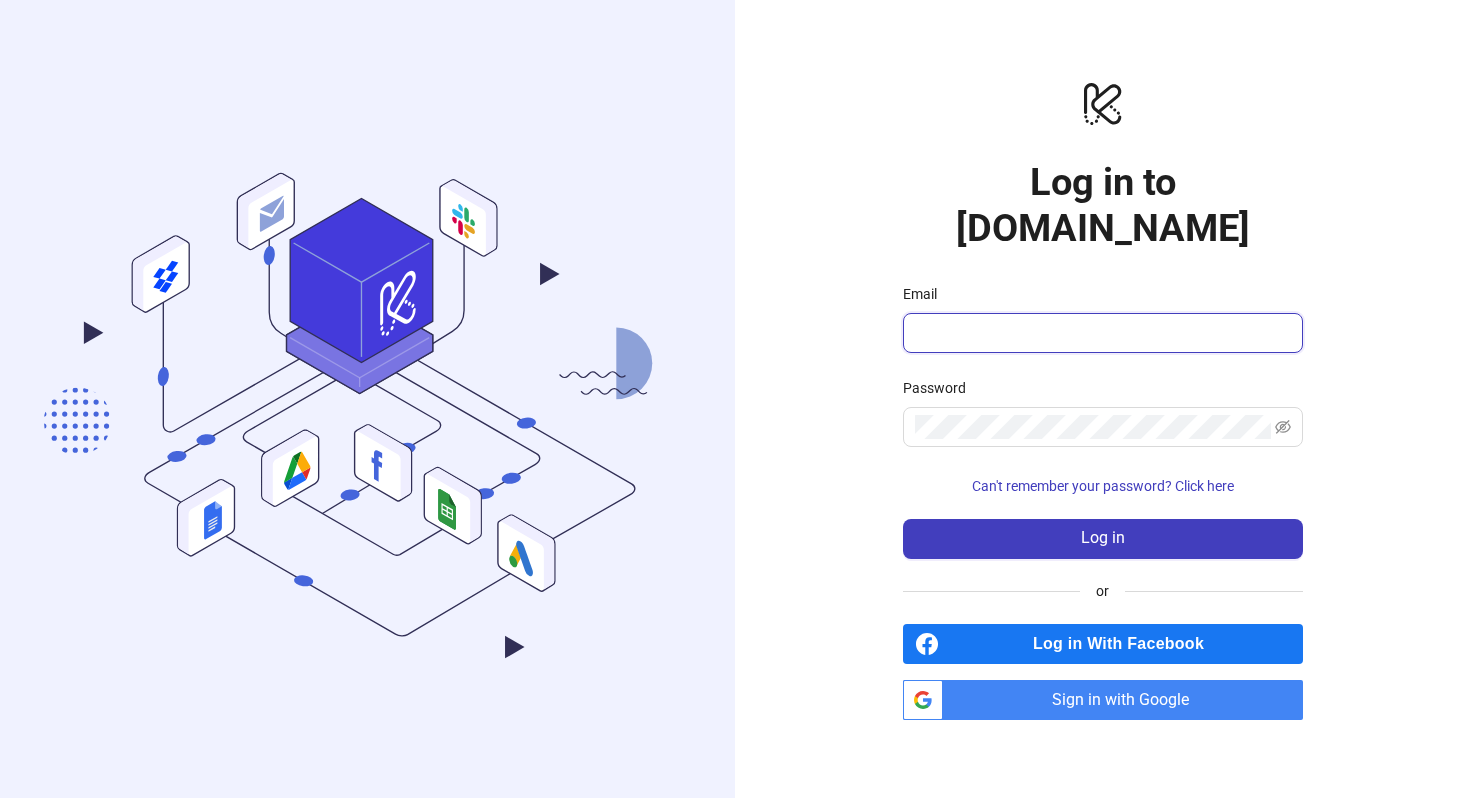 click on "Email" at bounding box center (1101, 333) 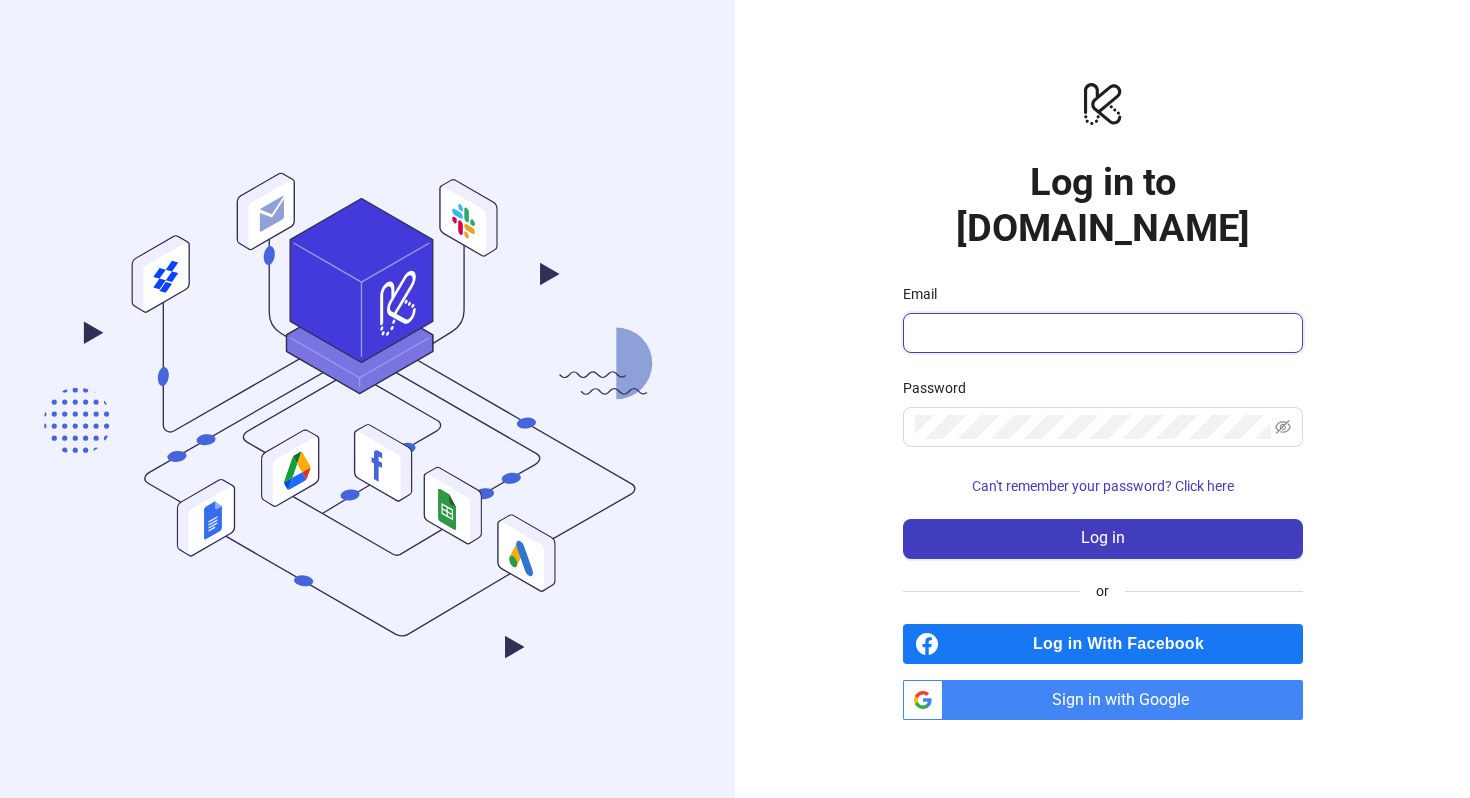 type on "**********" 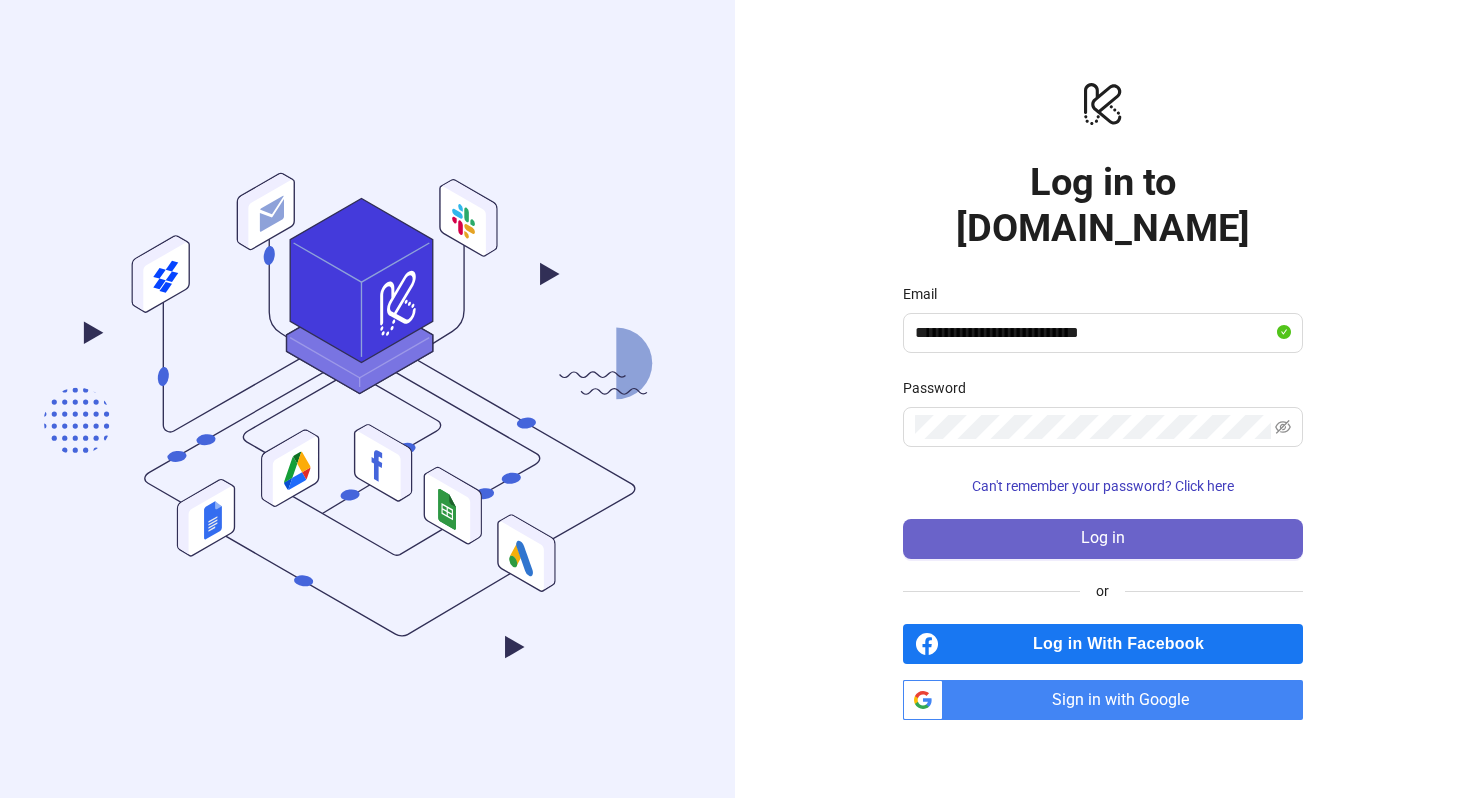 click on "Log in" at bounding box center [1103, 539] 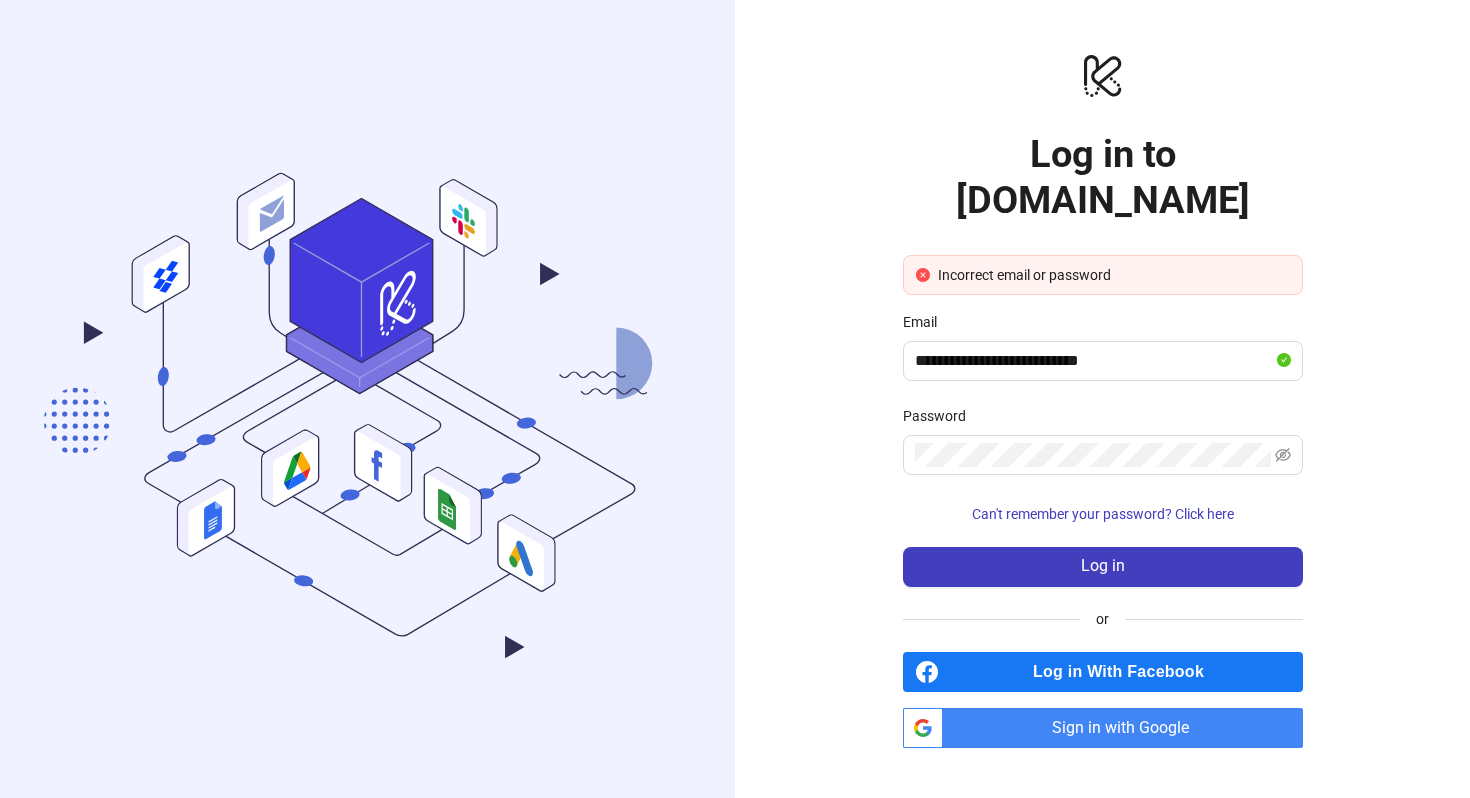 click on "Sign in with Google" at bounding box center (1127, 728) 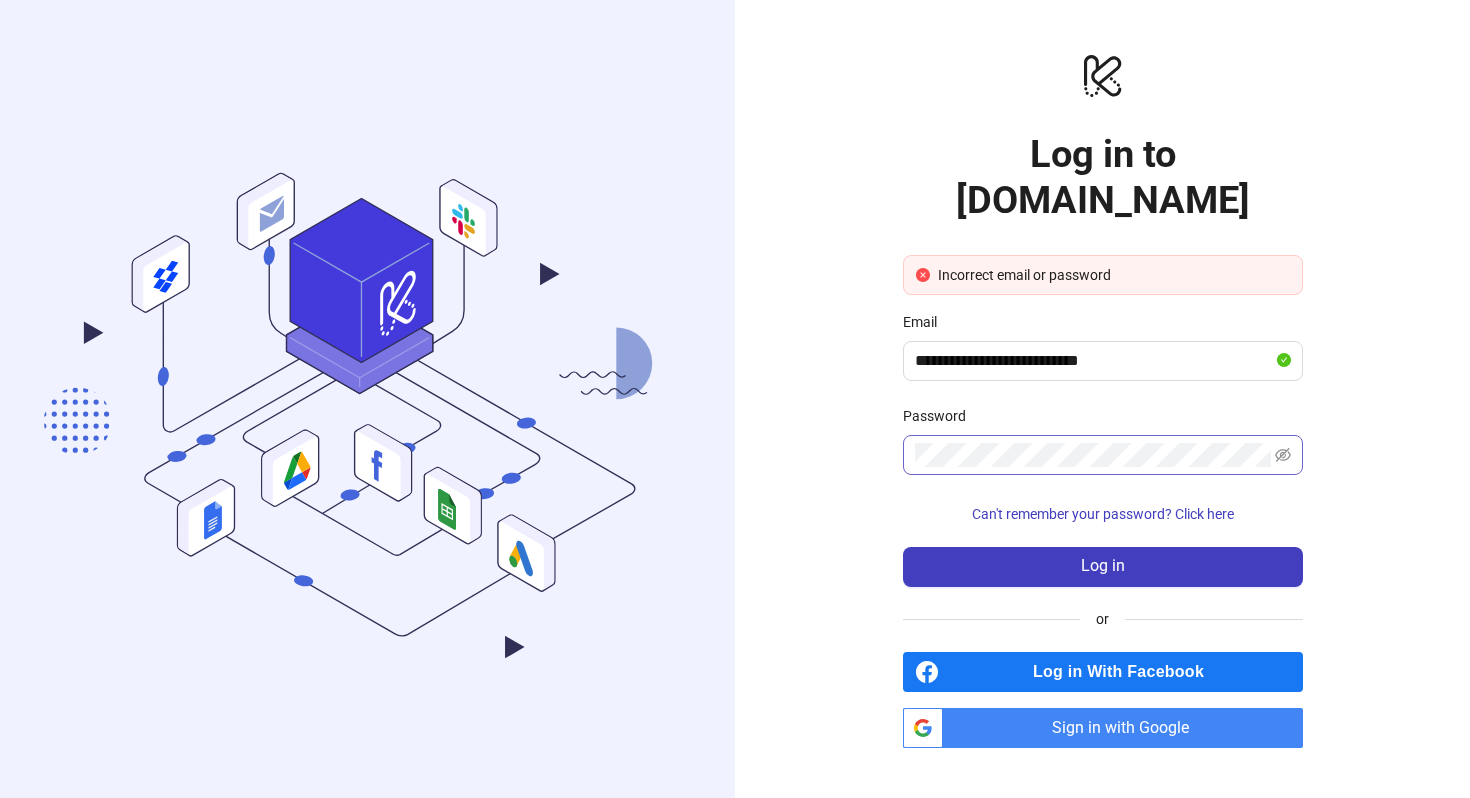 drag, startPoint x: 1194, startPoint y: 446, endPoint x: 945, endPoint y: 413, distance: 251.17723 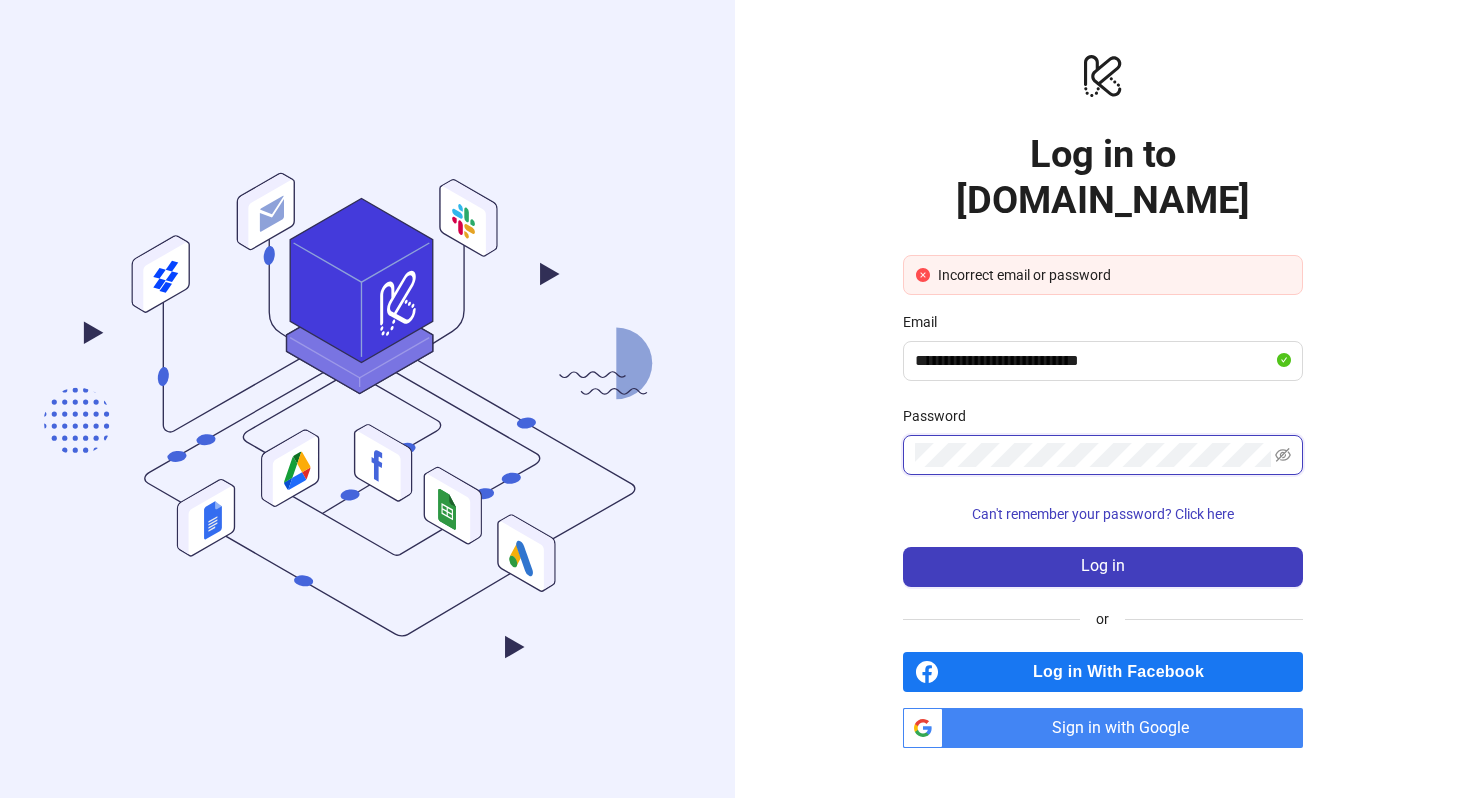 click on "**********" at bounding box center [1102, 399] 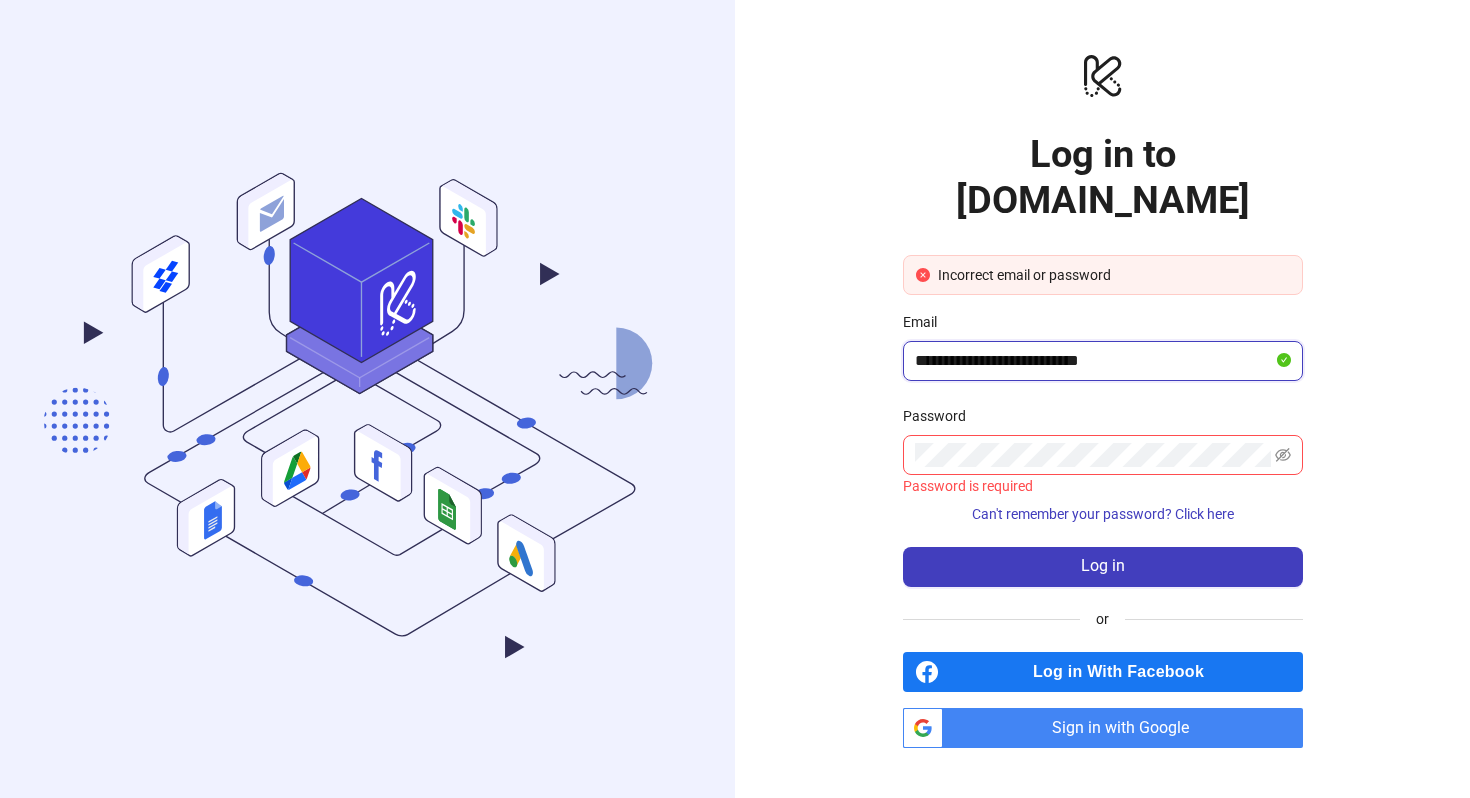 click on "**********" at bounding box center [1094, 361] 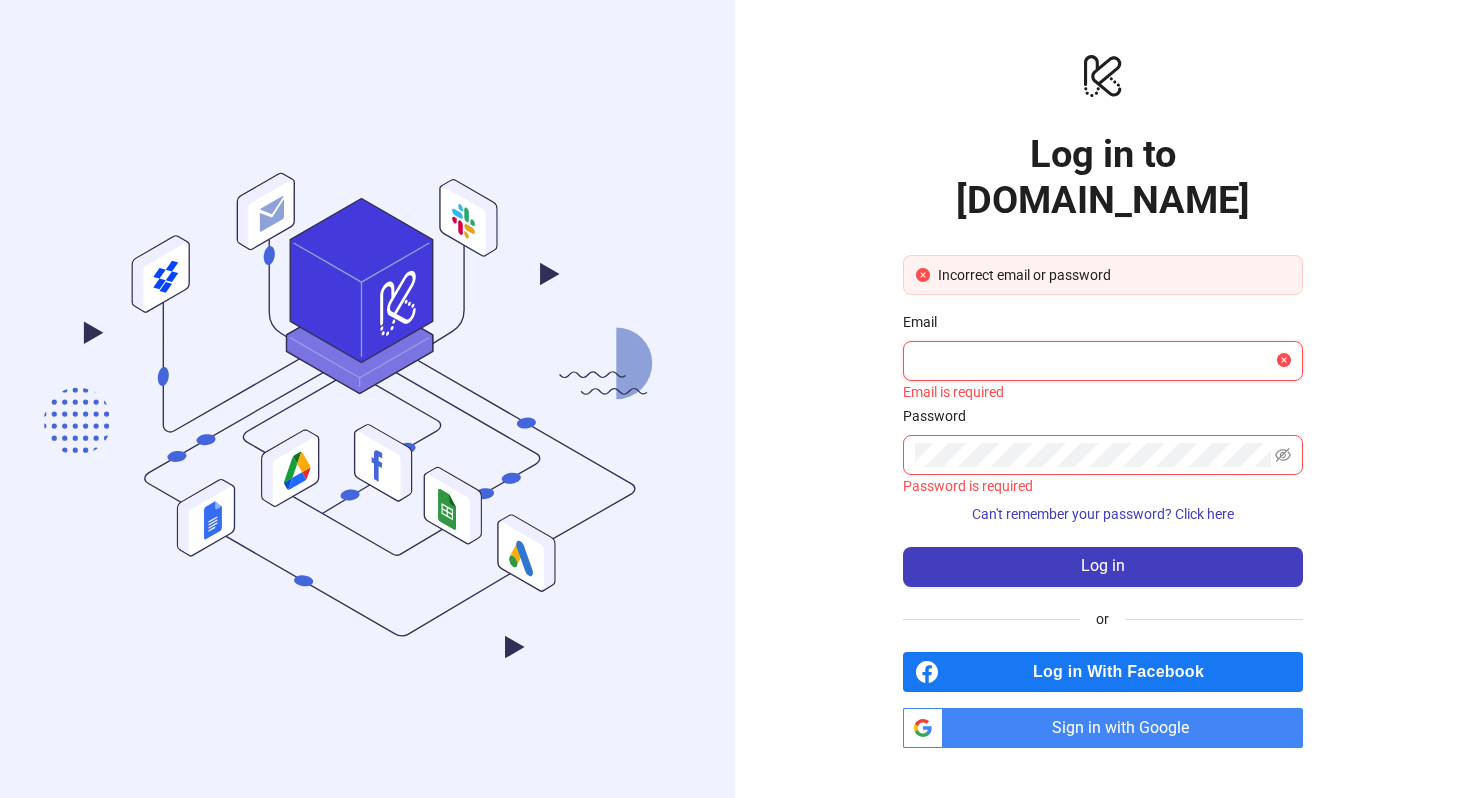 type 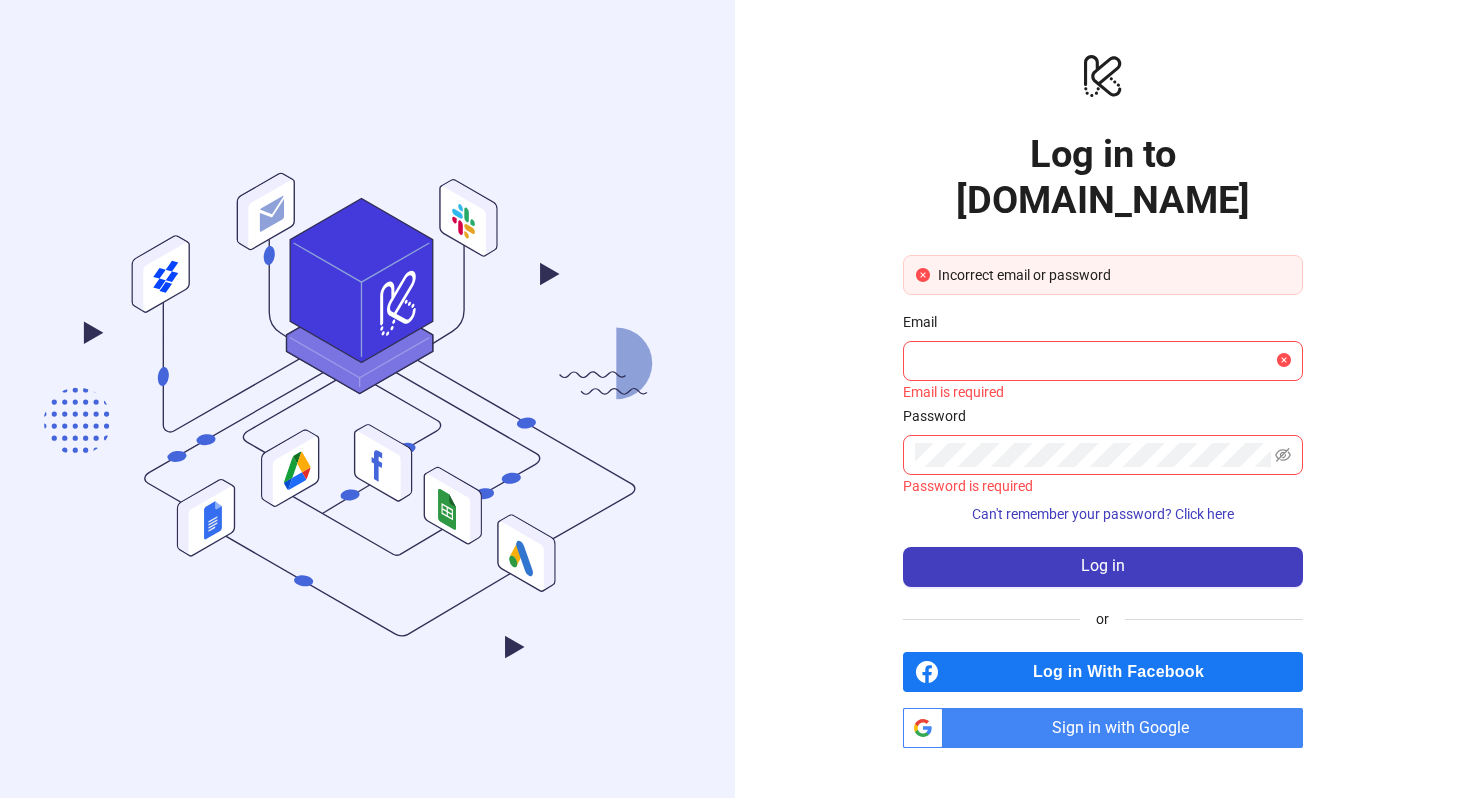 click on "logo/logo-mobile Log in to Kitchn.io Incorrect email or password Email Email is required Password Password is required Can't remember your password? Click here Log in or Log in With Facebook btn_google_dark_normal_ios Created with Sketch. Sign in with Google" at bounding box center (1102, 399) 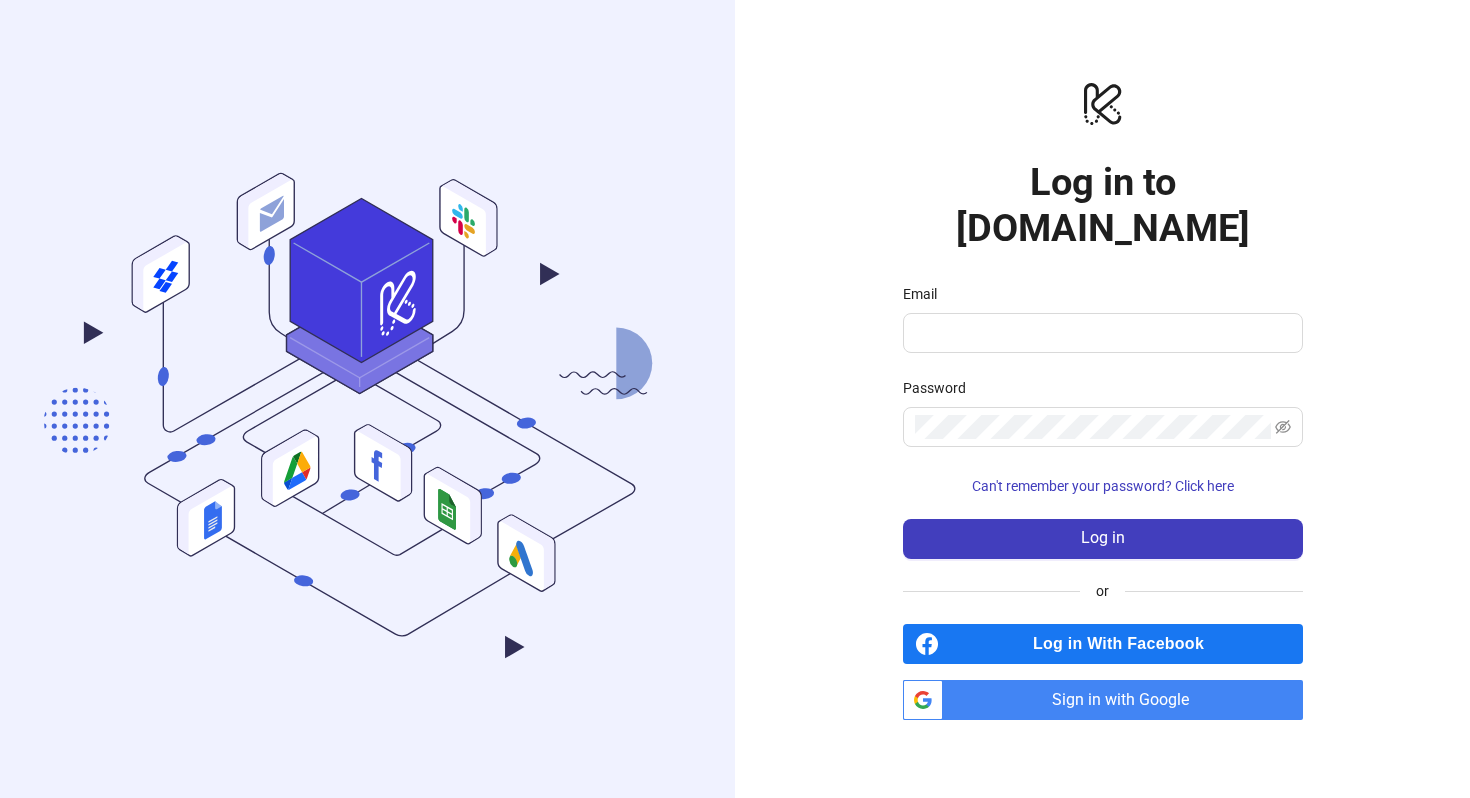 scroll, scrollTop: 0, scrollLeft: 0, axis: both 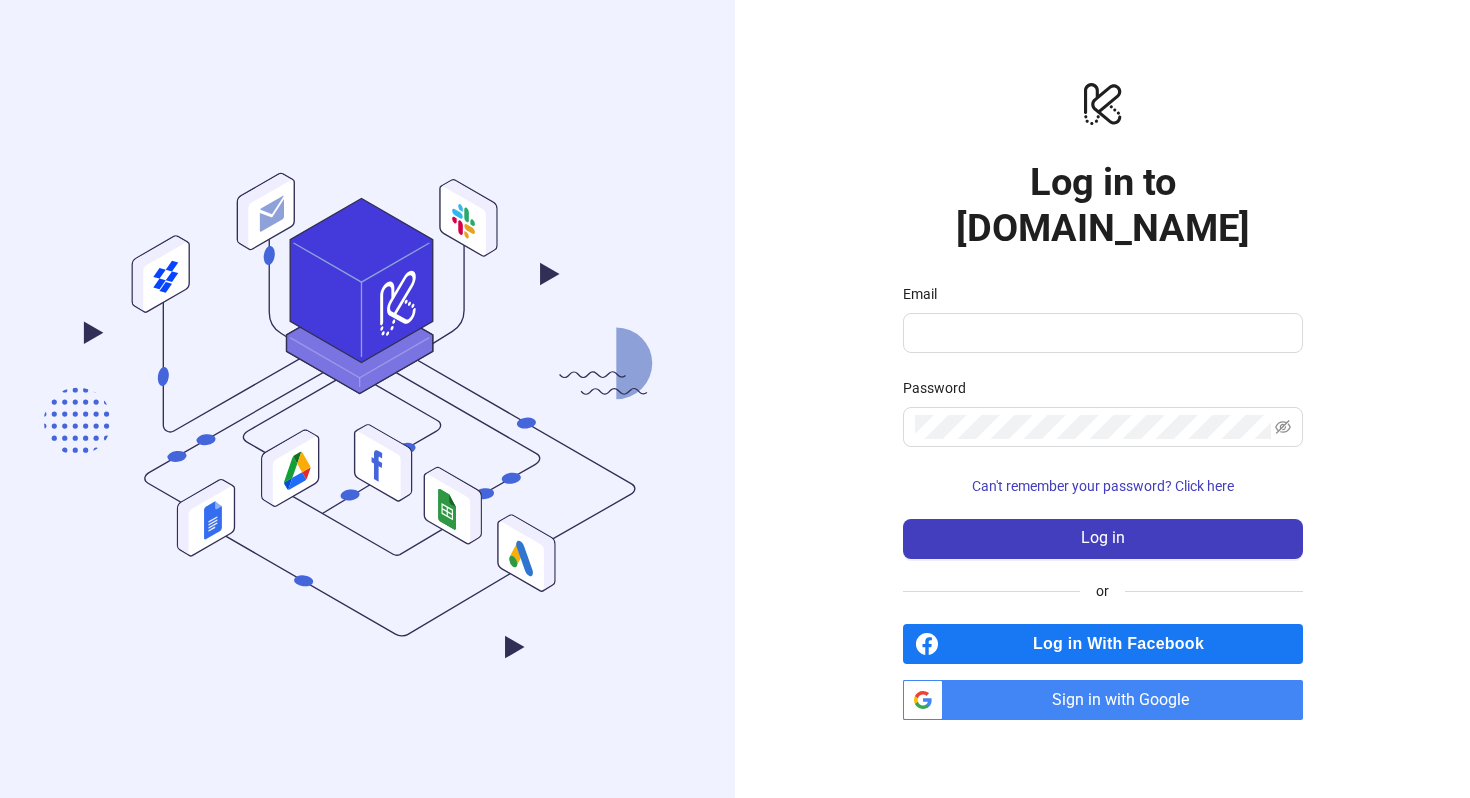 click on "Sign in with Google" at bounding box center (1127, 700) 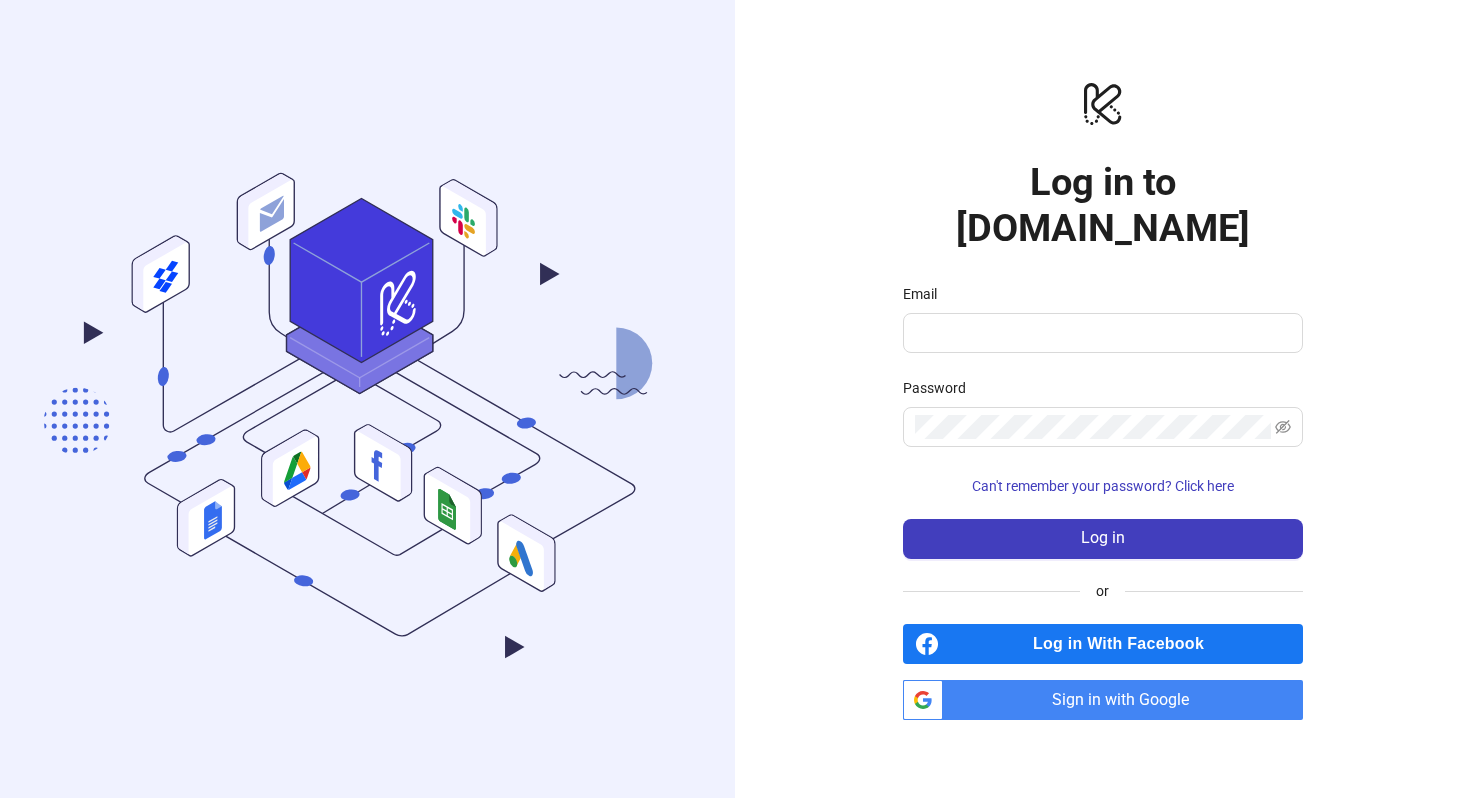 click on "Sign in with Google" at bounding box center (1127, 700) 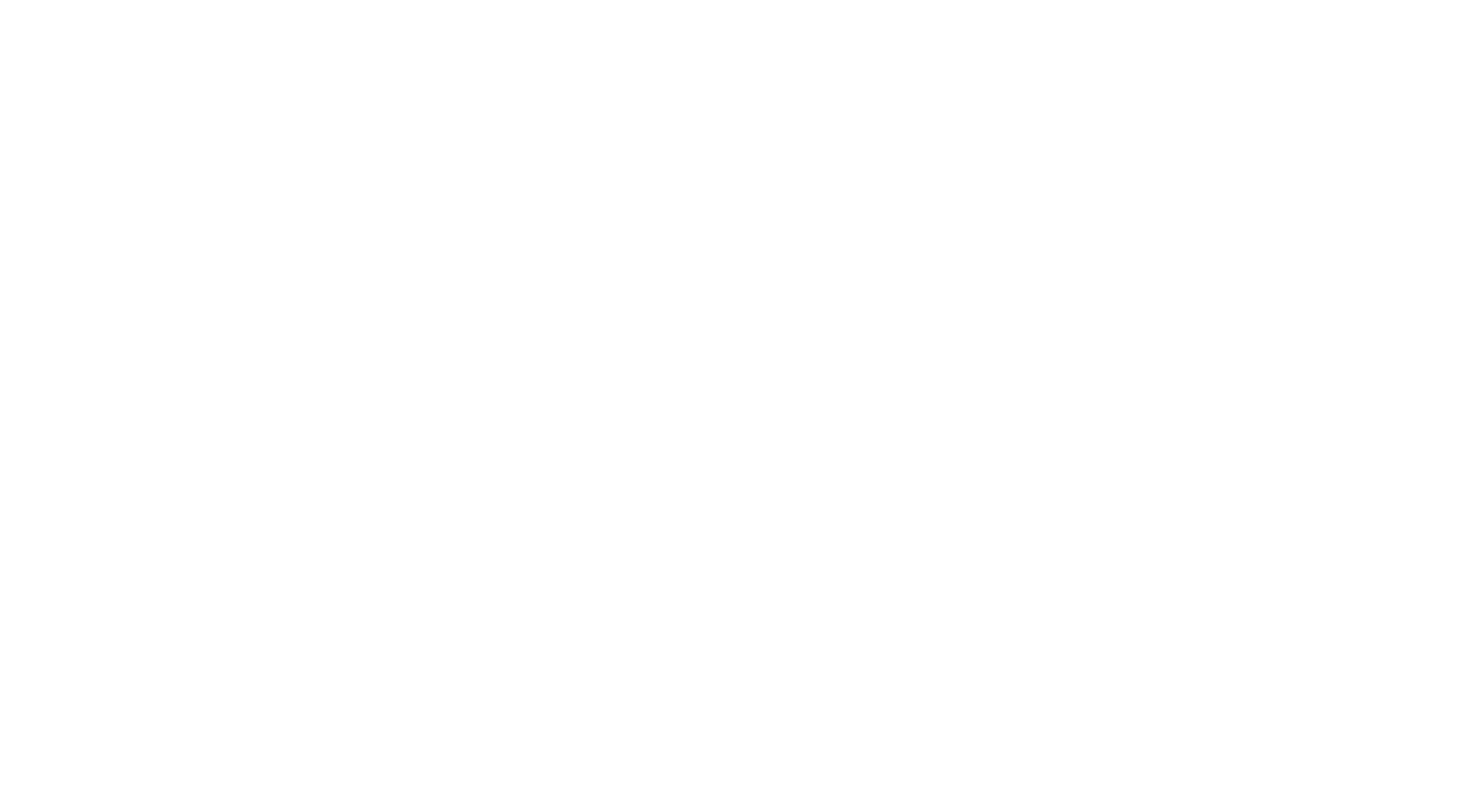 scroll, scrollTop: 0, scrollLeft: 0, axis: both 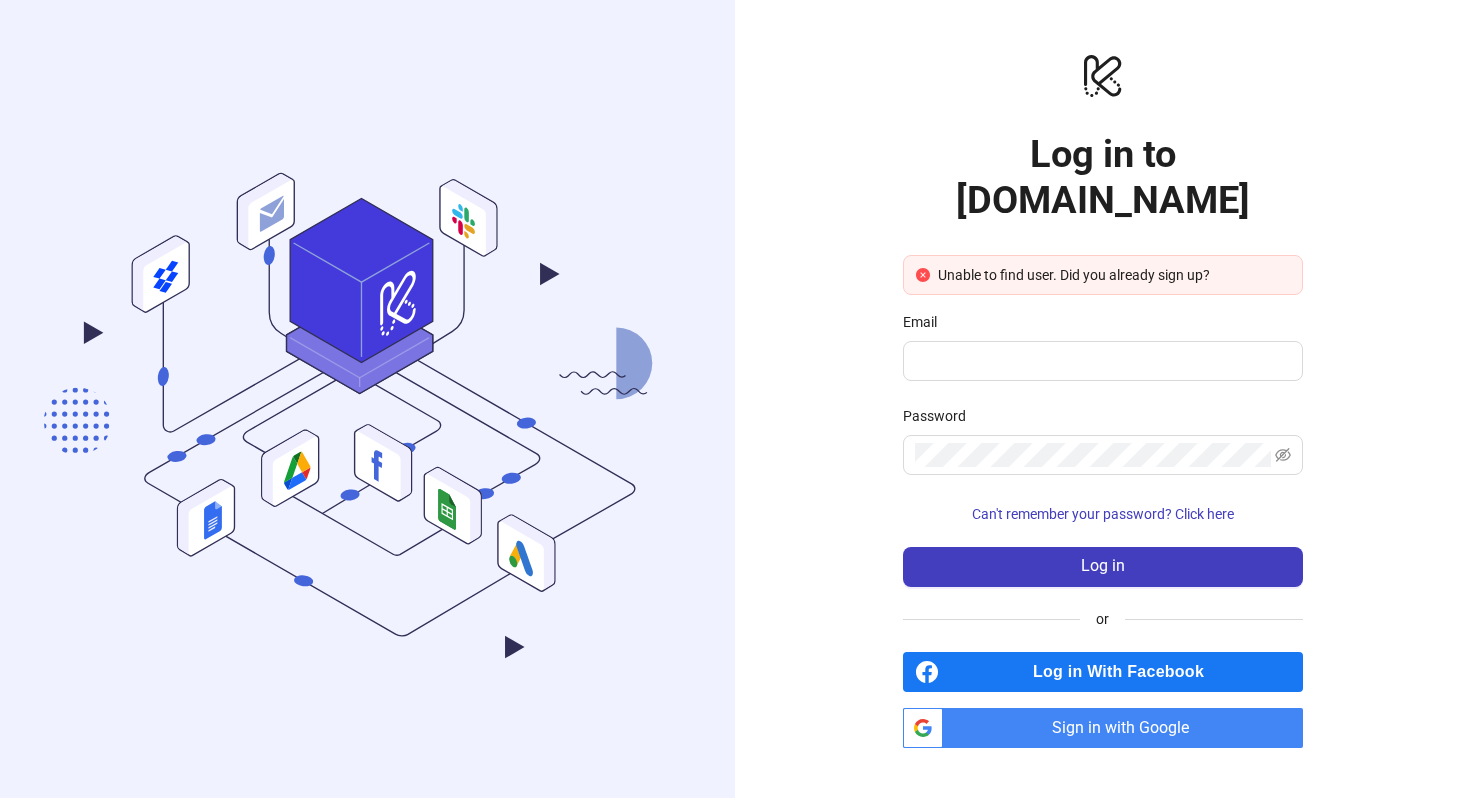 click on "Sign in with Google" at bounding box center (1127, 728) 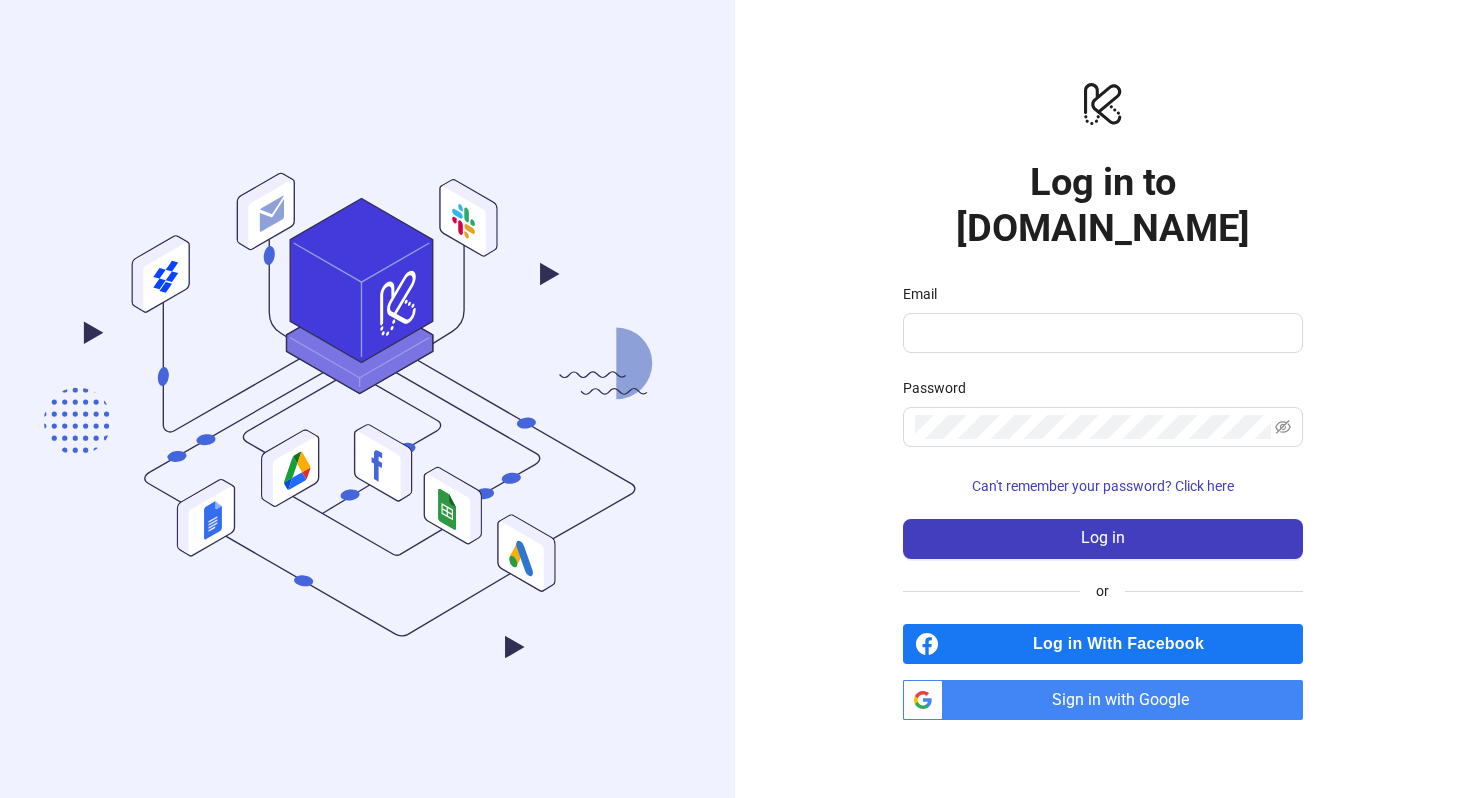 scroll, scrollTop: 0, scrollLeft: 0, axis: both 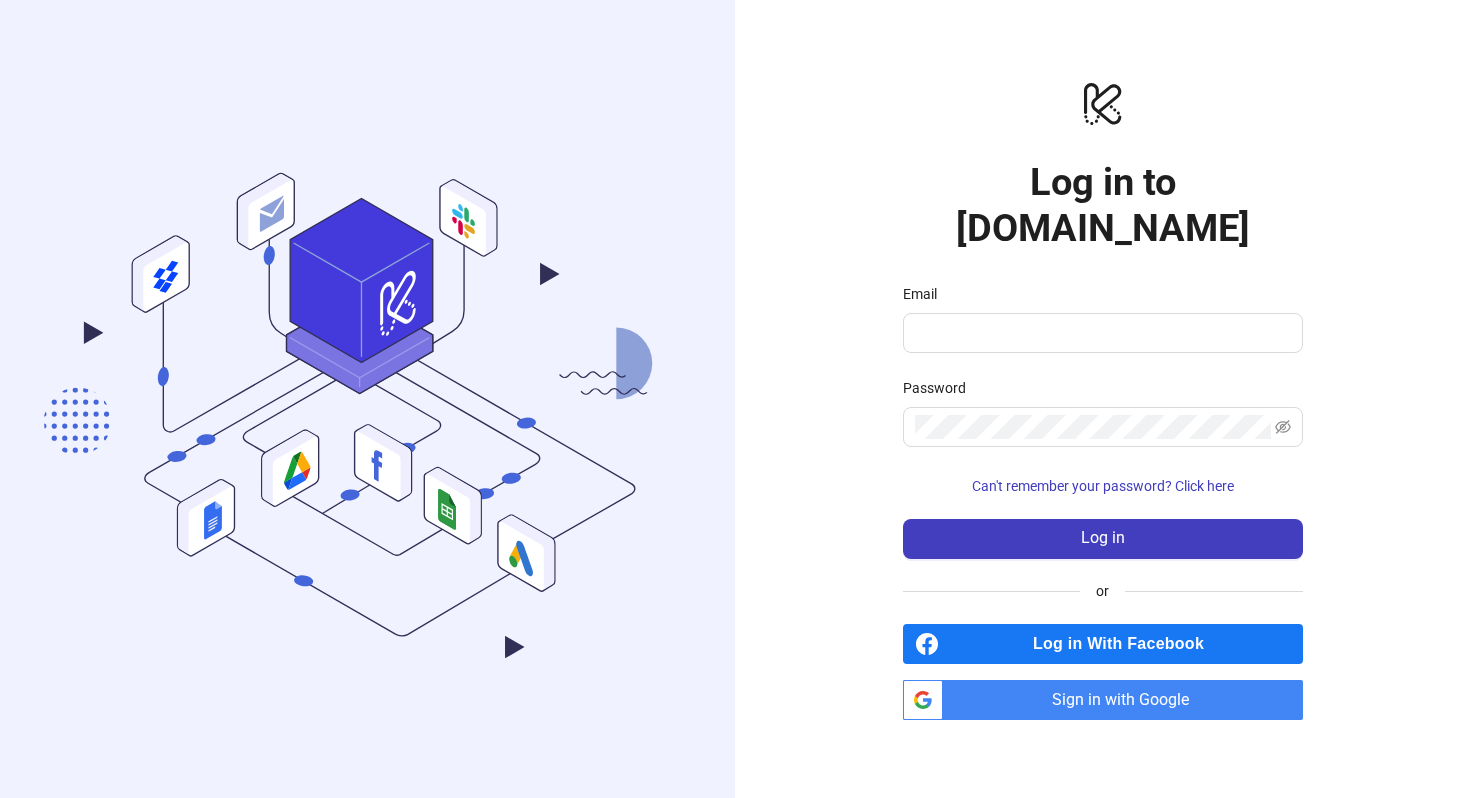 click on "btn_google_dark_normal_ios Created with Sketch. Sign in with Google" at bounding box center (1103, 700) 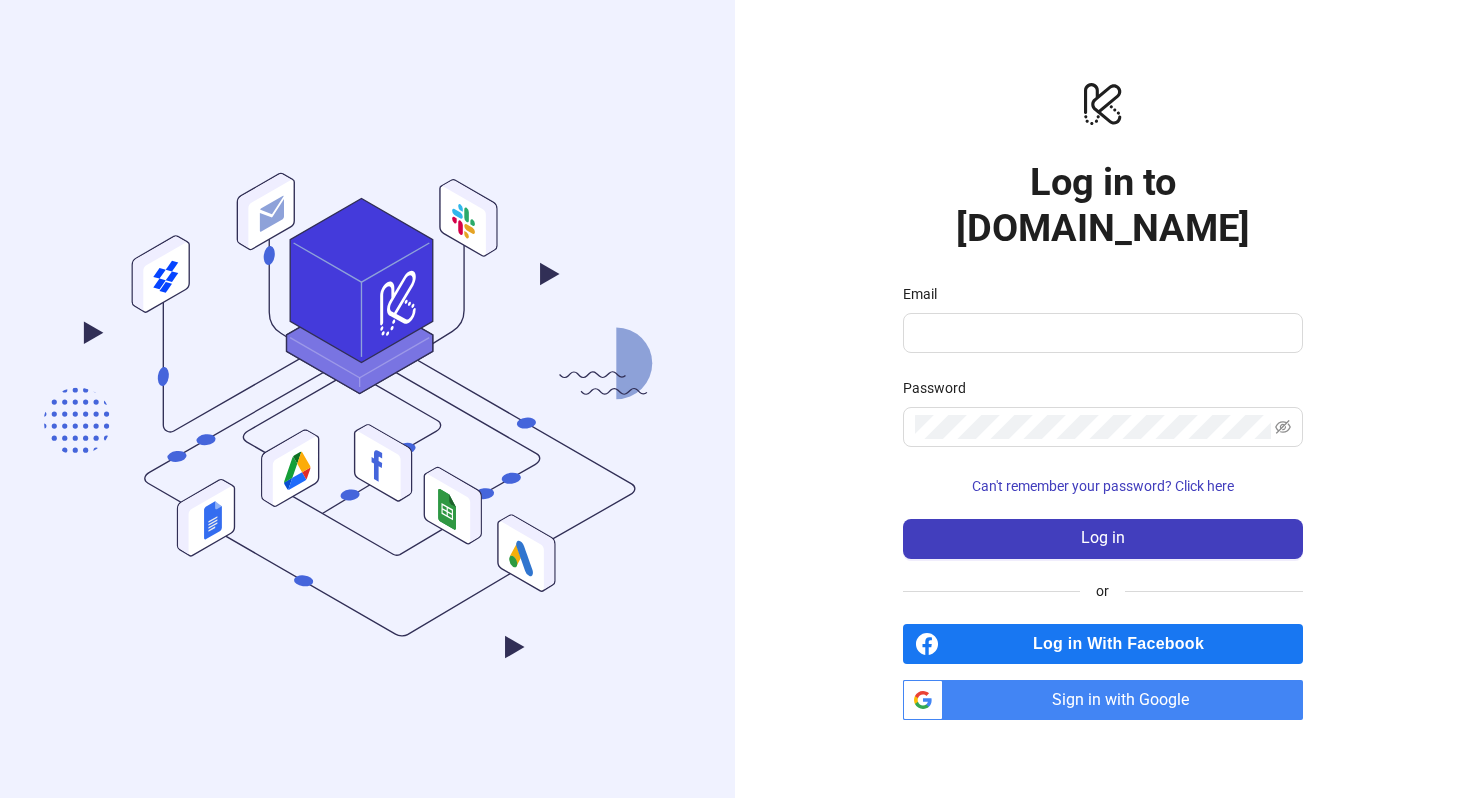 click on "Sign in with Google" at bounding box center (1127, 700) 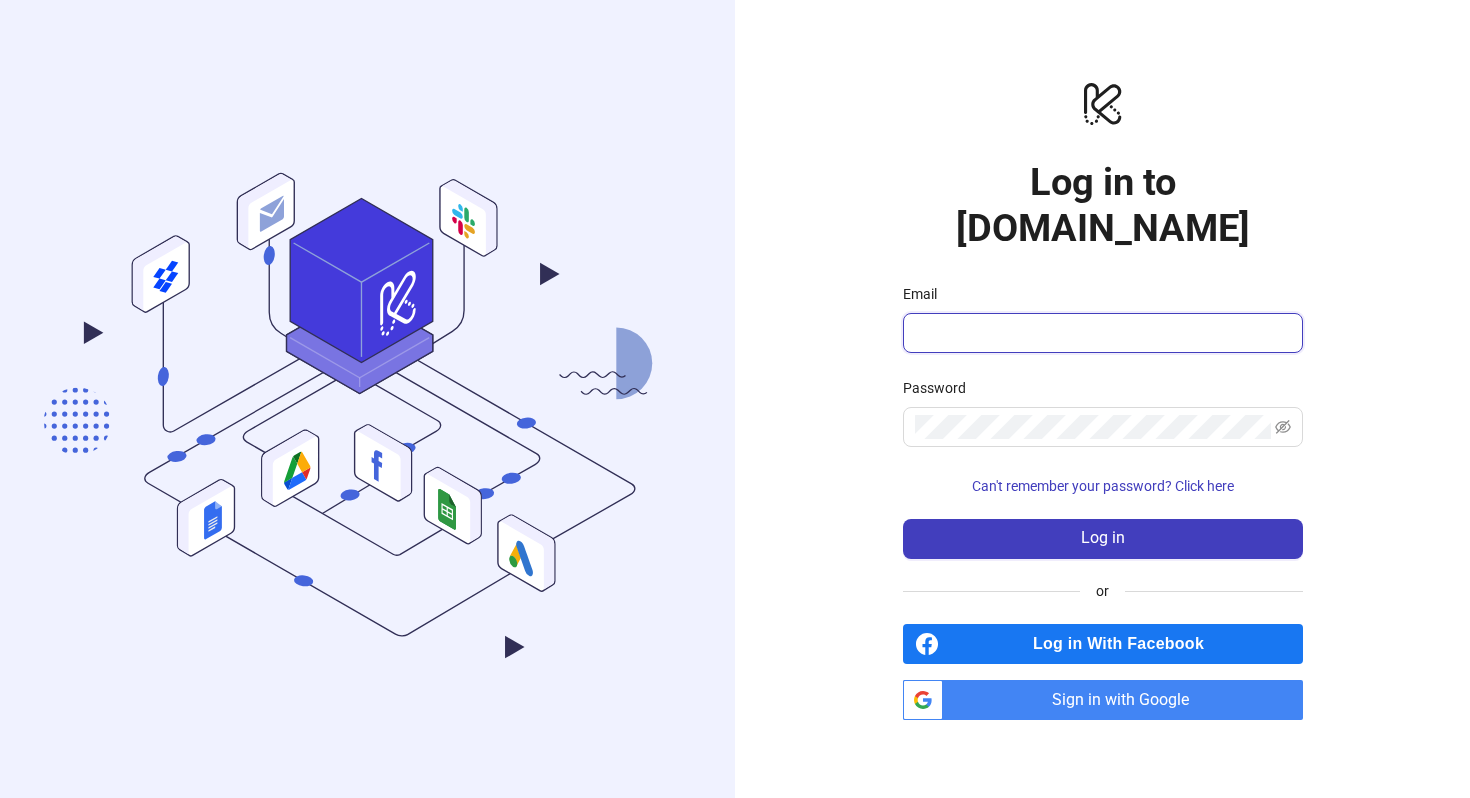 click on "Email" at bounding box center [1101, 333] 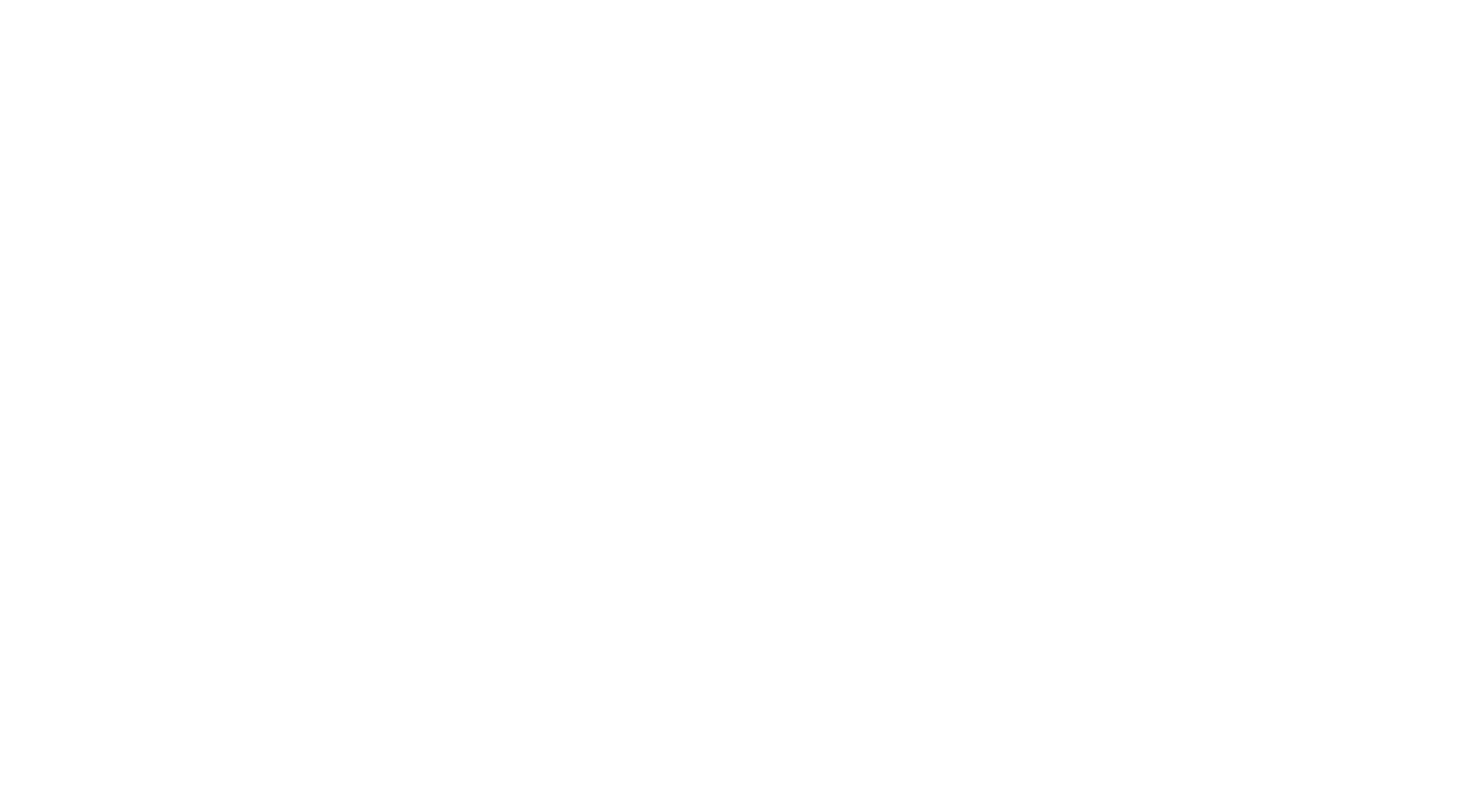scroll, scrollTop: 0, scrollLeft: 0, axis: both 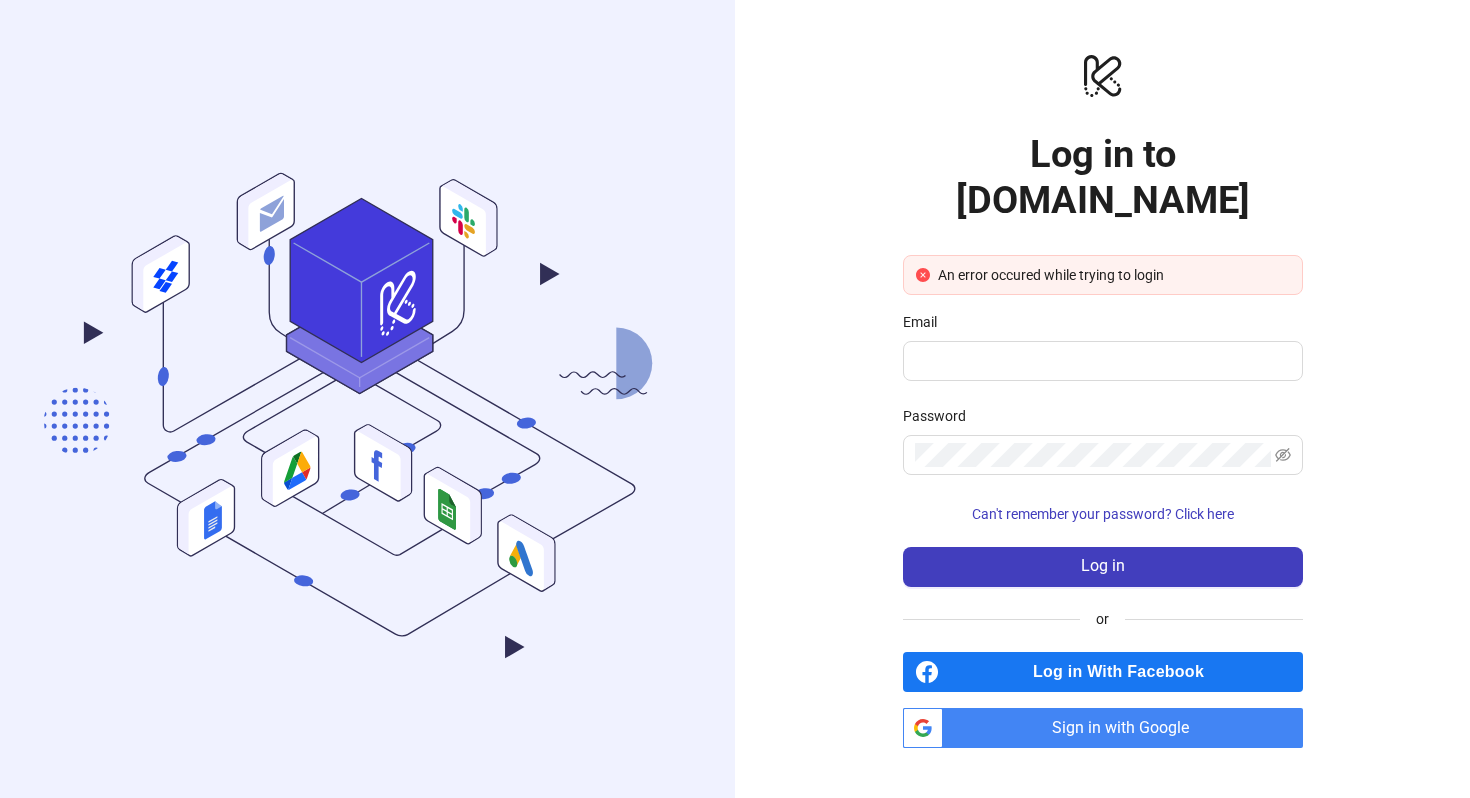 click on "Sign in with Google" at bounding box center [1127, 728] 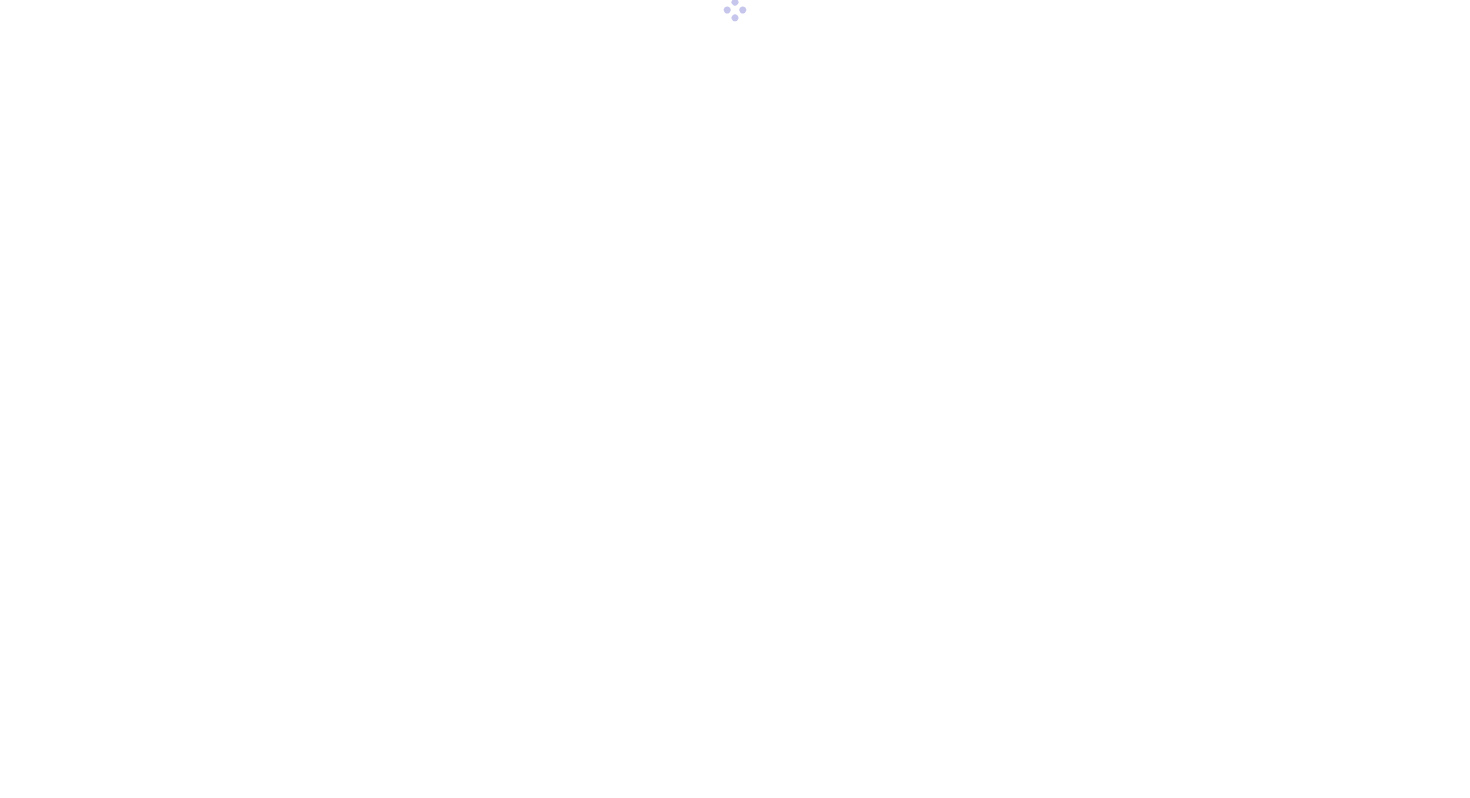 scroll, scrollTop: 0, scrollLeft: 0, axis: both 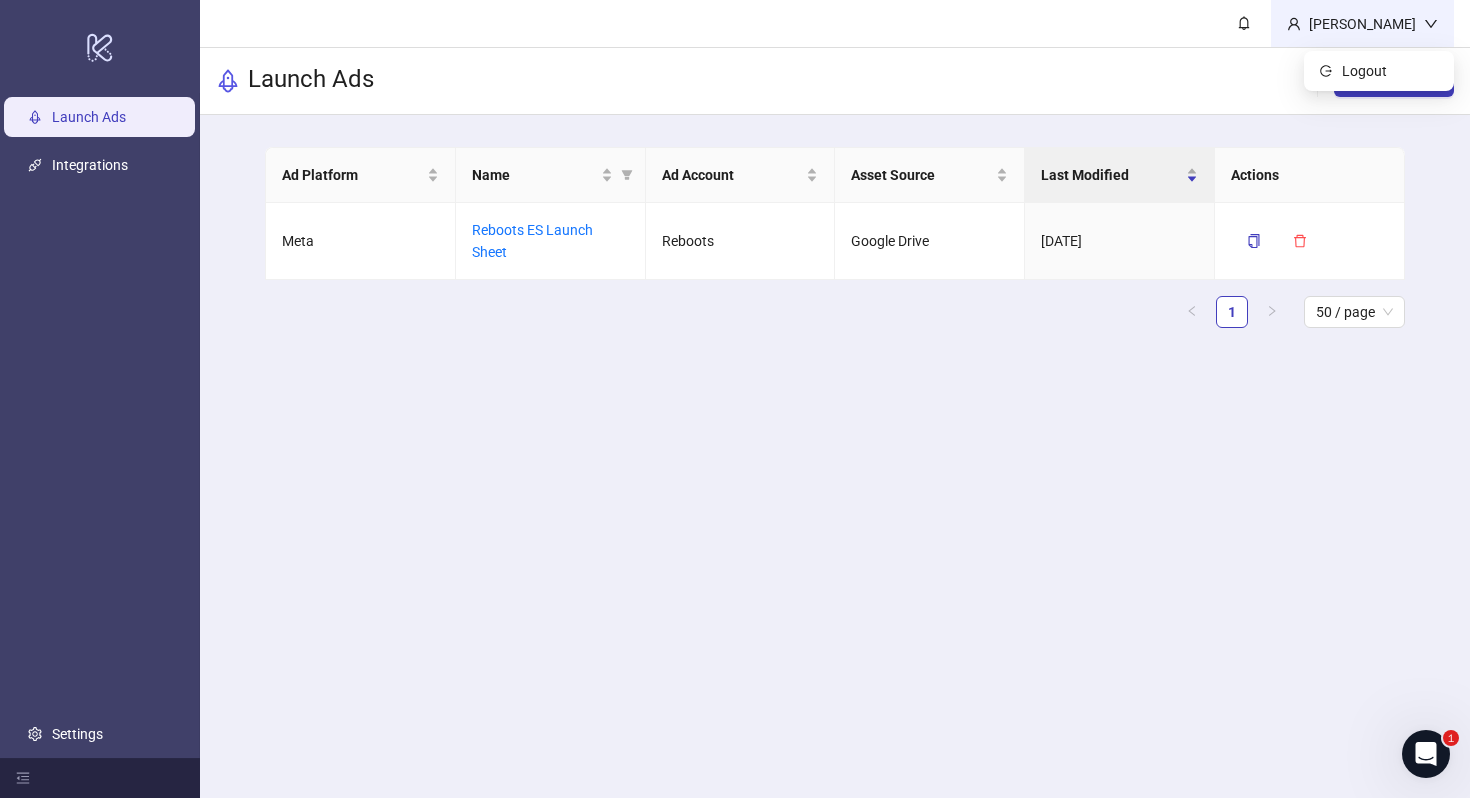 click on "Felicitas" at bounding box center [1362, 24] 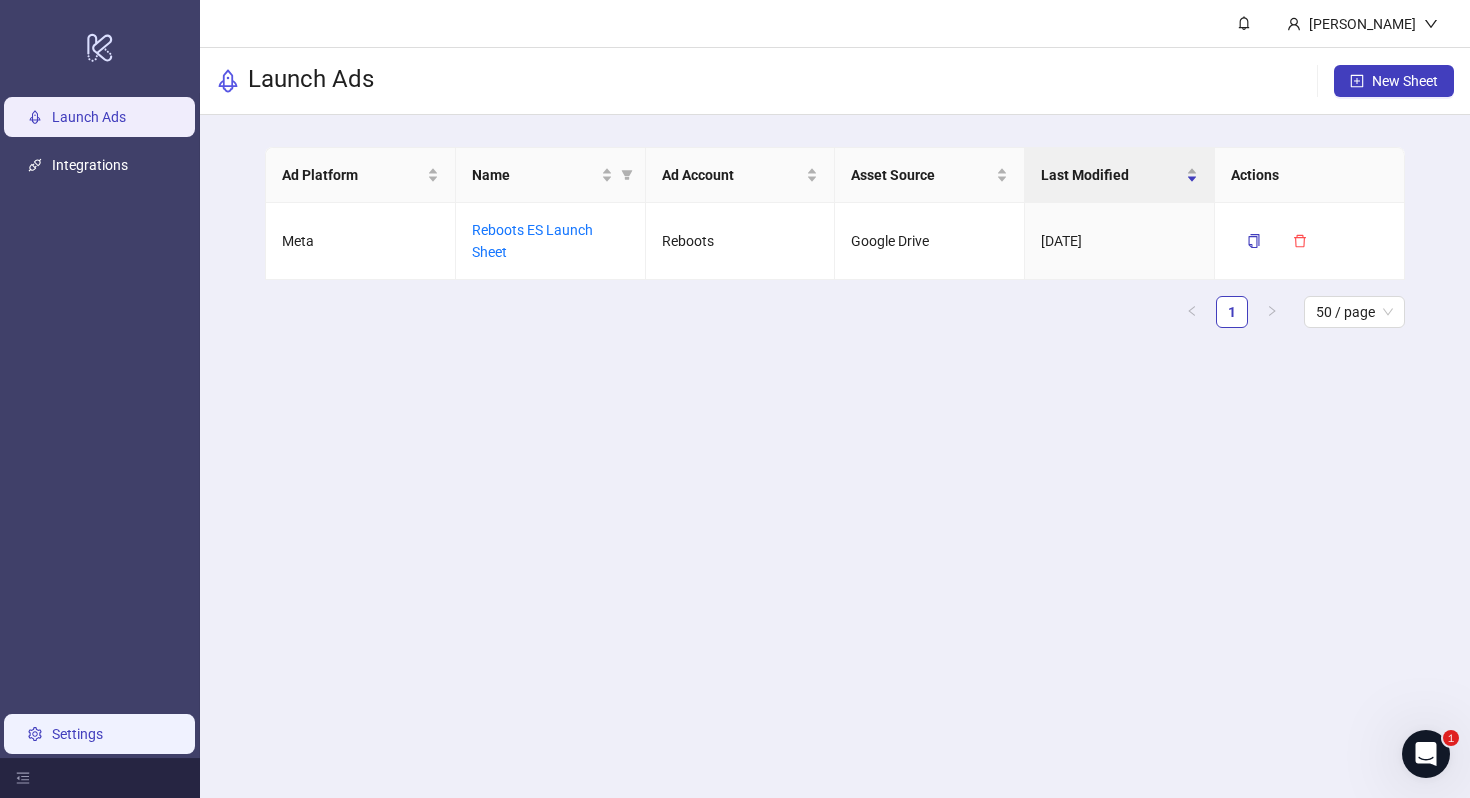 click on "Settings" at bounding box center [77, 734] 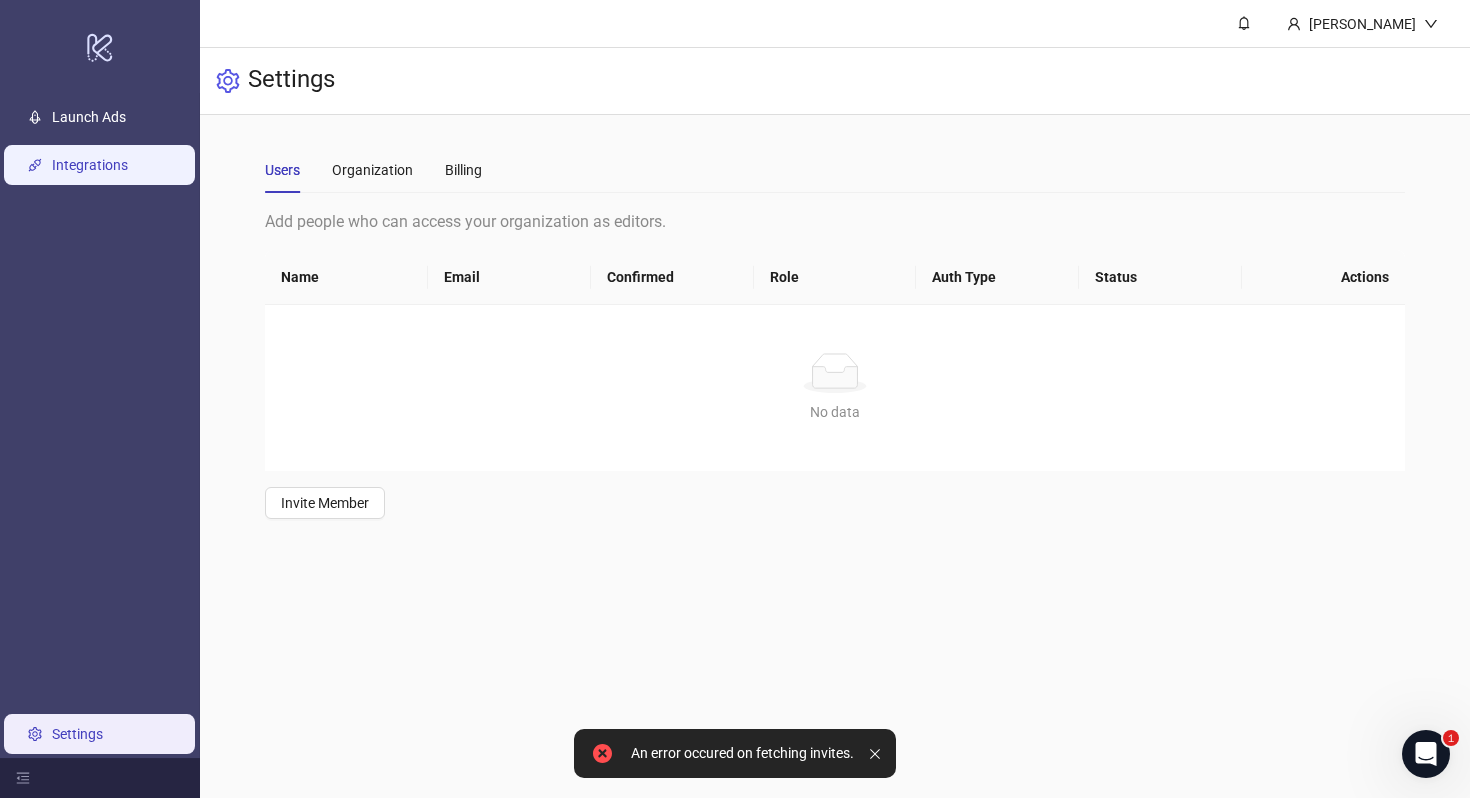 click on "Integrations" at bounding box center [90, 165] 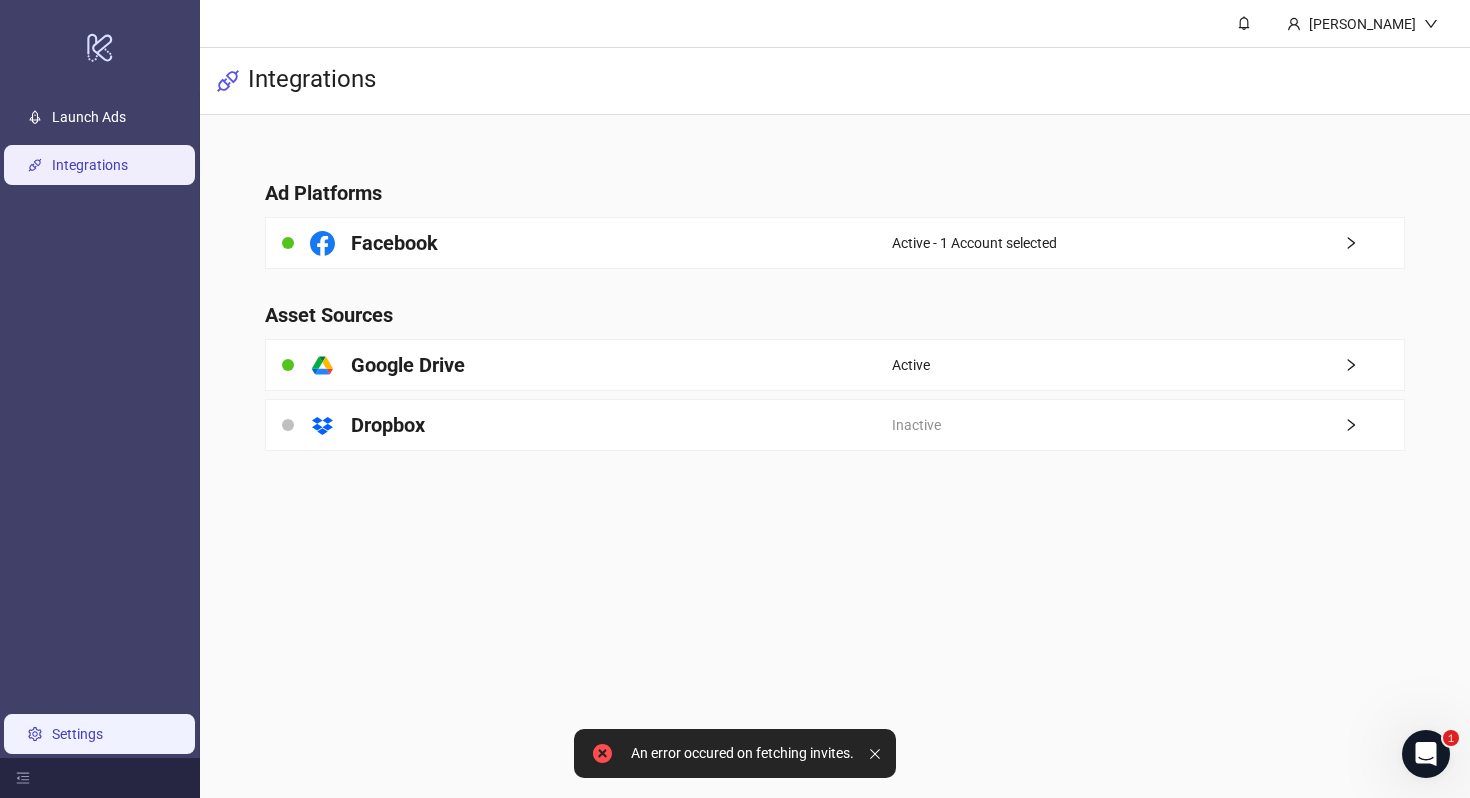 click on "Settings" at bounding box center (77, 734) 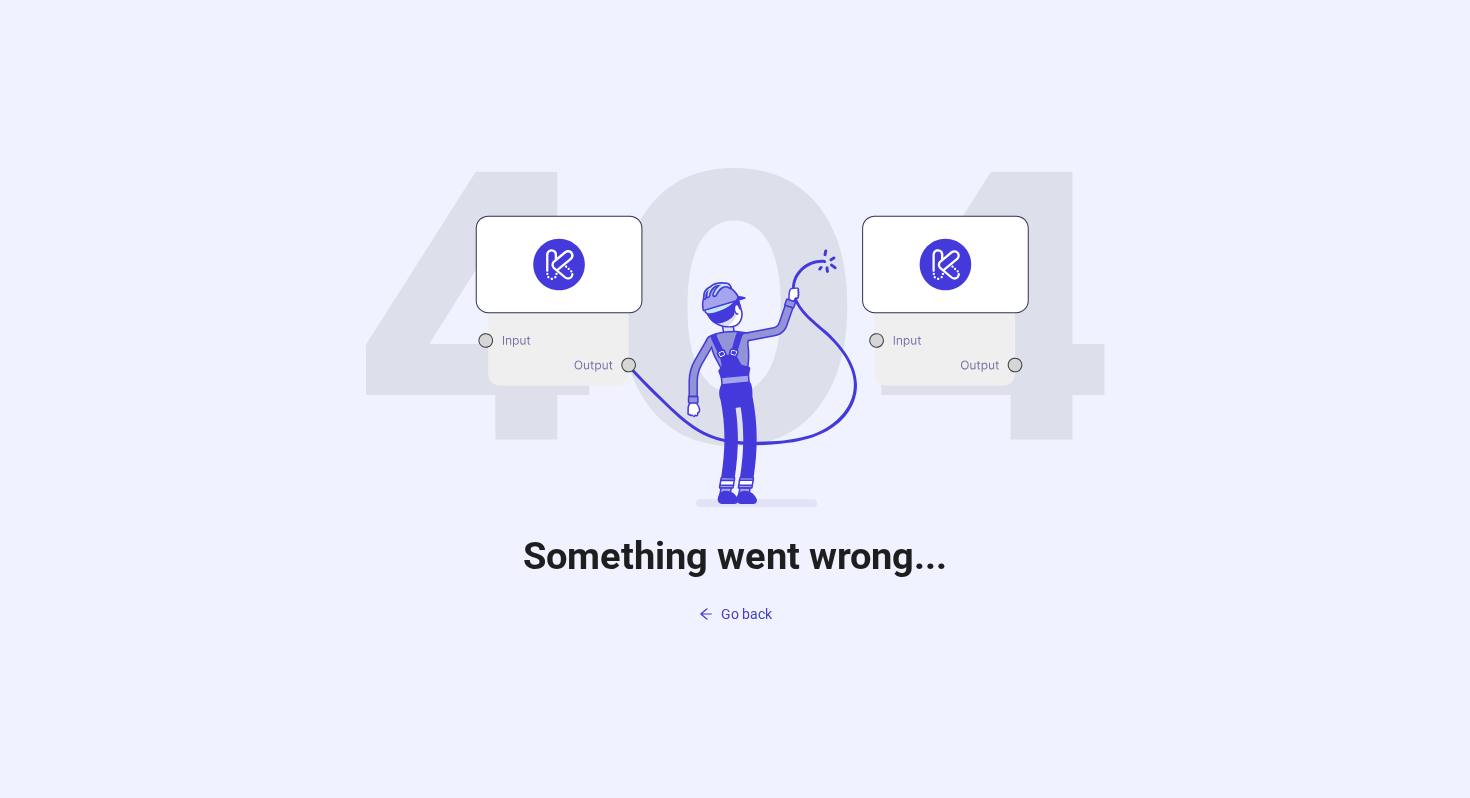scroll, scrollTop: 0, scrollLeft: 0, axis: both 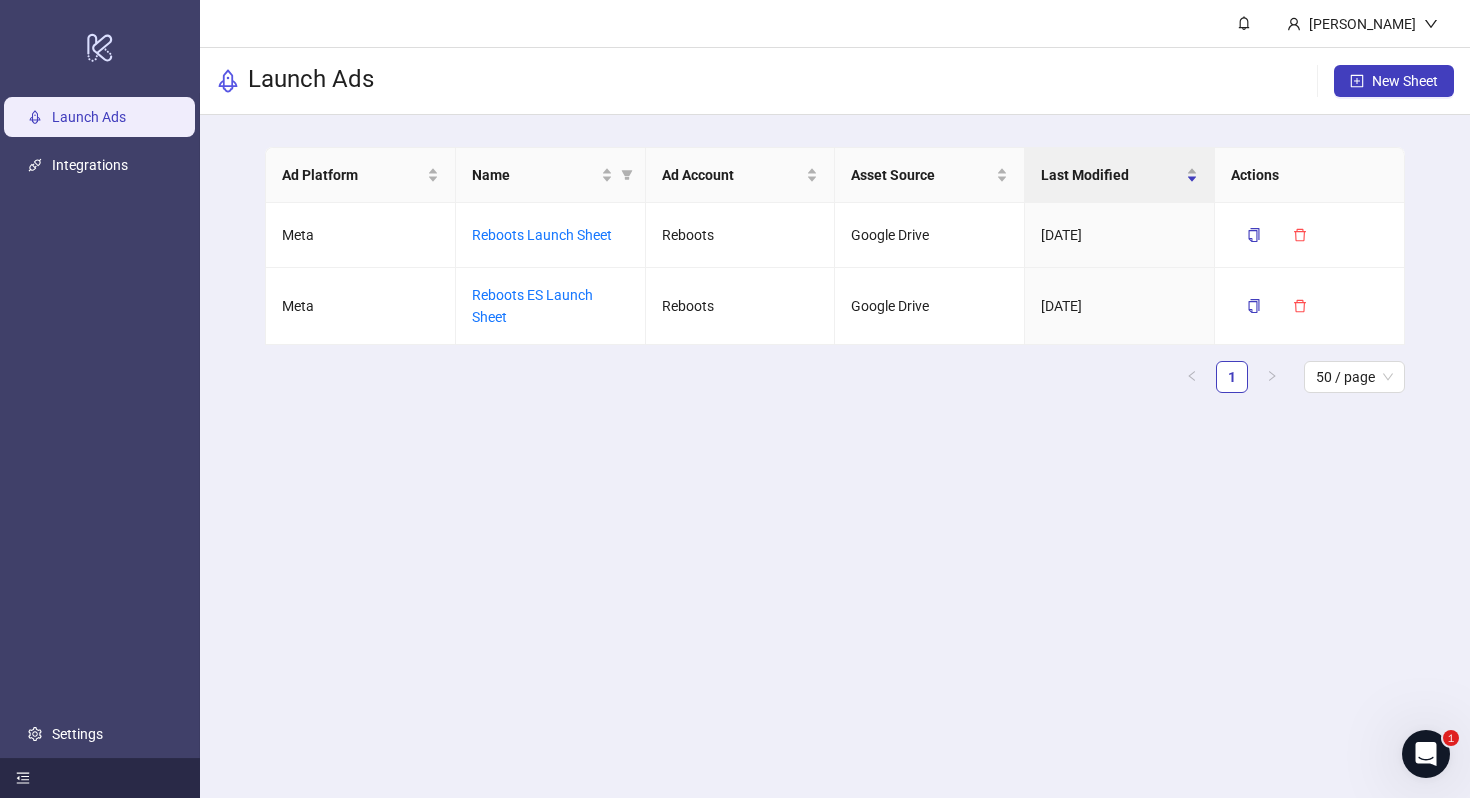 click 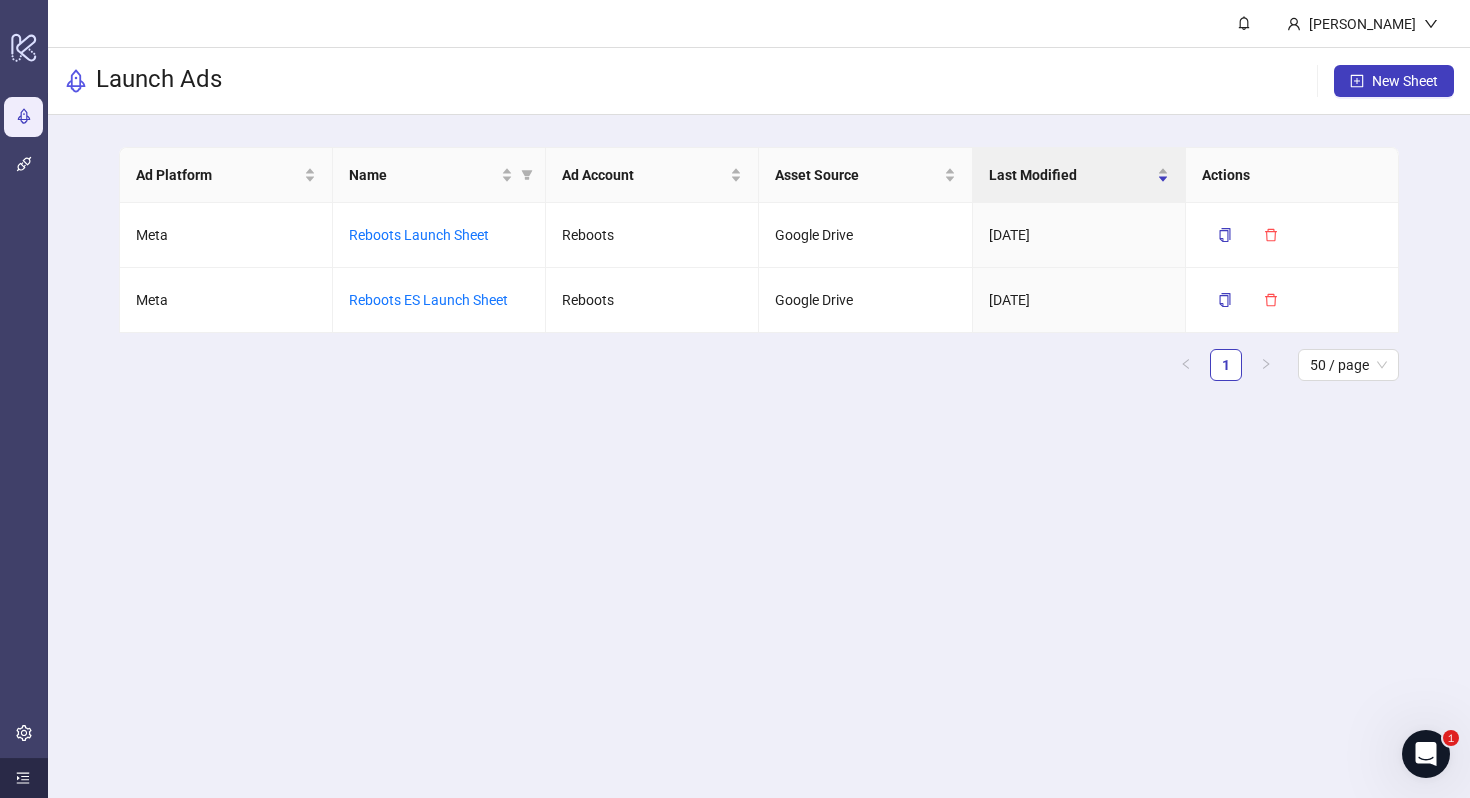 click at bounding box center (24, 778) 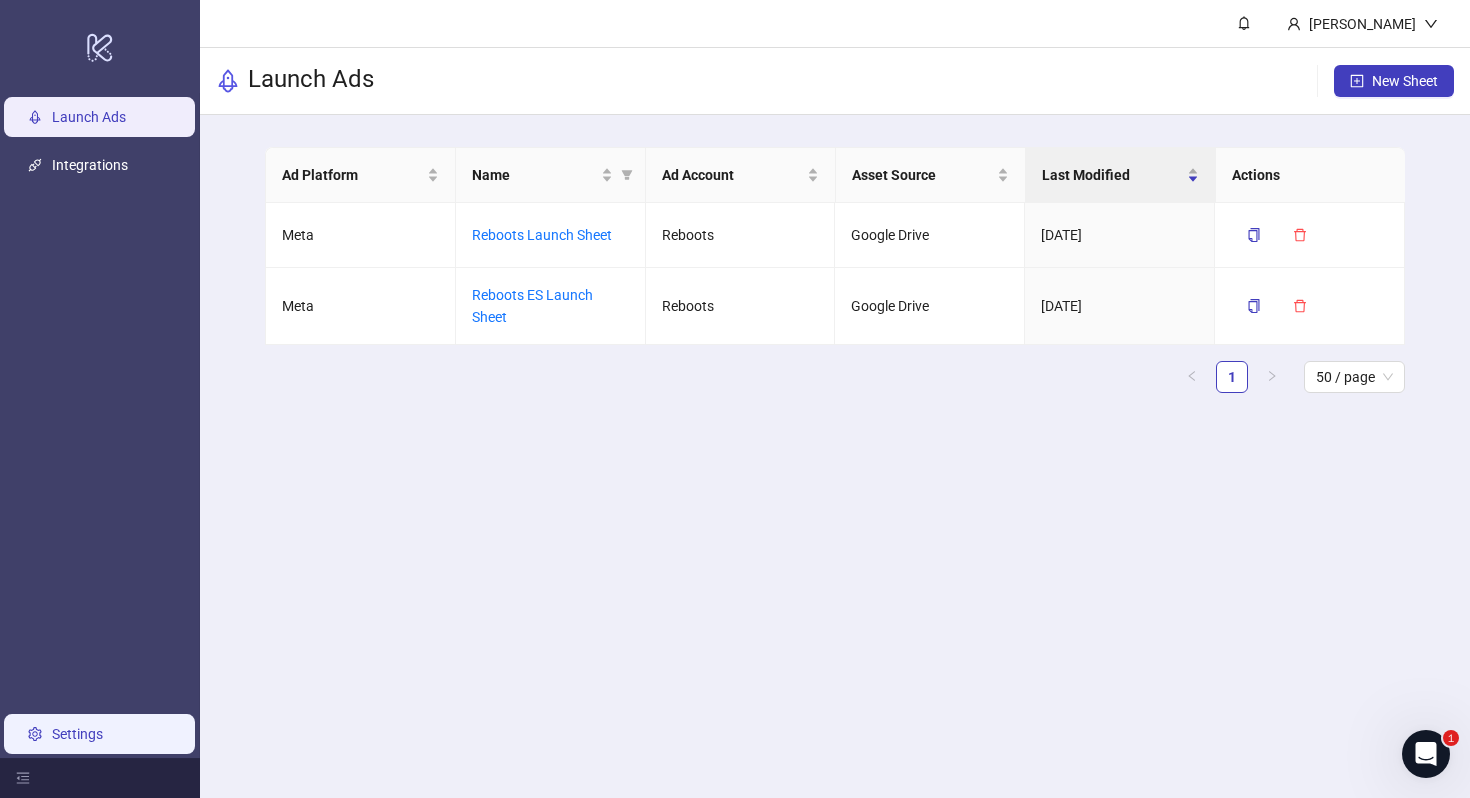 click on "Settings" at bounding box center [77, 734] 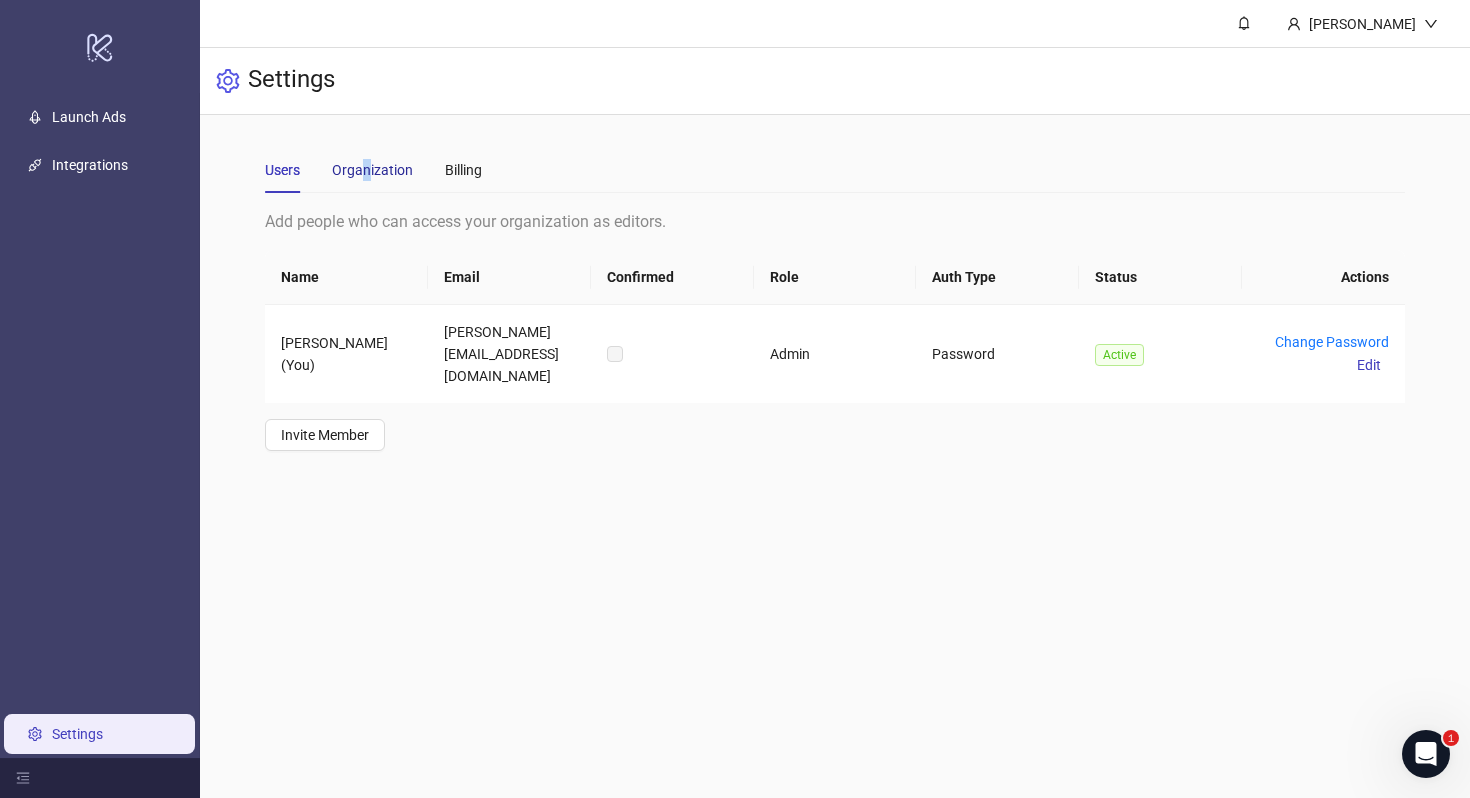 click on "Organization" at bounding box center [372, 170] 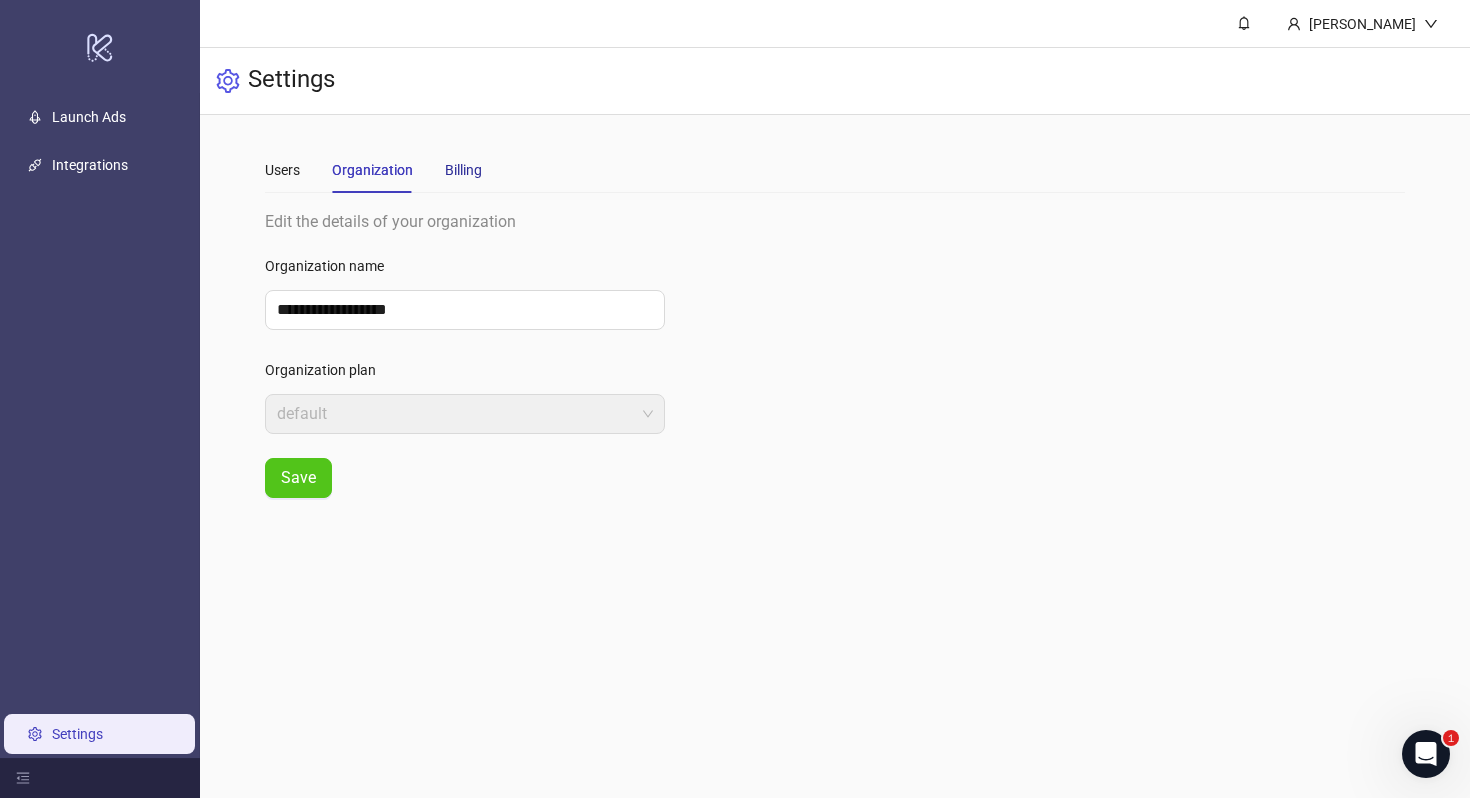 click on "Billing" at bounding box center (463, 170) 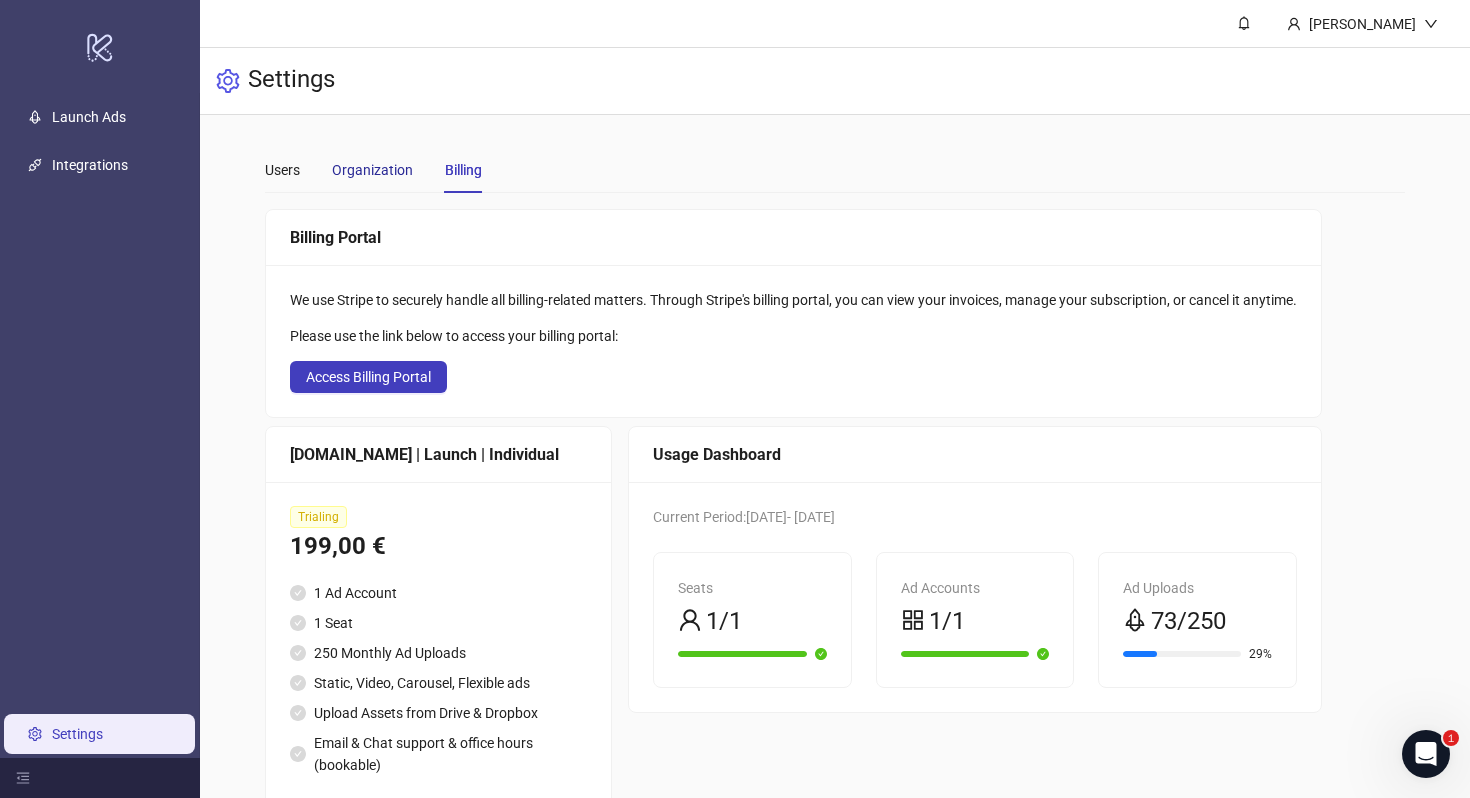 click on "Organization" at bounding box center [372, 170] 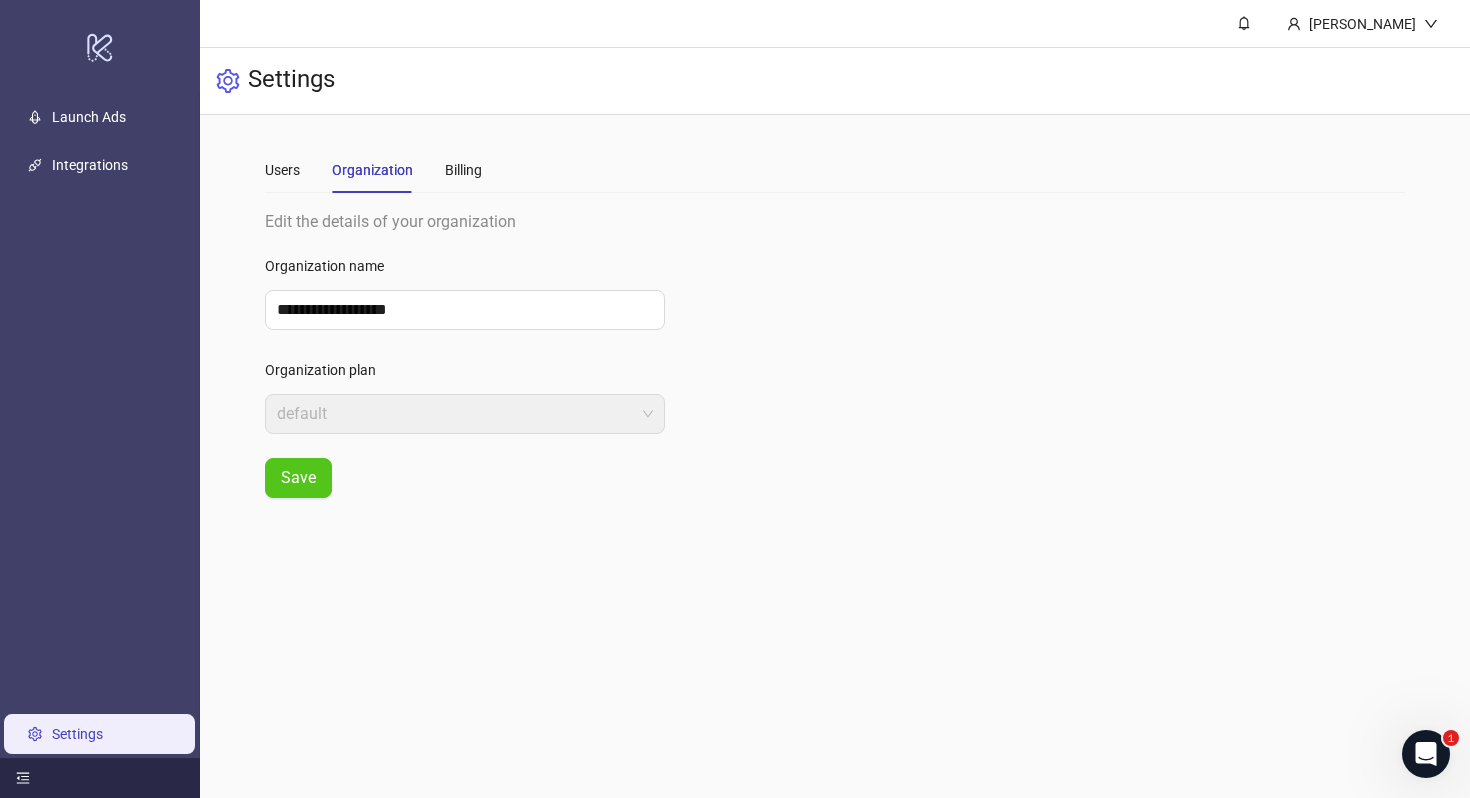 click at bounding box center [100, 778] 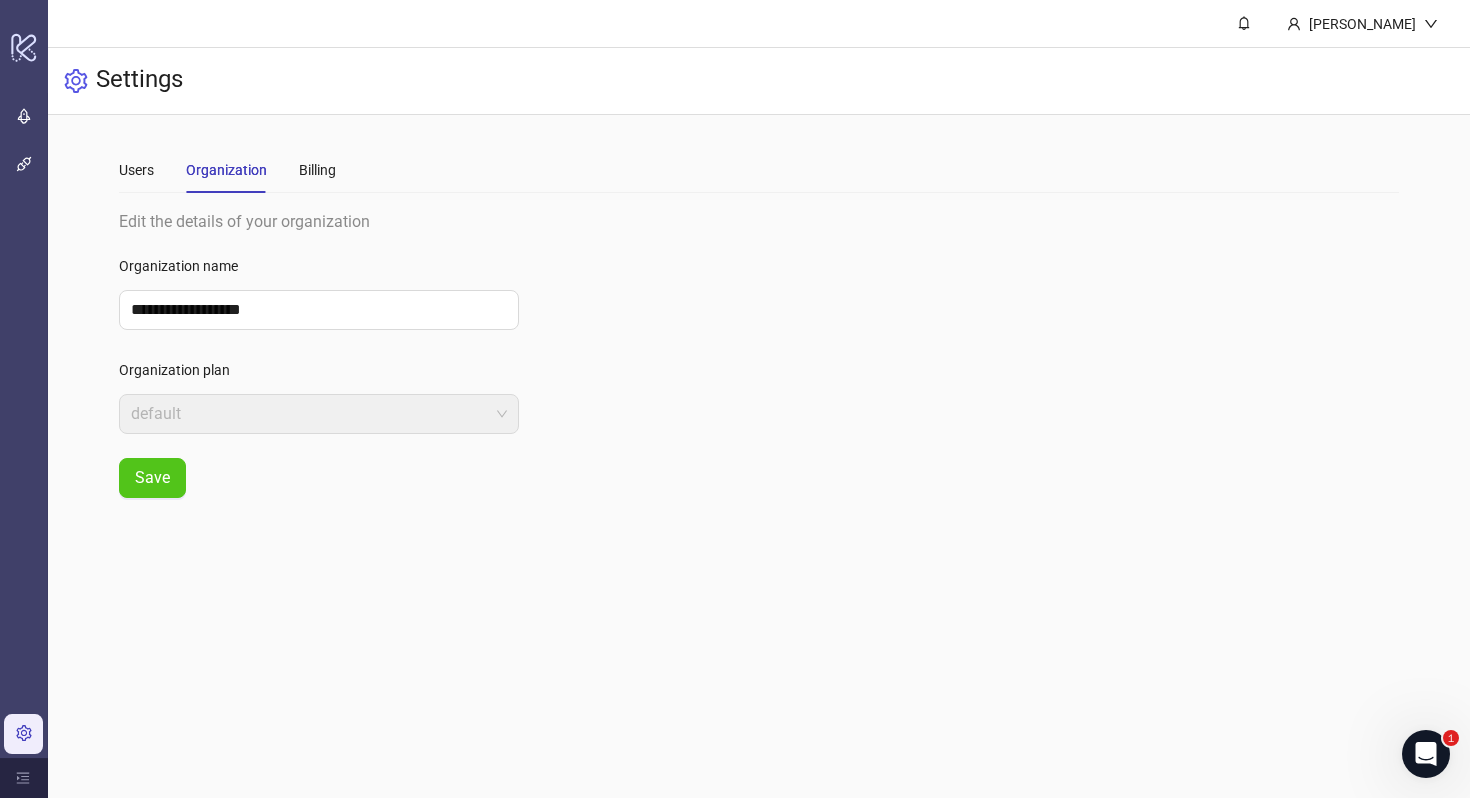 click on "Users Organization Billing" at bounding box center [227, 170] 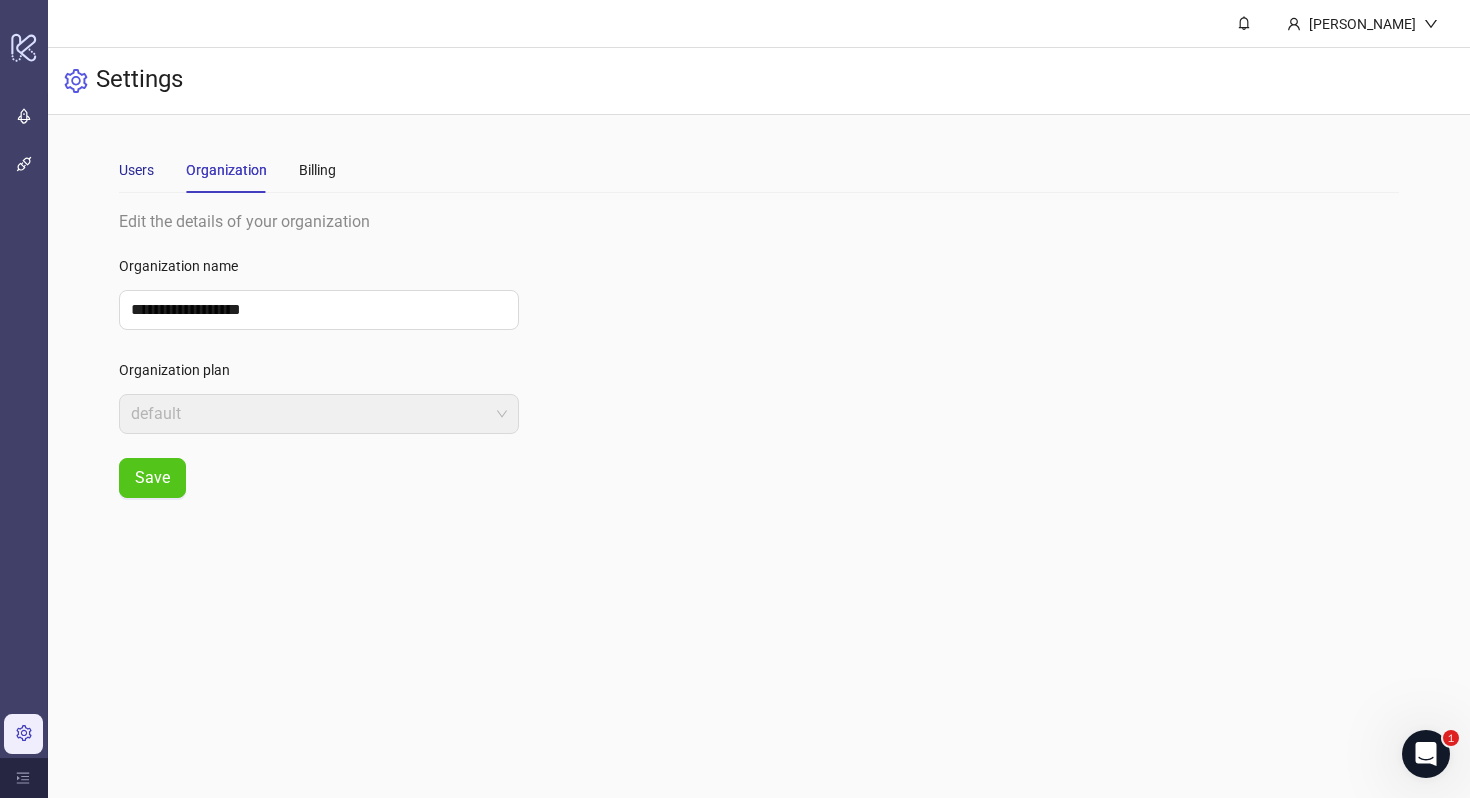 click on "Users" at bounding box center [136, 170] 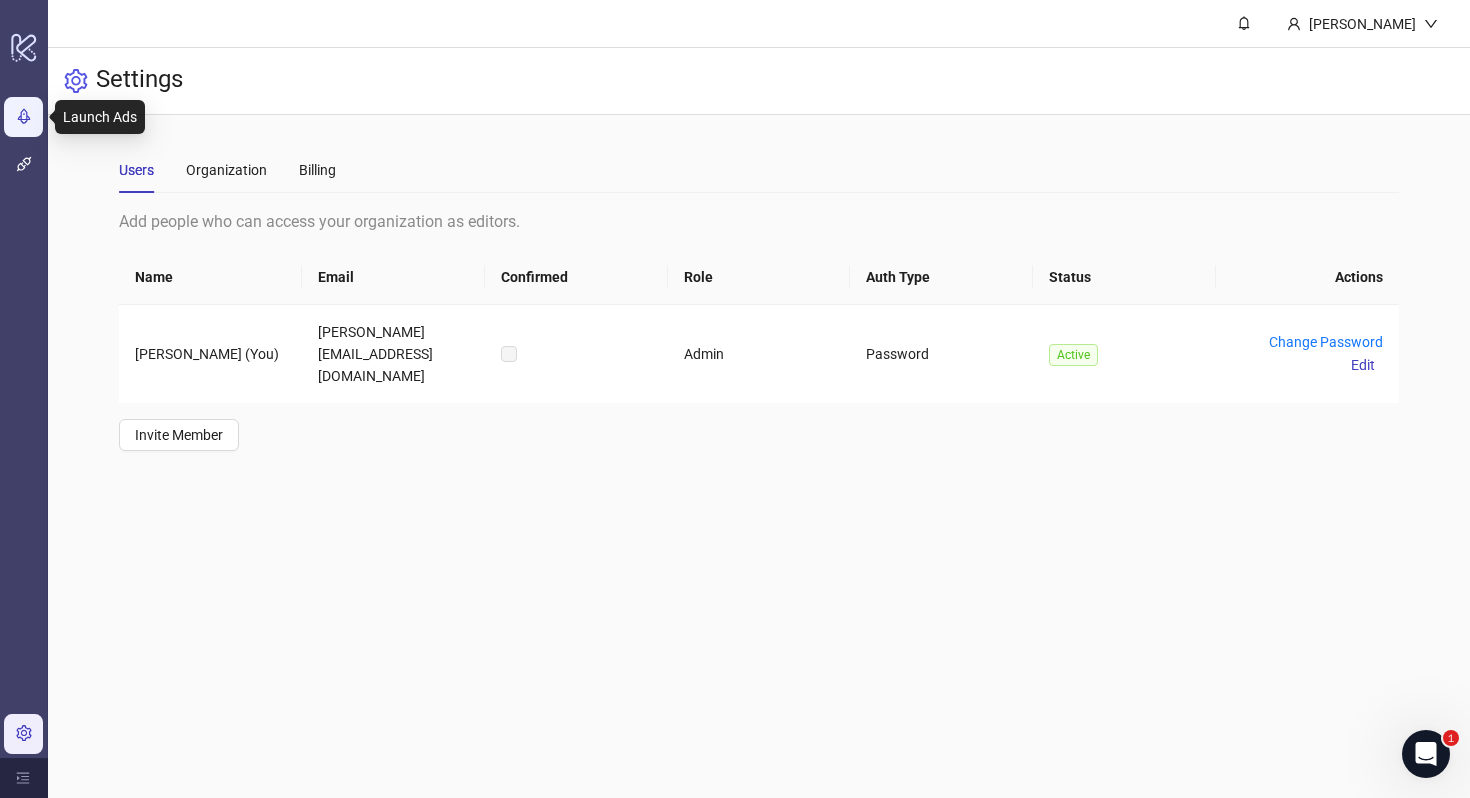 click on "Launch Ads" at bounding box center [79, 117] 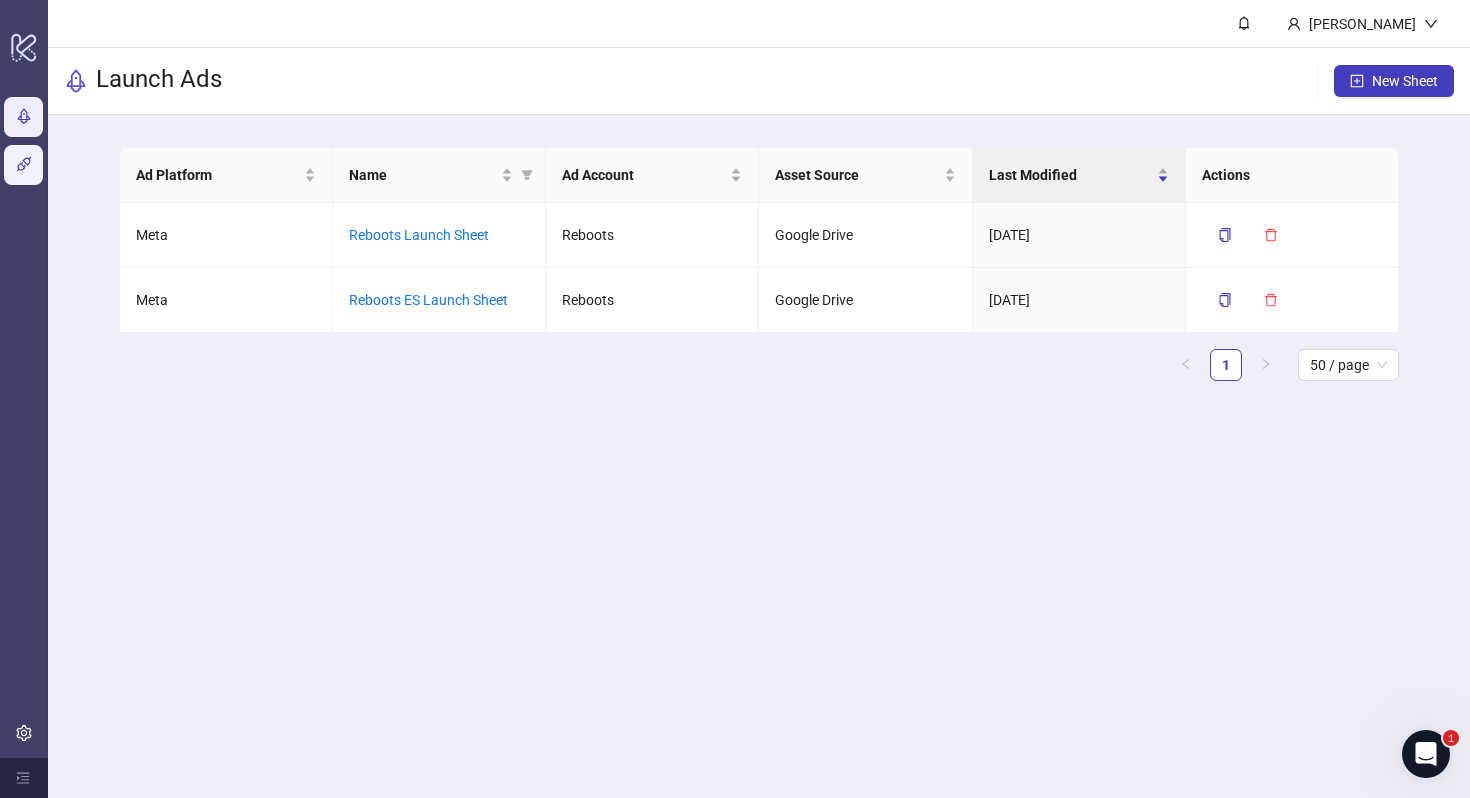 click on "Integrations" at bounding box center [80, 165] 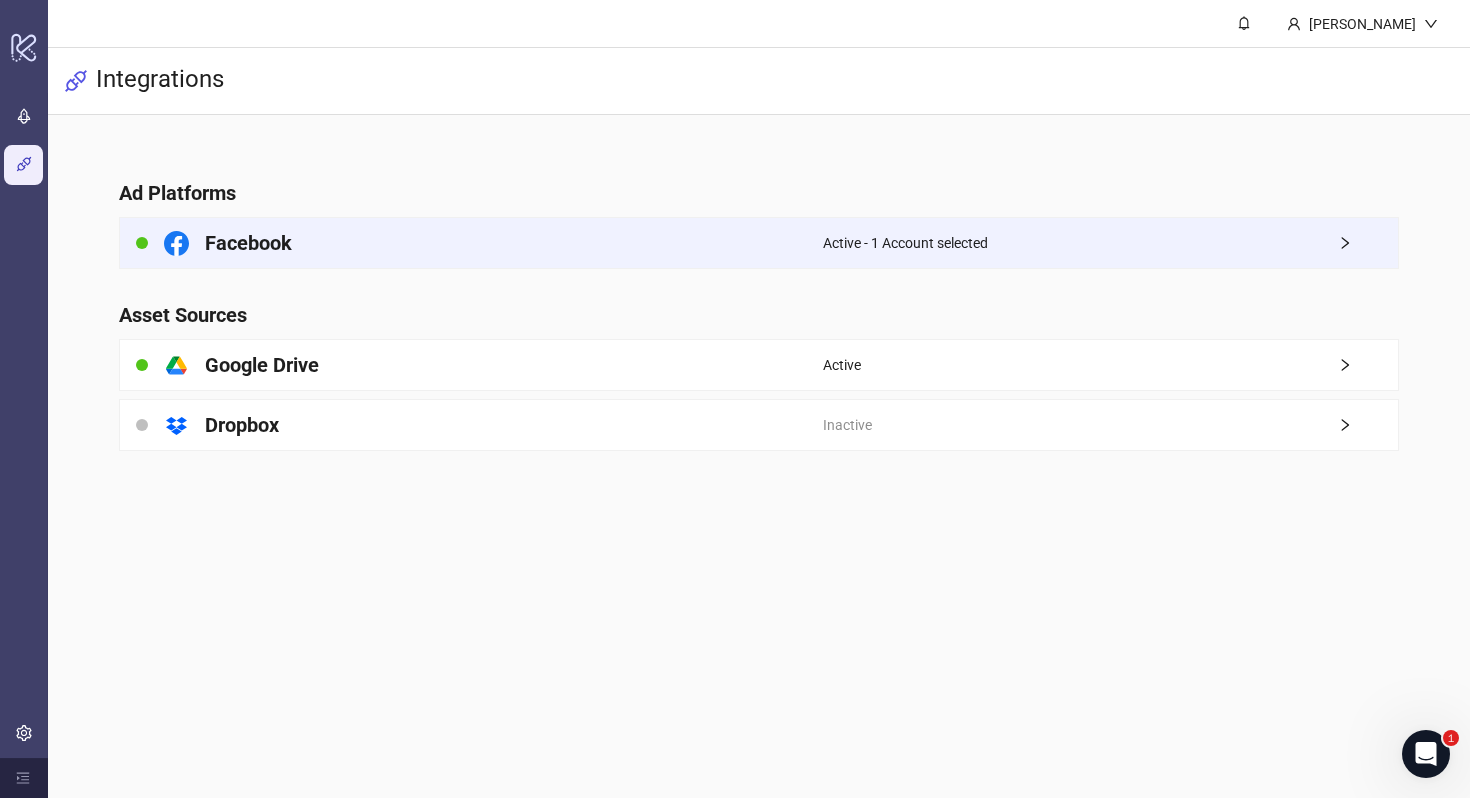 click on "Facebook" at bounding box center [248, 243] 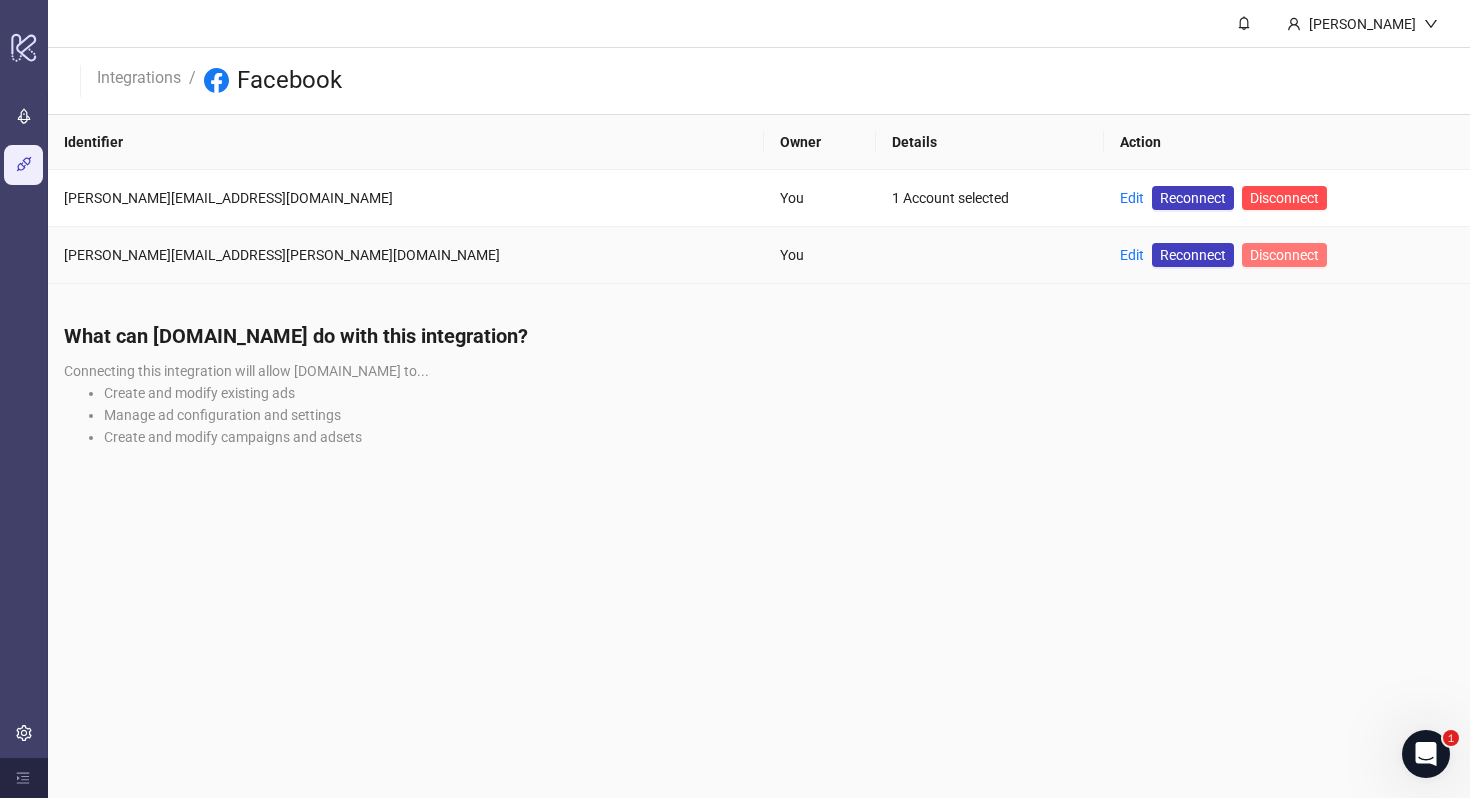click on "Disconnect" at bounding box center [1284, 255] 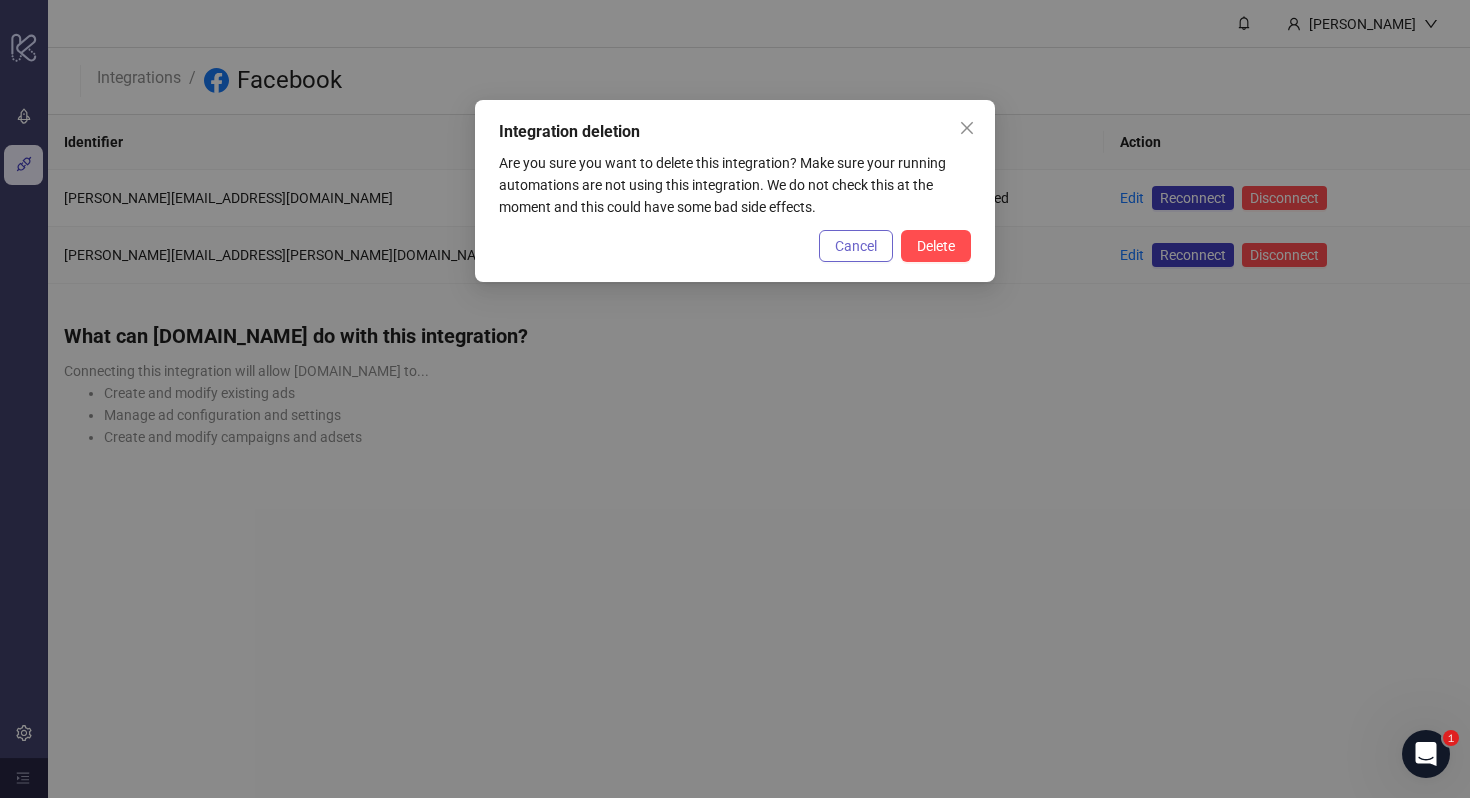 click on "Cancel" at bounding box center [856, 246] 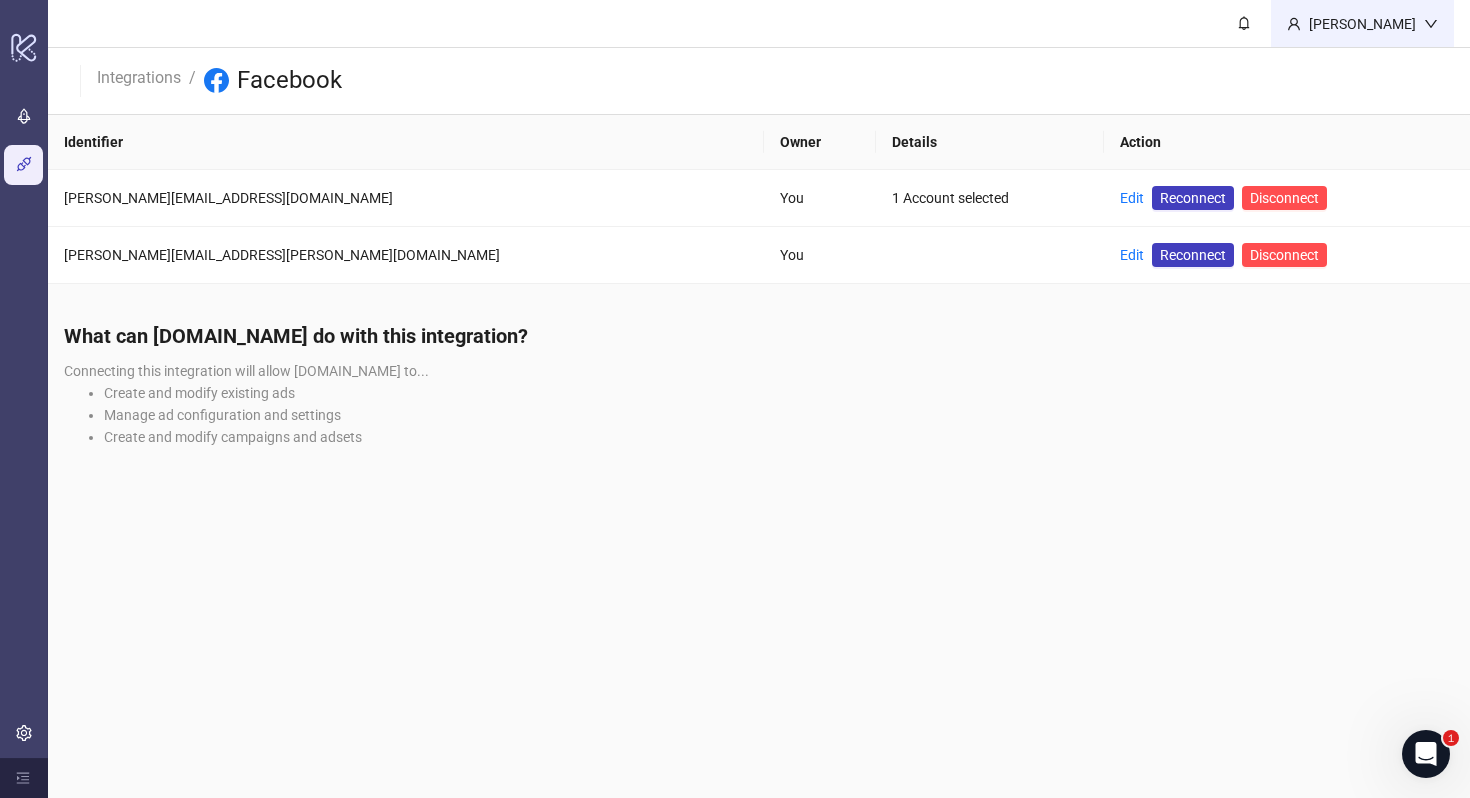click on "Felicitas" at bounding box center [1362, 24] 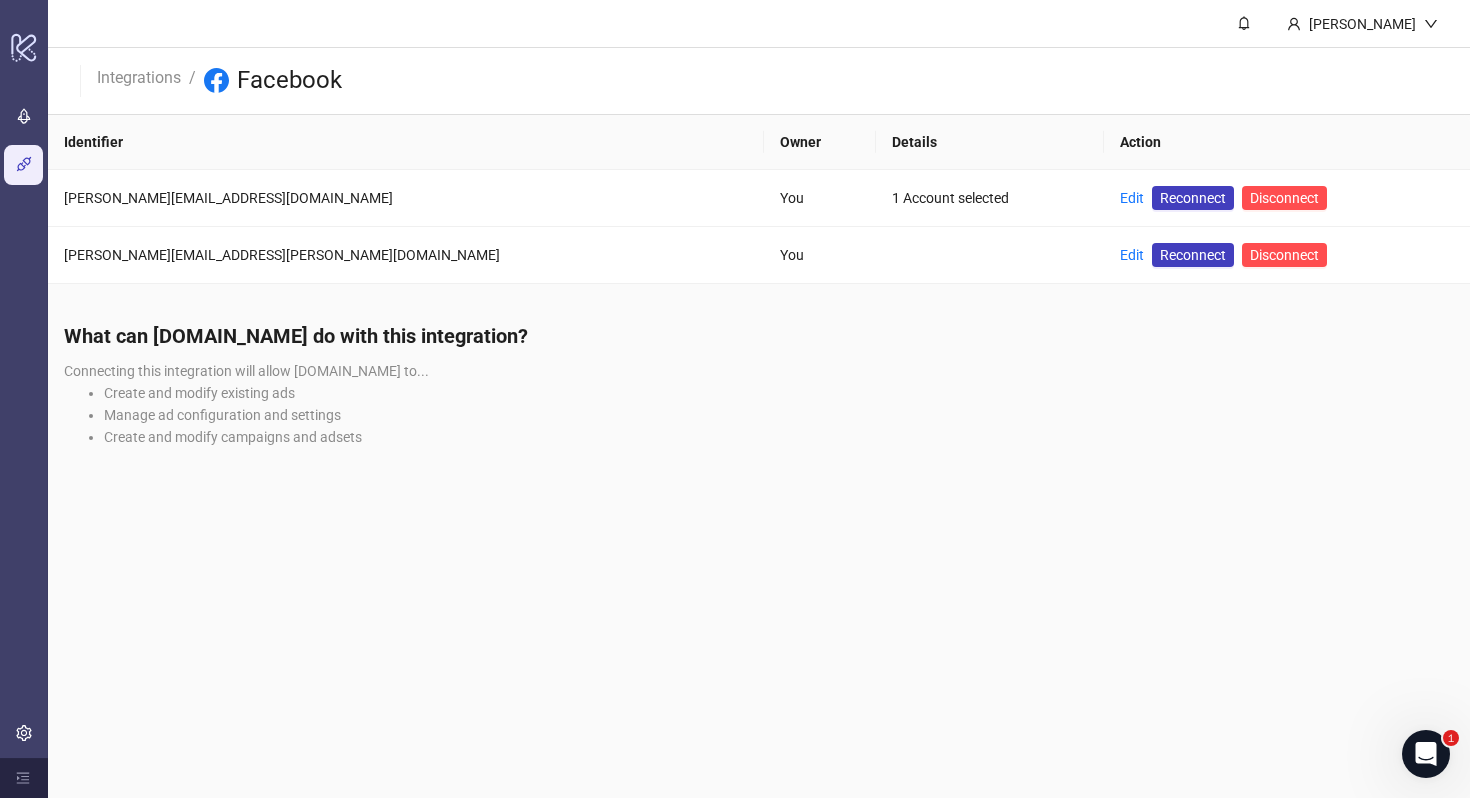 click on "Integrations / Facebook" at bounding box center [759, 81] 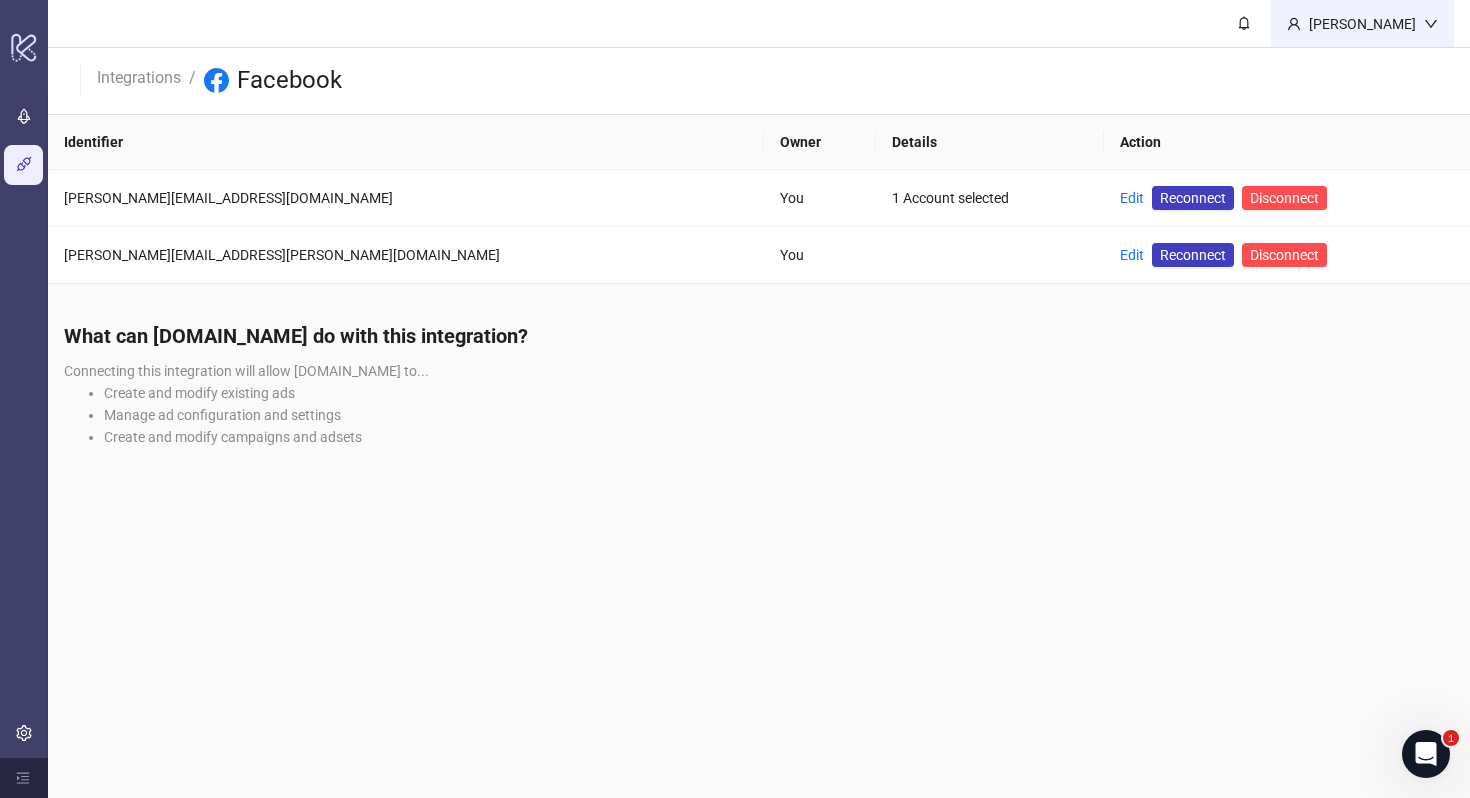 click on "Felicitas" at bounding box center [1362, 24] 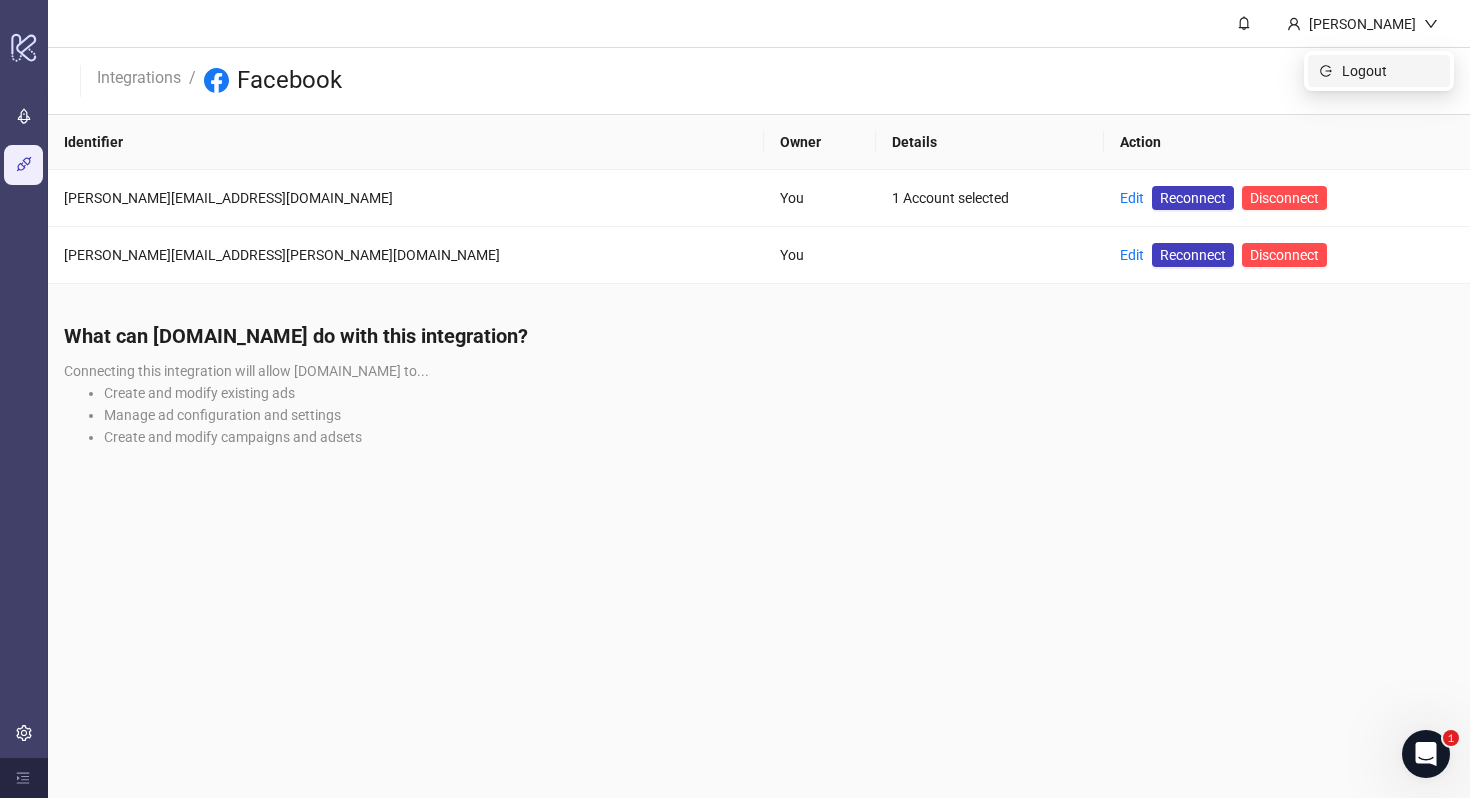 click on "Logout" at bounding box center [1390, 71] 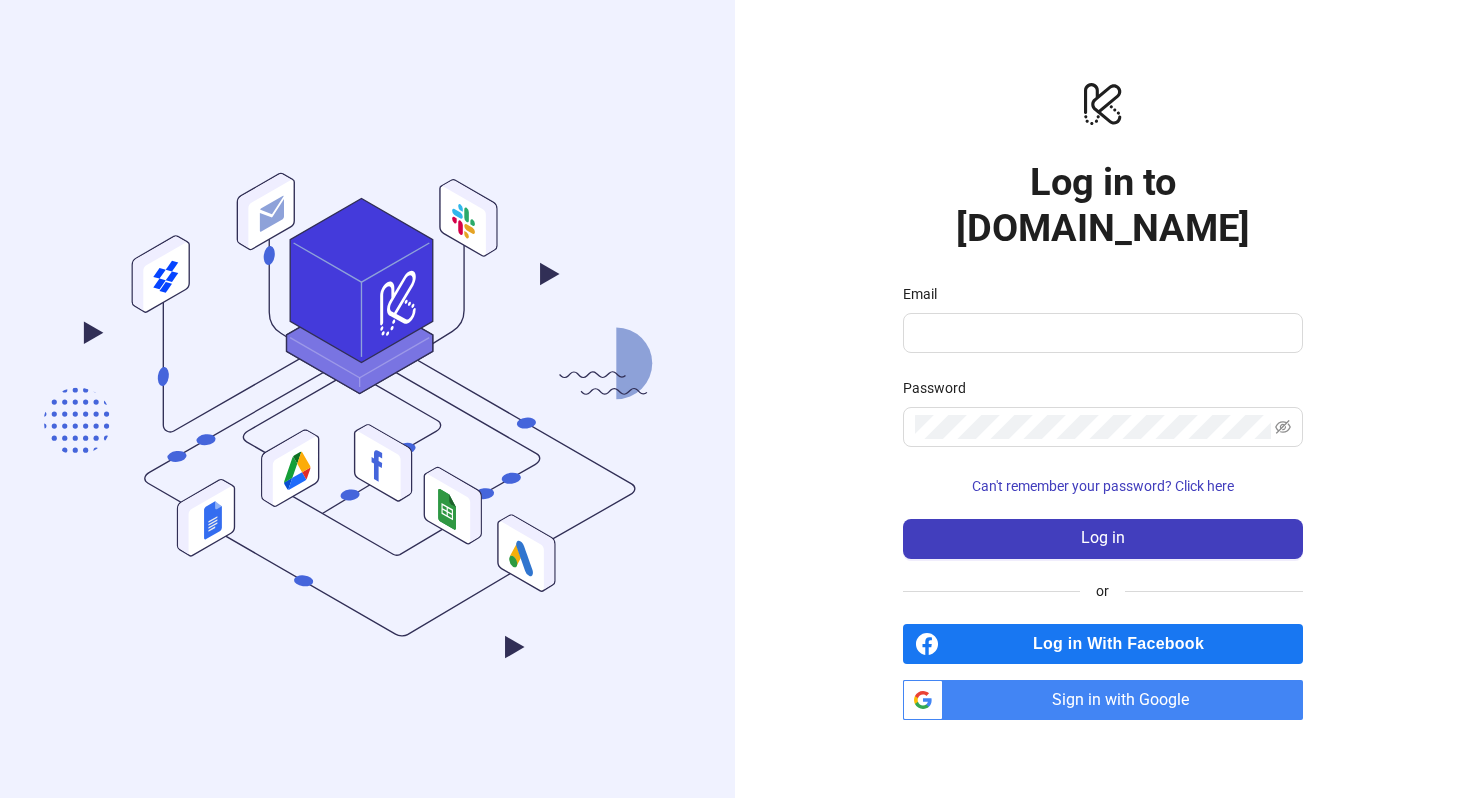 scroll, scrollTop: 0, scrollLeft: 0, axis: both 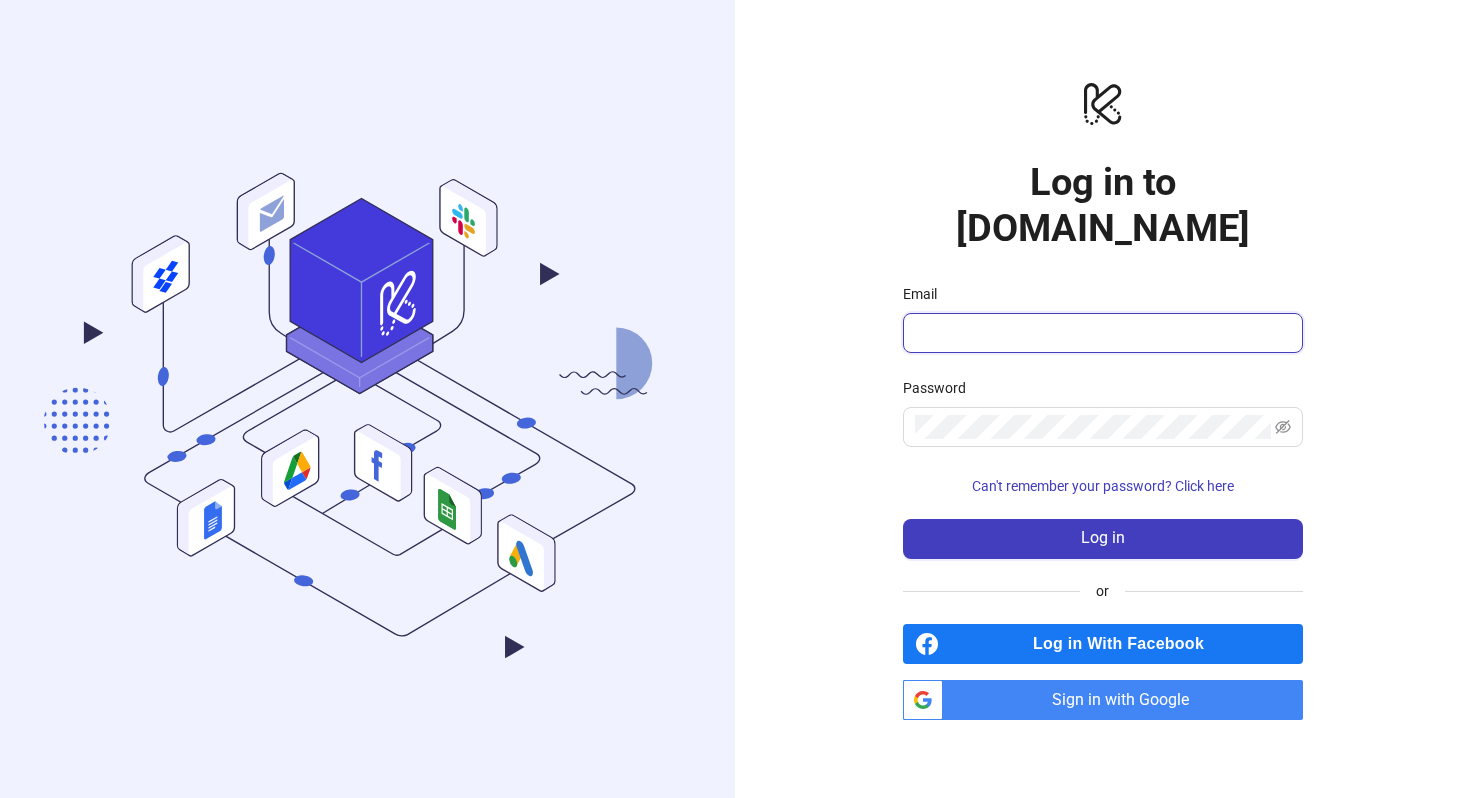 click on "Email" at bounding box center (1101, 333) 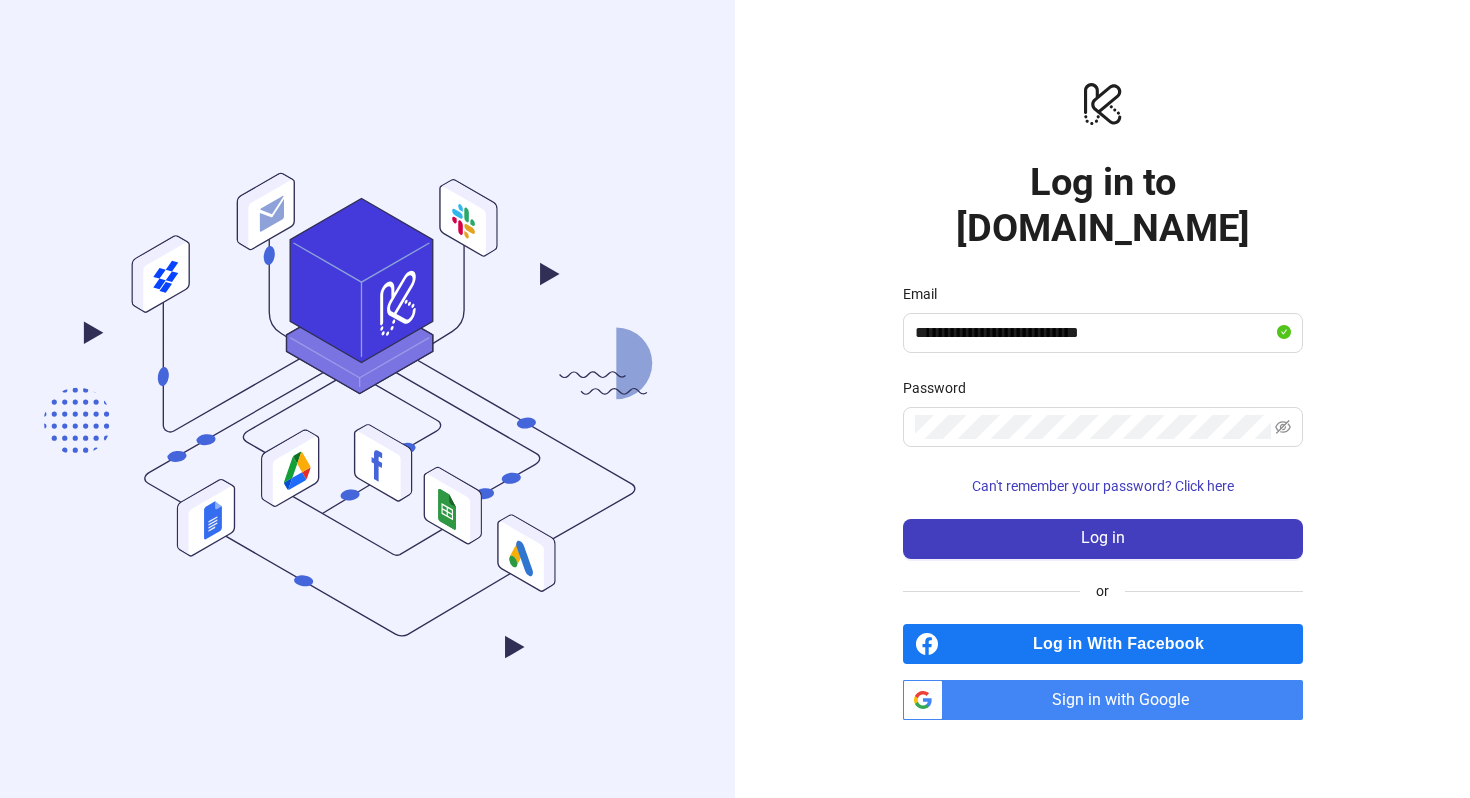 click on "Sign in with Google" at bounding box center [1127, 700] 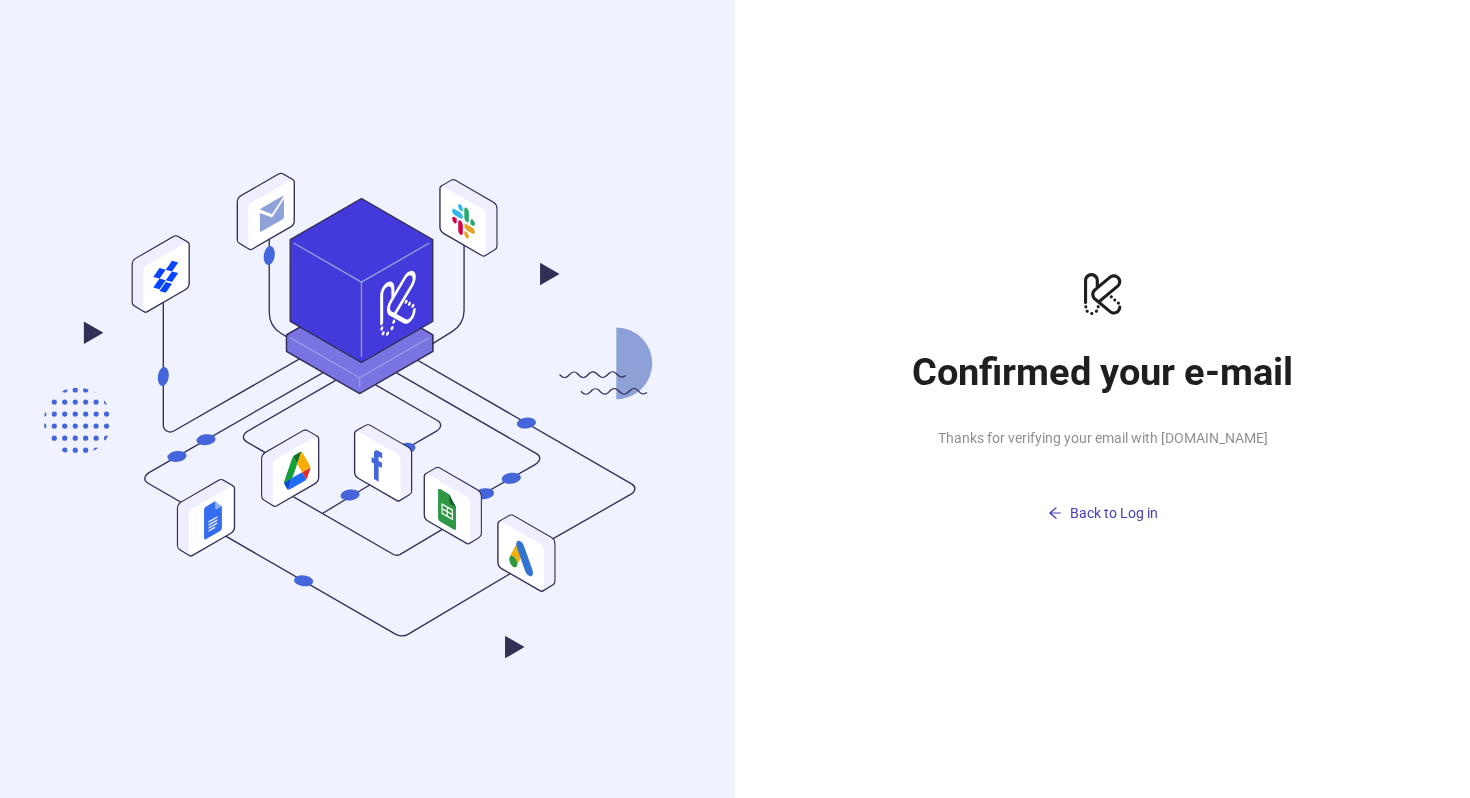 scroll, scrollTop: 0, scrollLeft: 0, axis: both 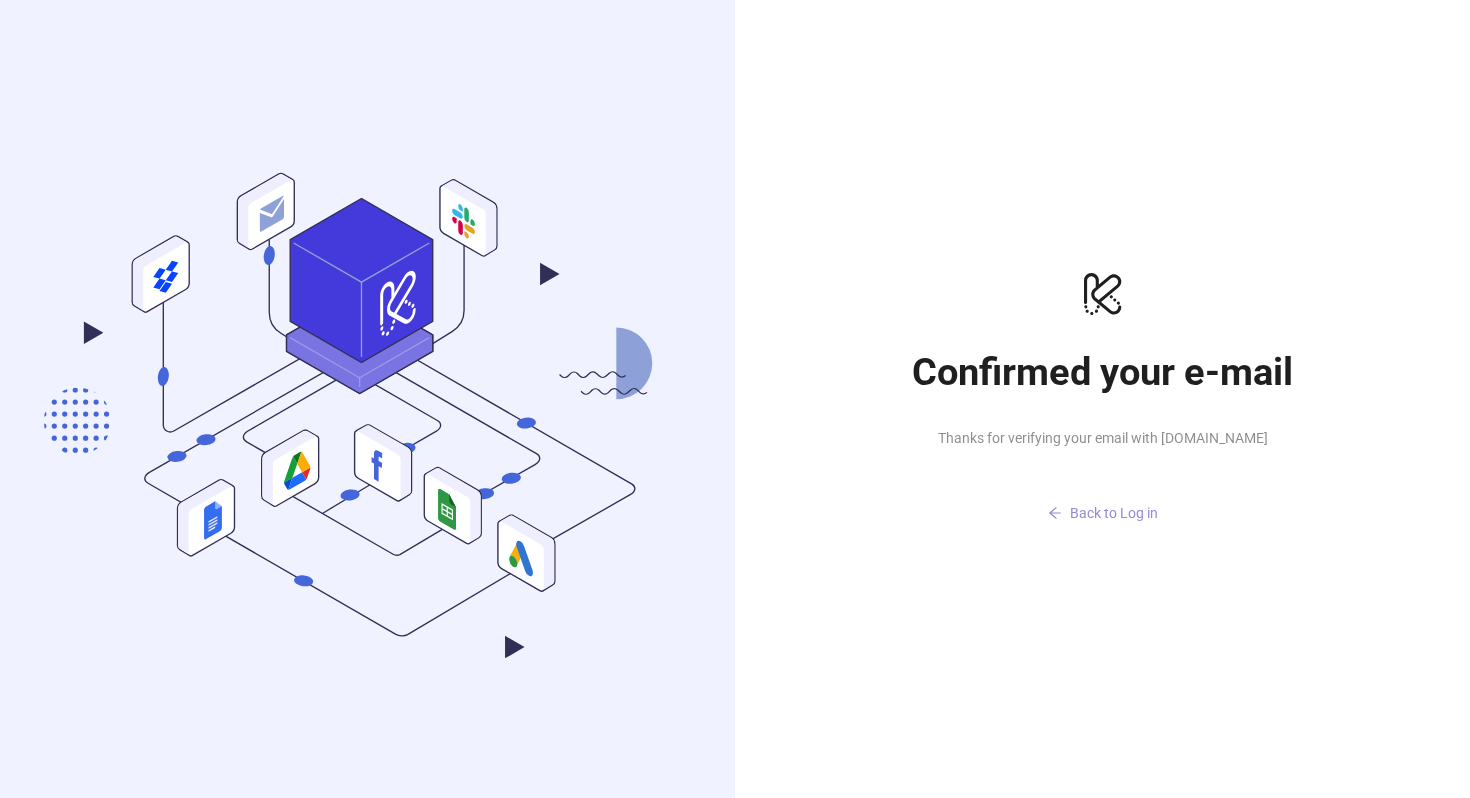 click on "Back to Log in" at bounding box center (1103, 513) 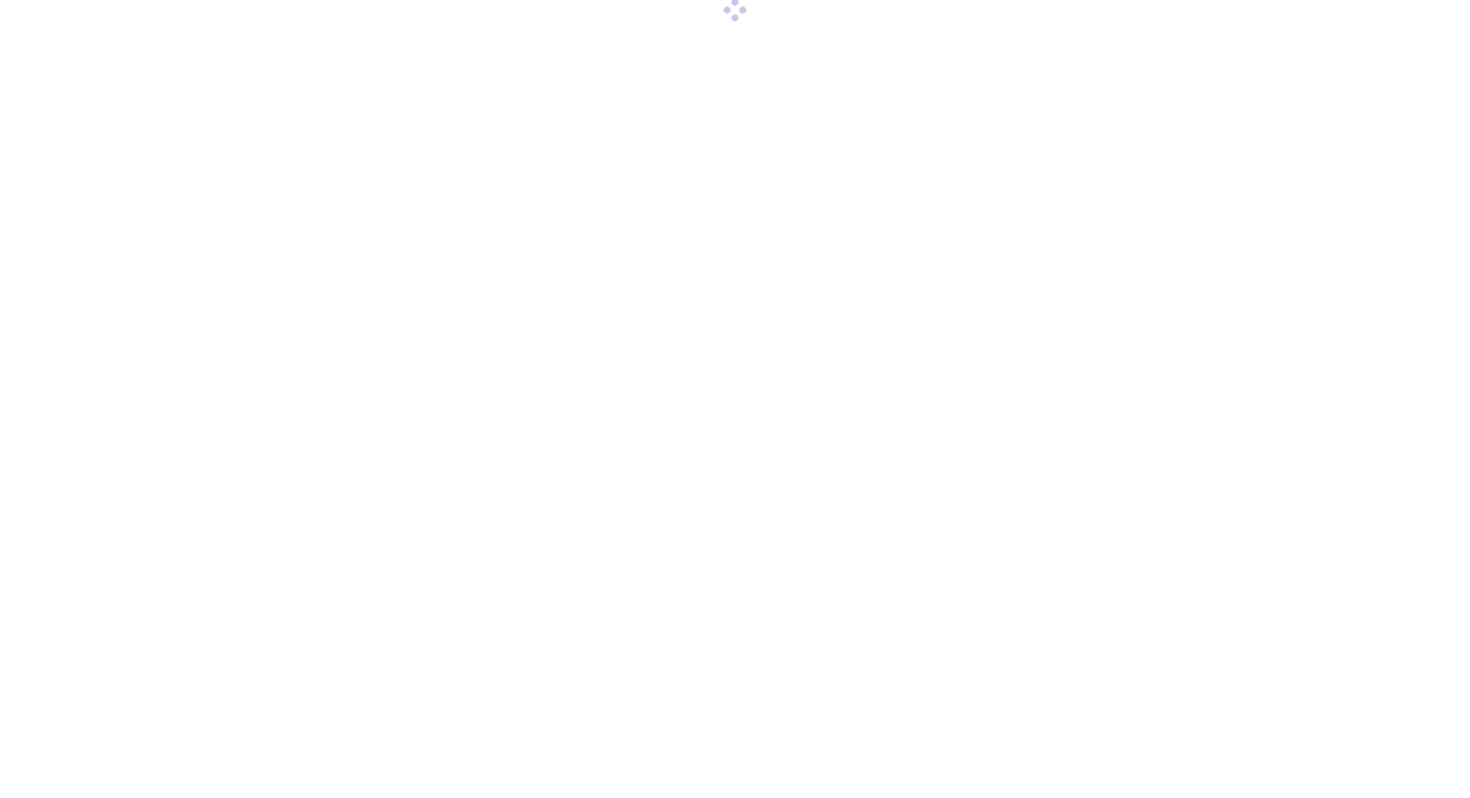 scroll, scrollTop: 0, scrollLeft: 0, axis: both 